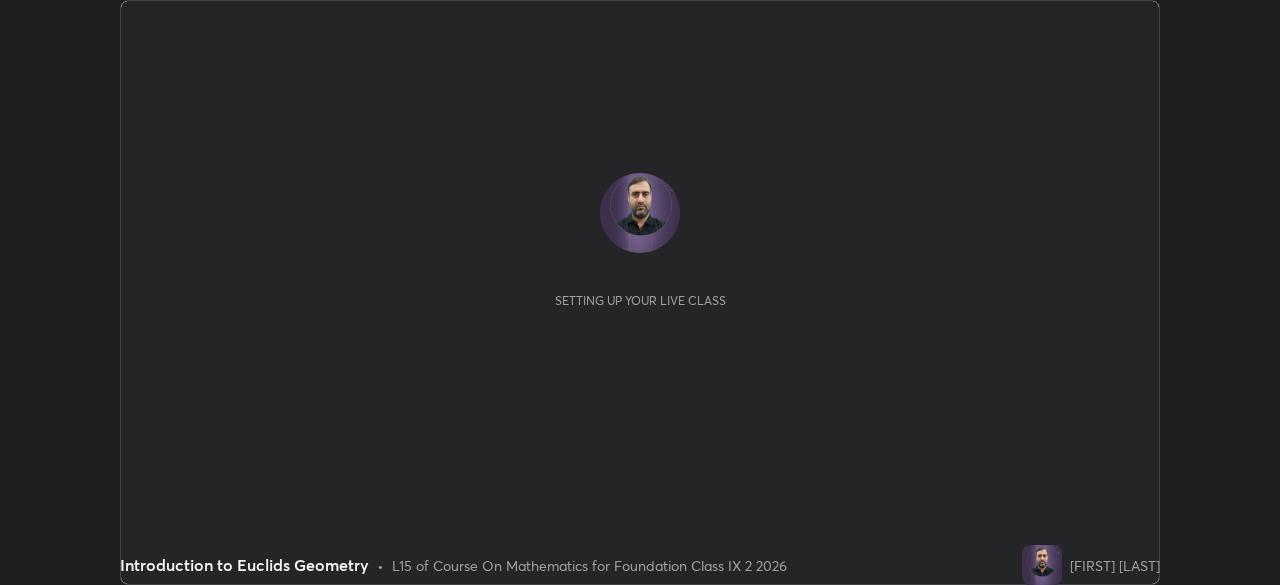 scroll, scrollTop: 0, scrollLeft: 0, axis: both 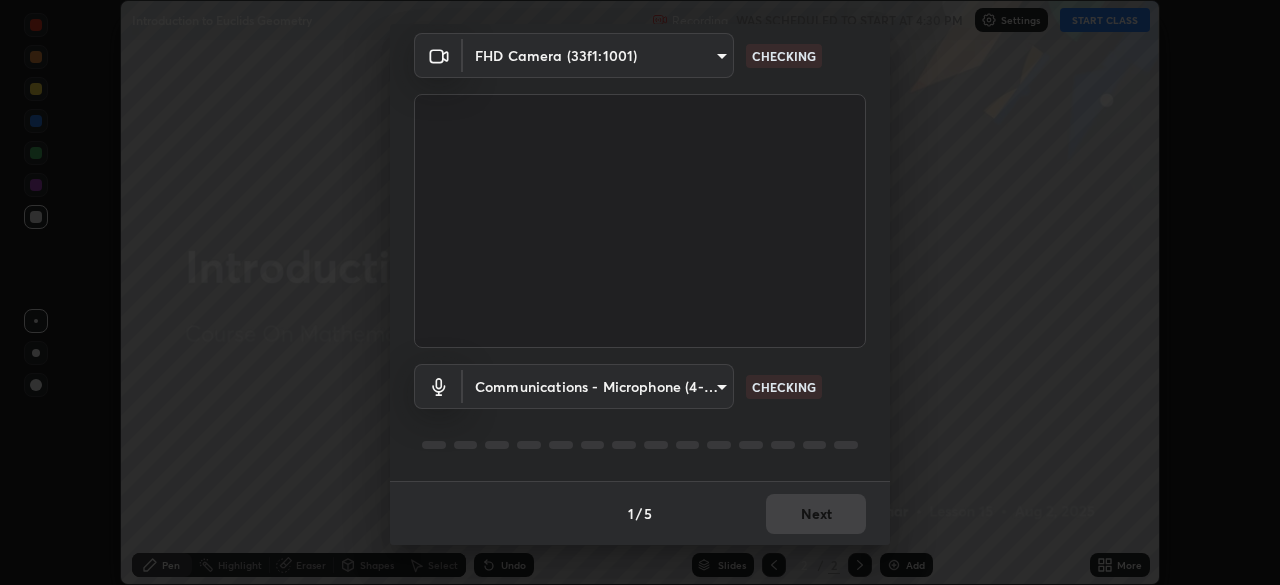 type on "99035bc5cb8b347fb12f47690f80fe5c97615b4048617af418793a5db6a8c703" 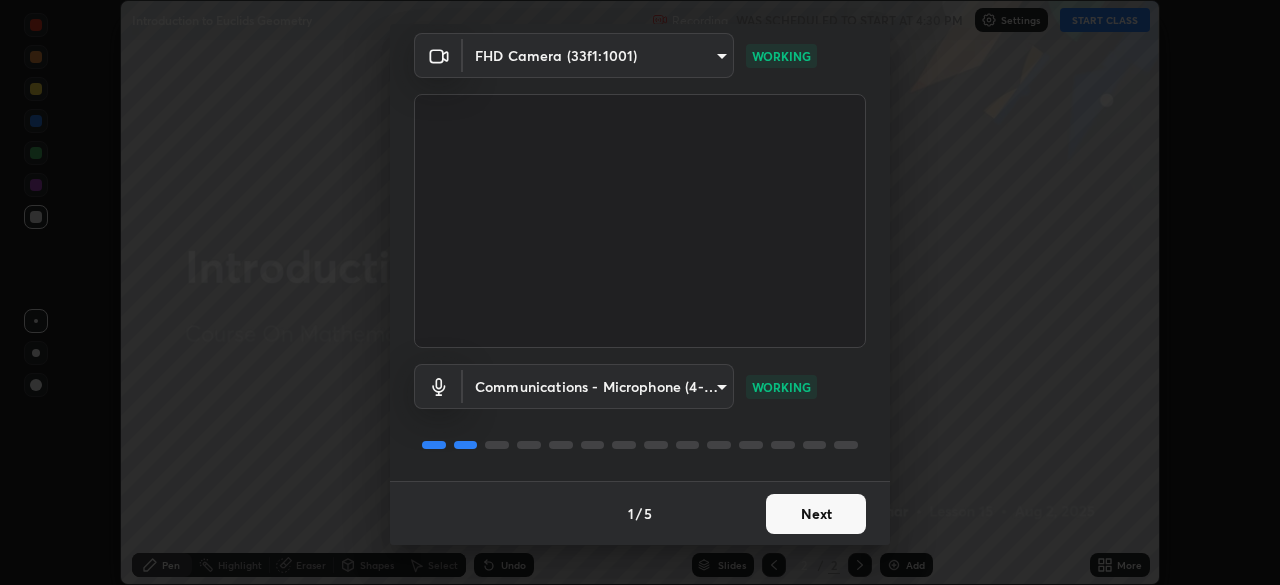click on "Next" at bounding box center (816, 514) 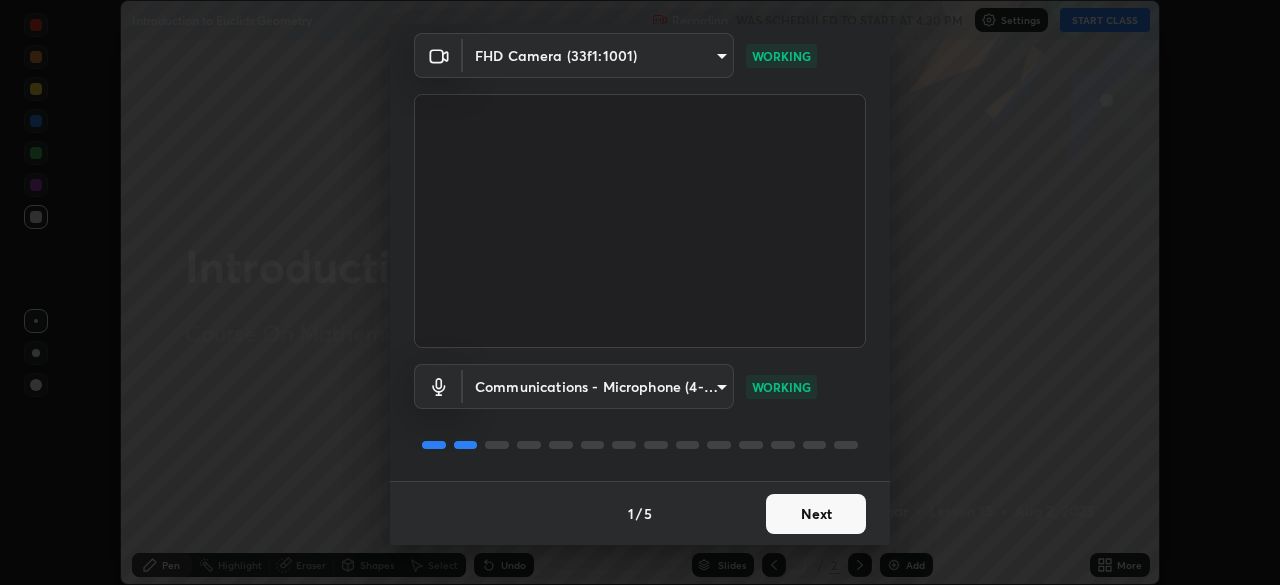 scroll, scrollTop: 0, scrollLeft: 0, axis: both 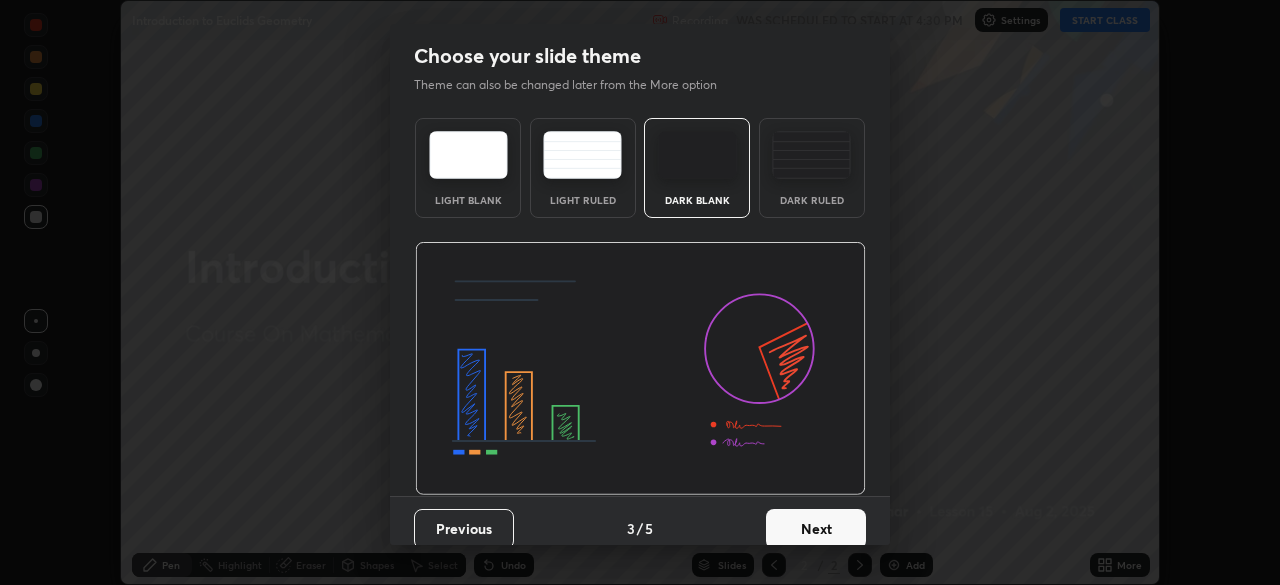 click on "Next" at bounding box center [816, 529] 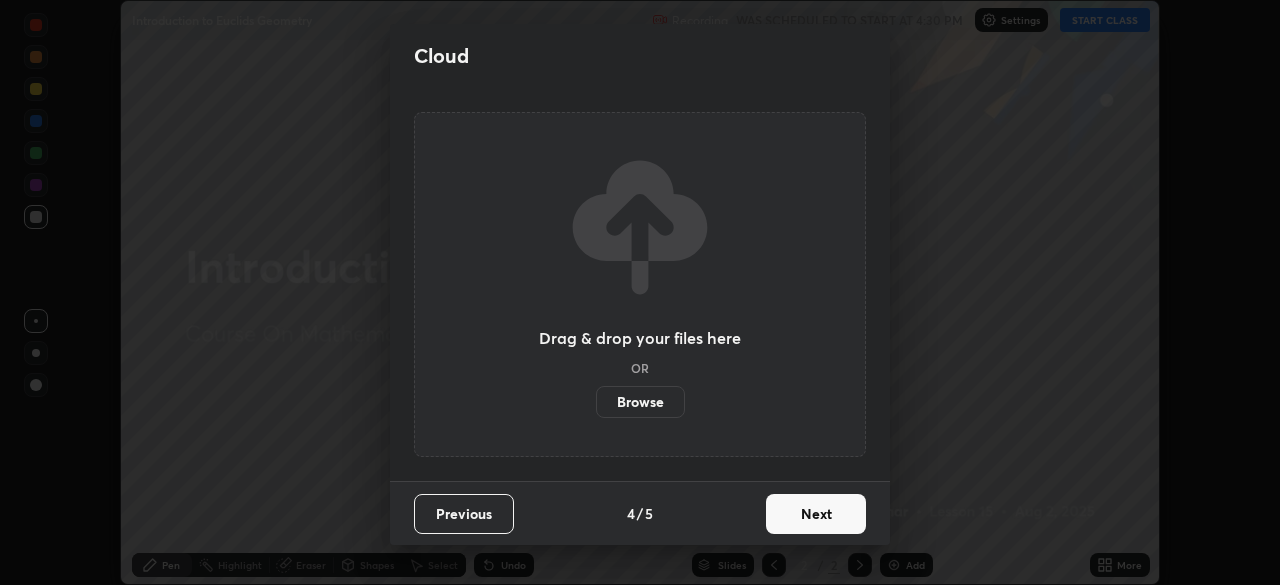 click on "Next" at bounding box center (816, 514) 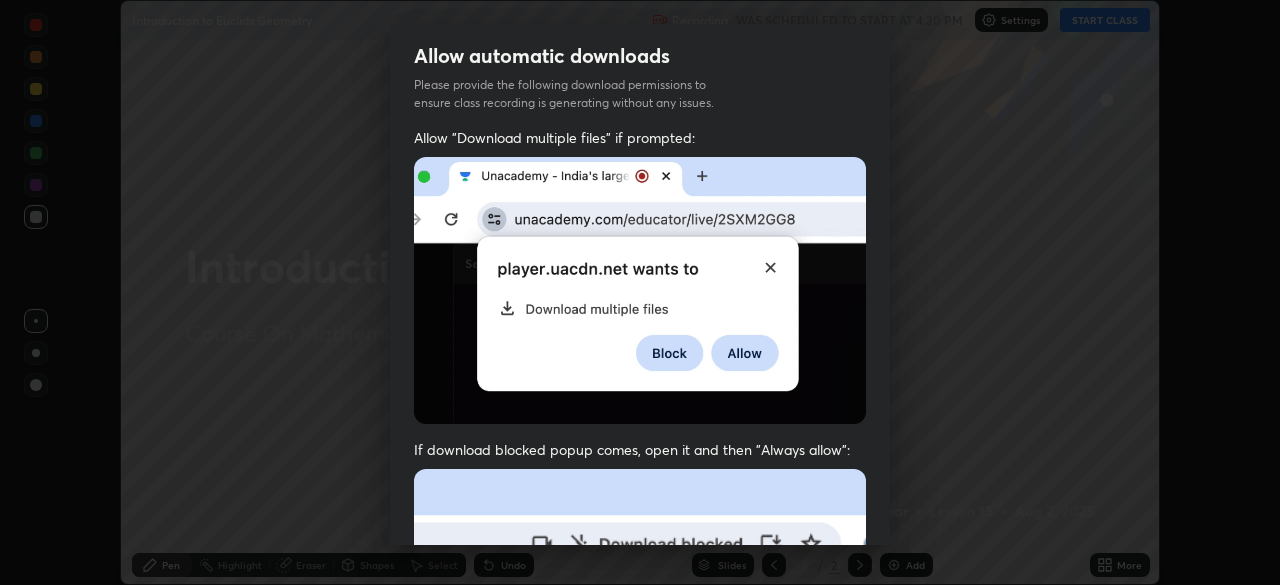 click on "Previous 5 / 5 Done" at bounding box center [640, 1002] 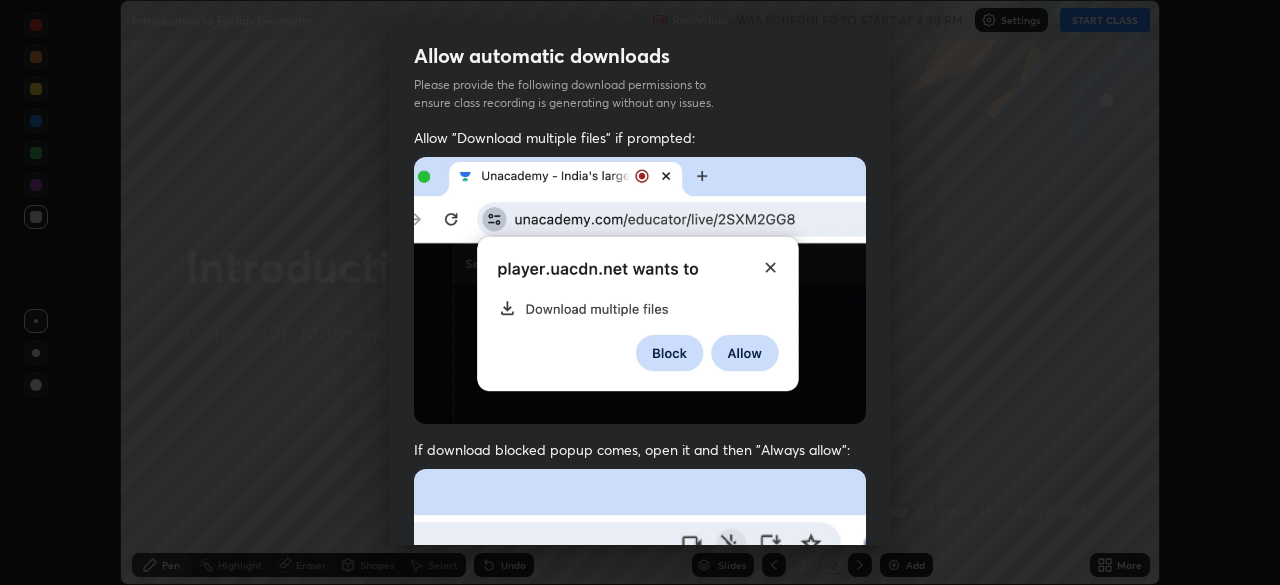 click on "Allow automatic downloads Please provide the following download permissions to ensure class recording is generating without any issues. Allow "Download multiple files" if prompted: If download blocked popup comes, open it and then "Always allow": I agree that if I don't provide required permissions, class recording will not be generated Previous 5 / 5 Done" at bounding box center [640, 292] 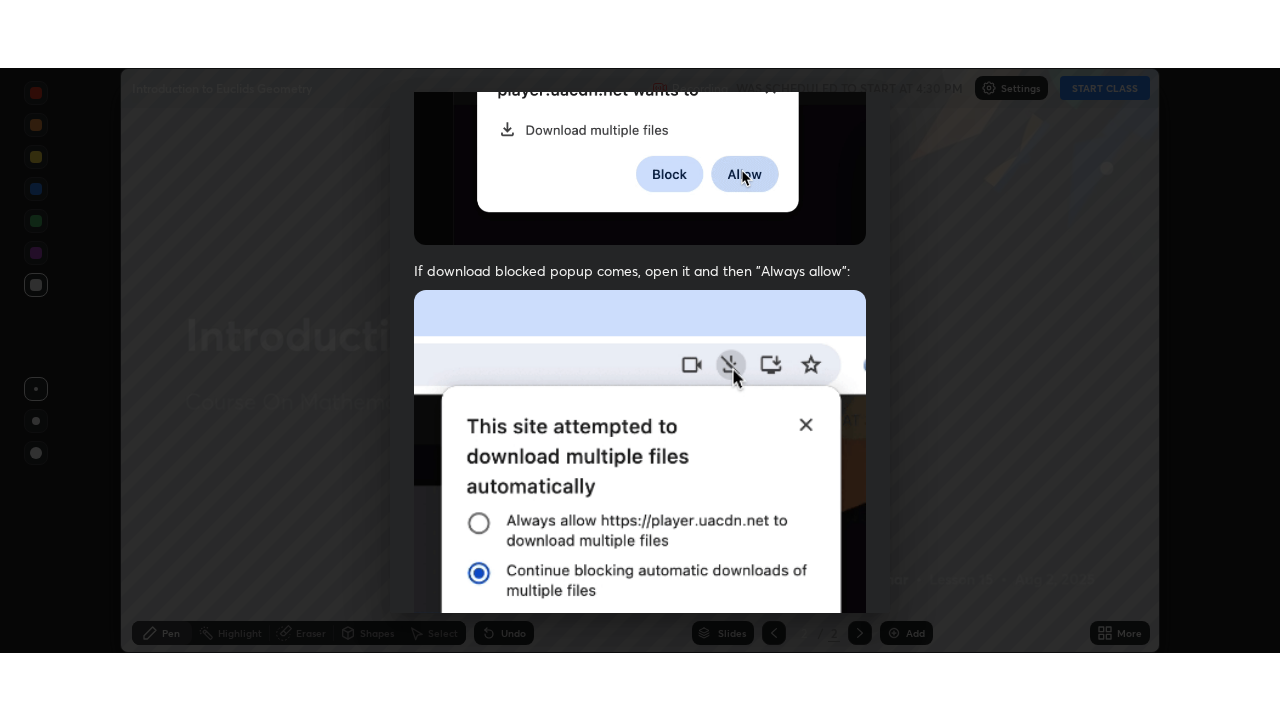 scroll, scrollTop: 479, scrollLeft: 0, axis: vertical 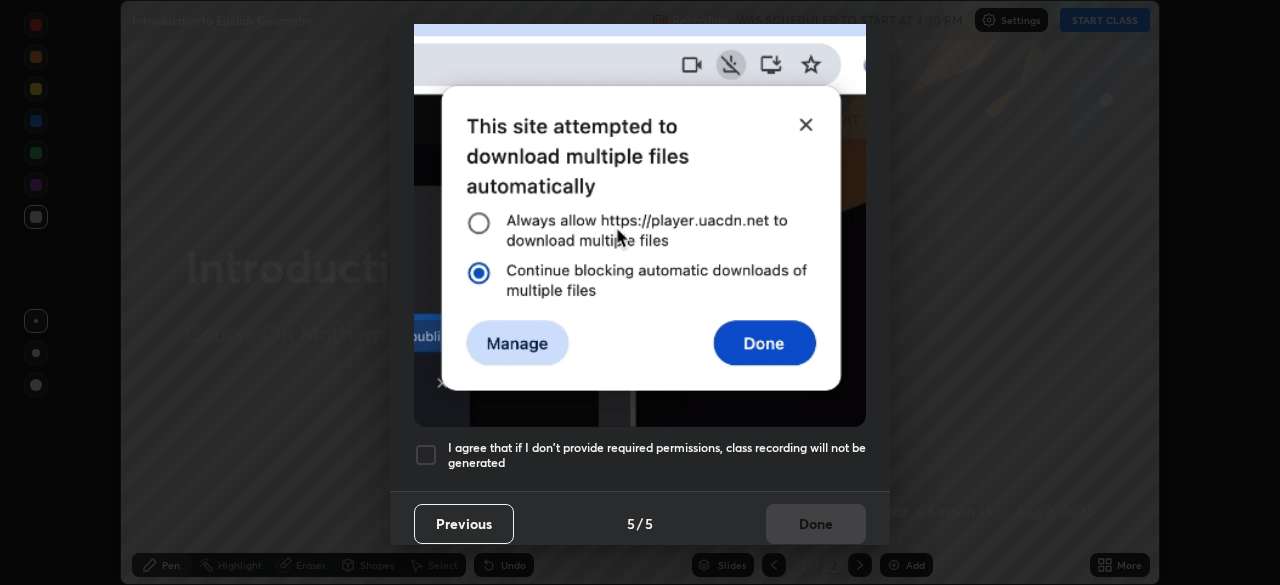 click on "I agree that if I don't provide required permissions, class recording will not be generated" at bounding box center (657, 455) 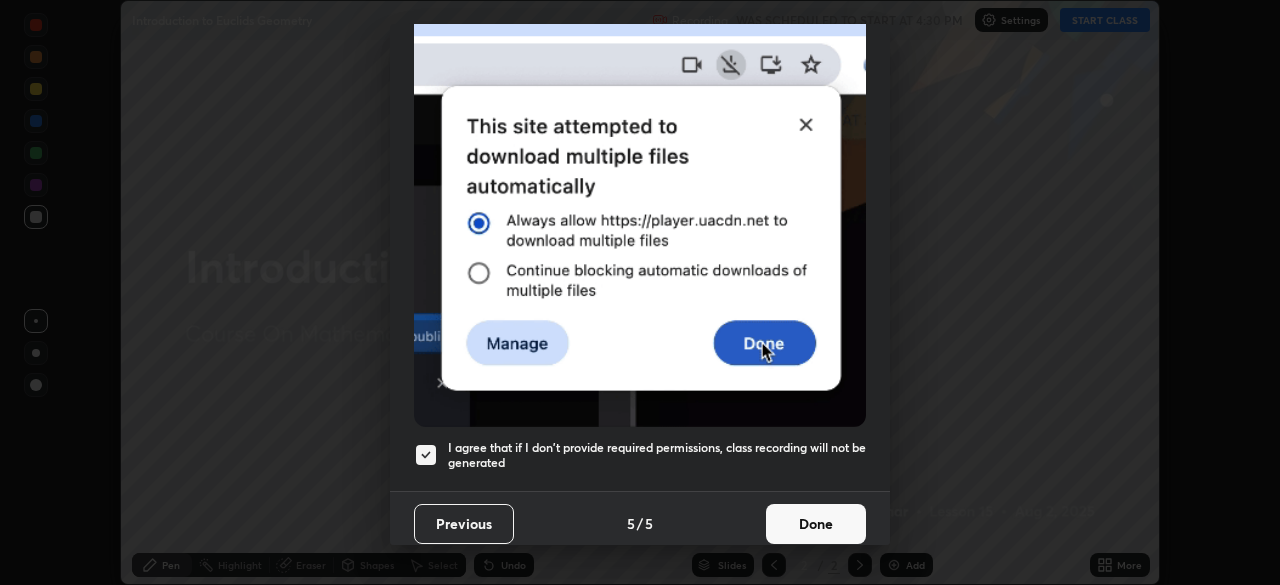 click on "Done" at bounding box center (816, 524) 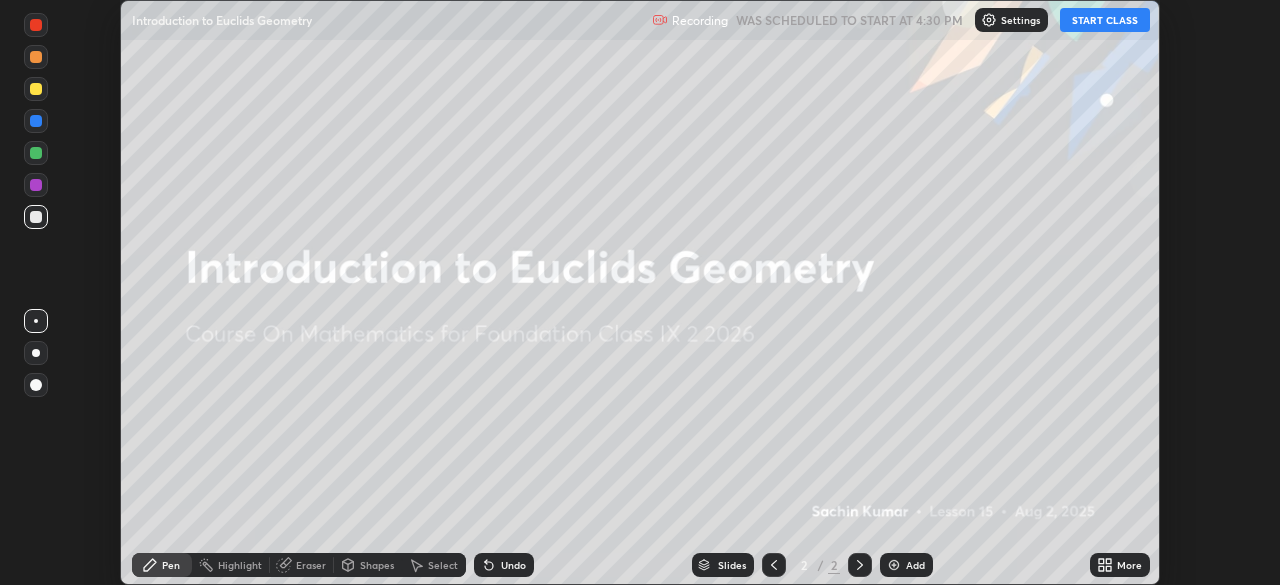 click on "More" at bounding box center [1120, 565] 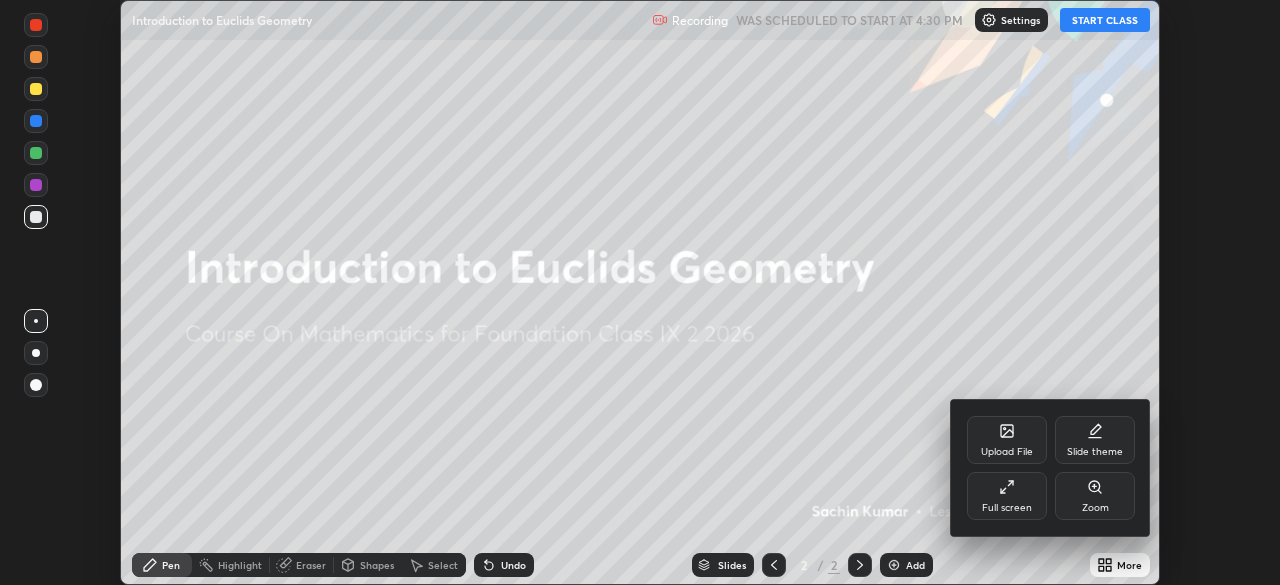 click on "Full screen" at bounding box center [1007, 496] 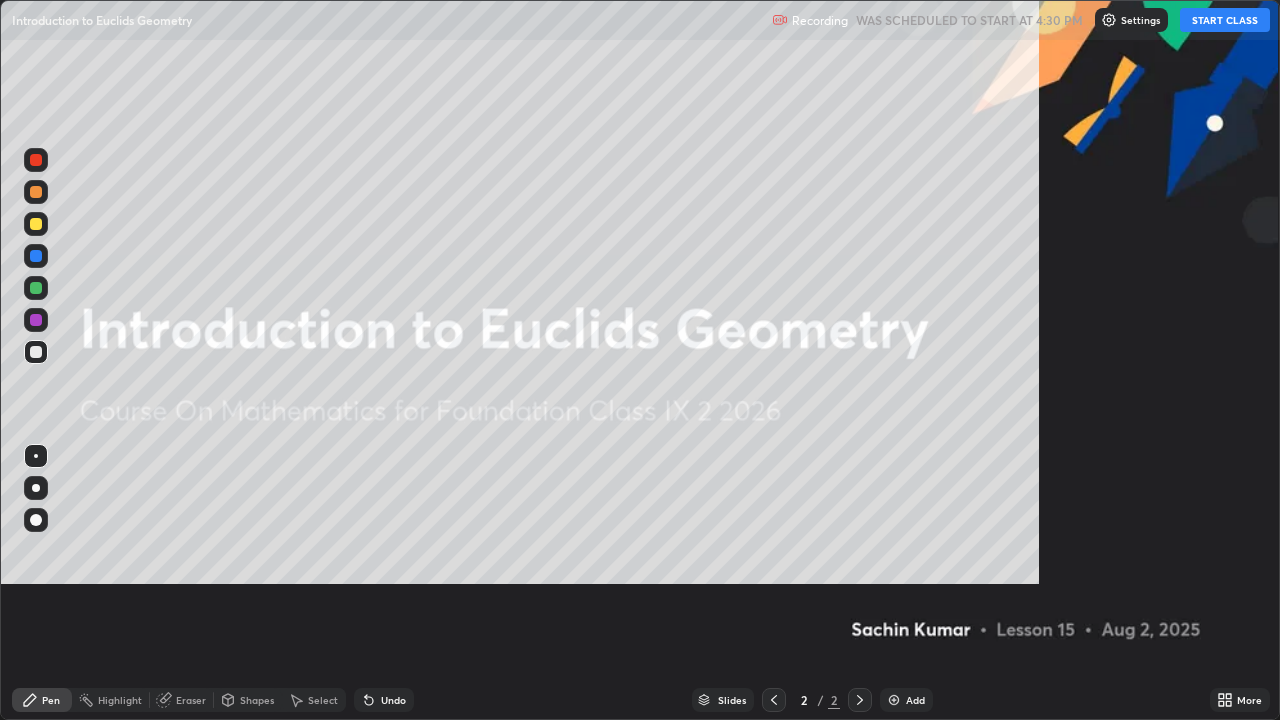 scroll, scrollTop: 99280, scrollLeft: 98720, axis: both 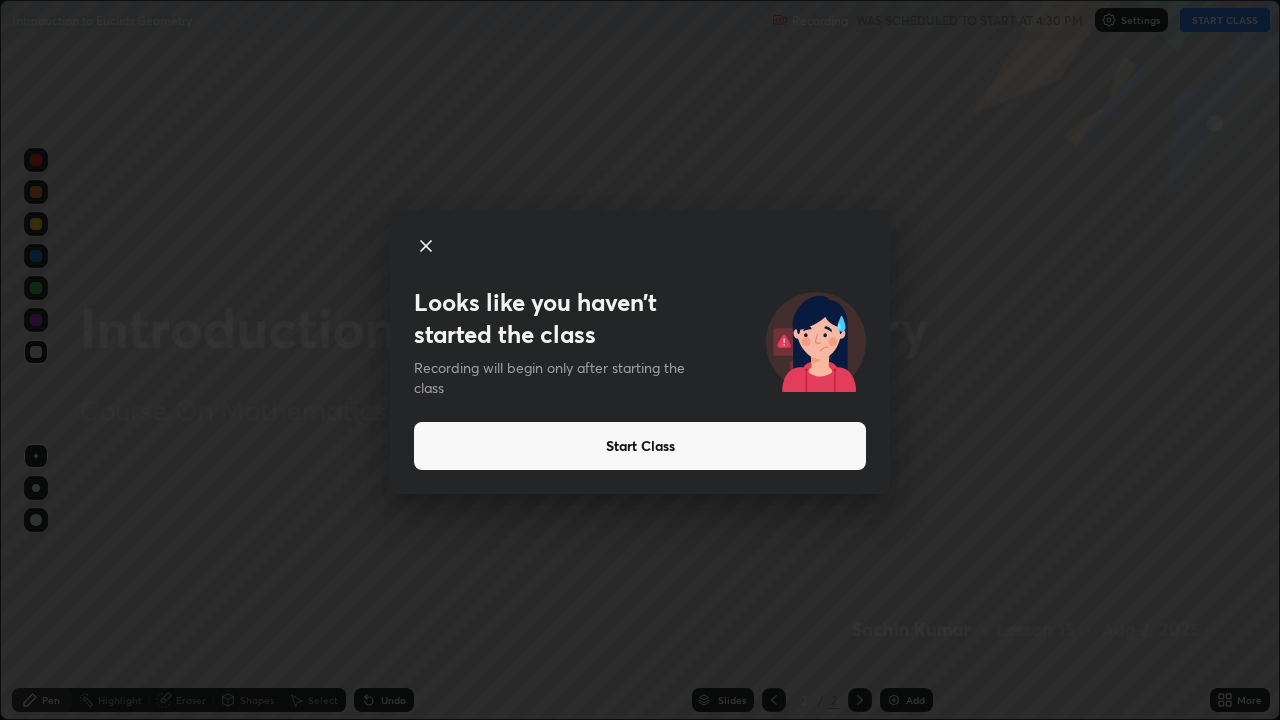 click on "Start Class" at bounding box center [640, 446] 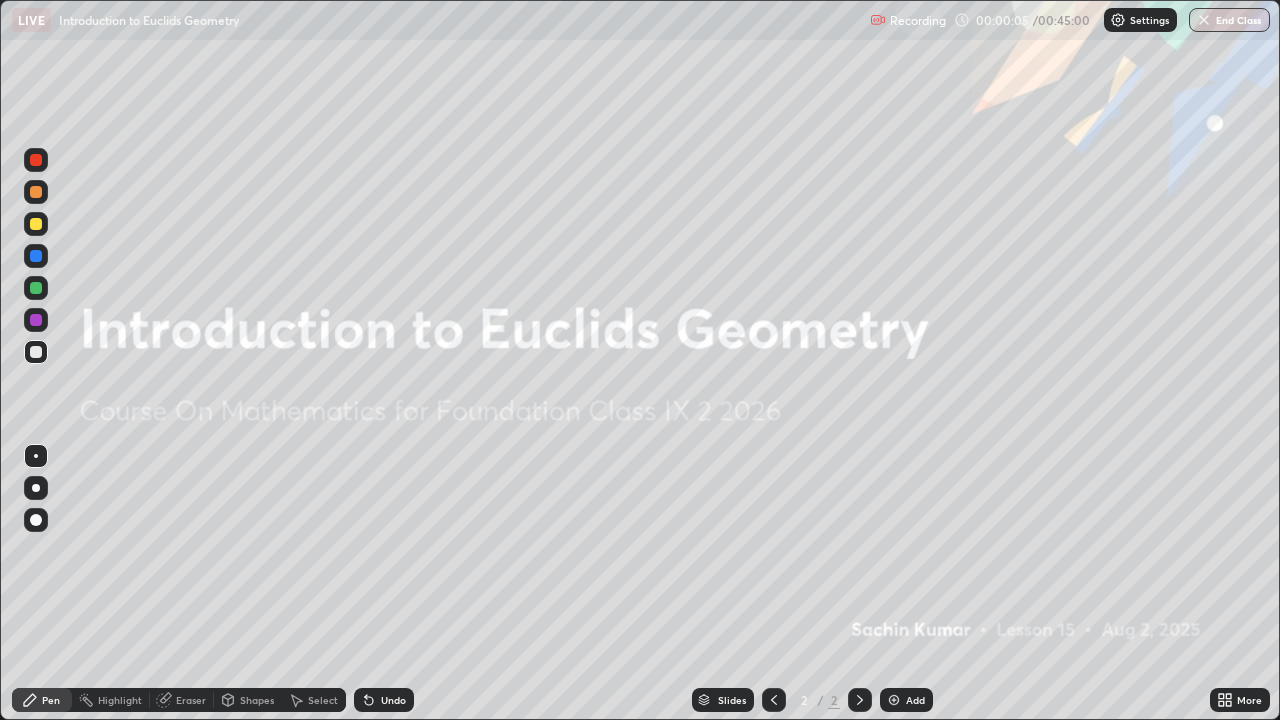 click at bounding box center [894, 700] 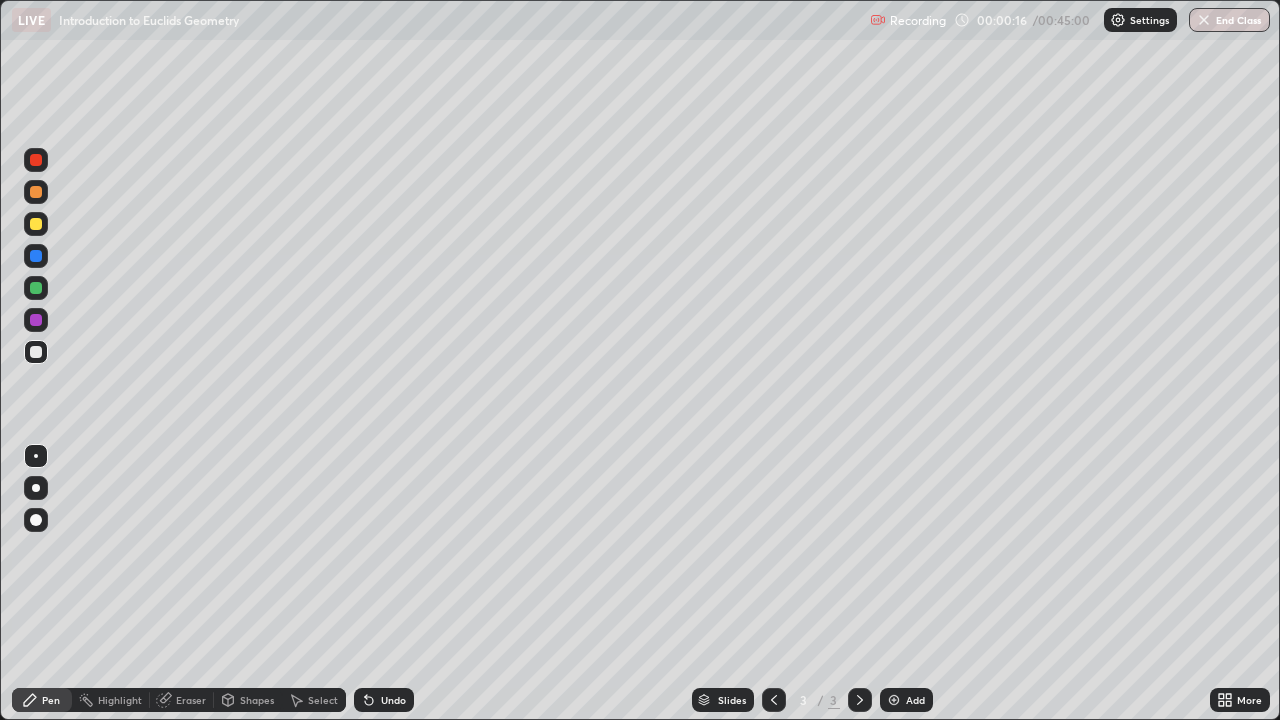 click on "Eraser" at bounding box center [191, 700] 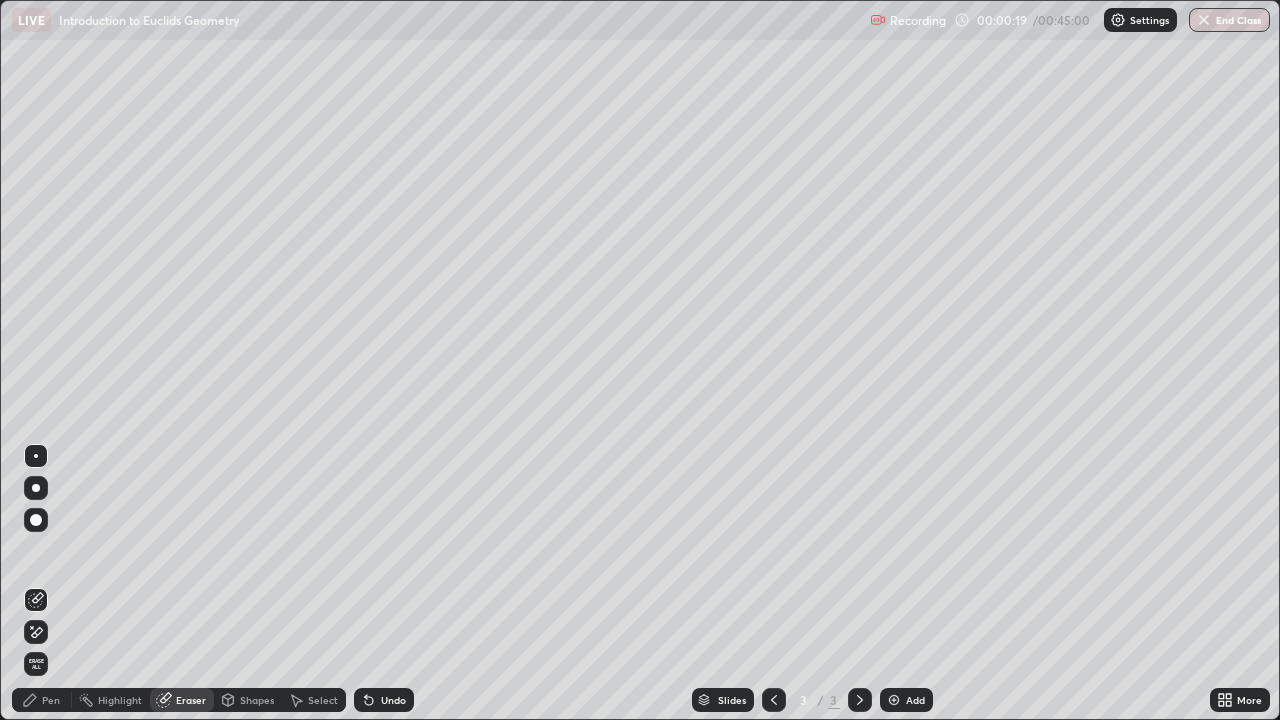 click on "Pen" at bounding box center (51, 700) 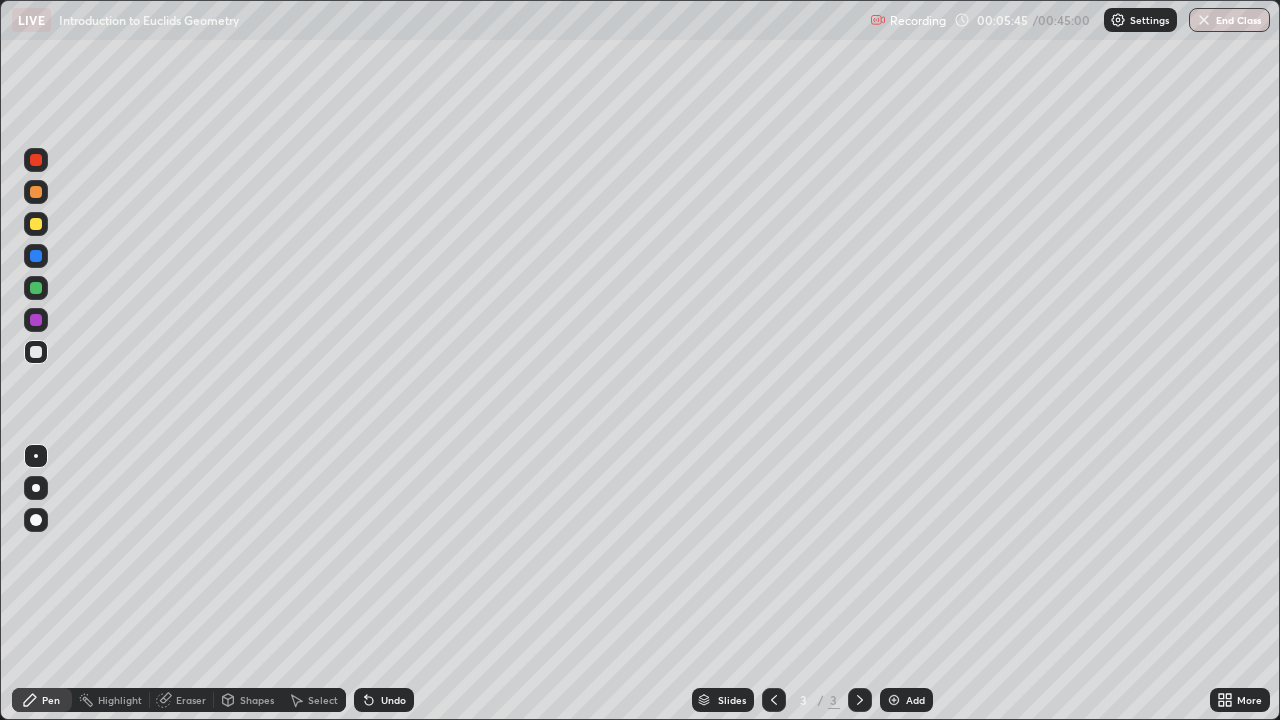 click on "Select" at bounding box center [323, 700] 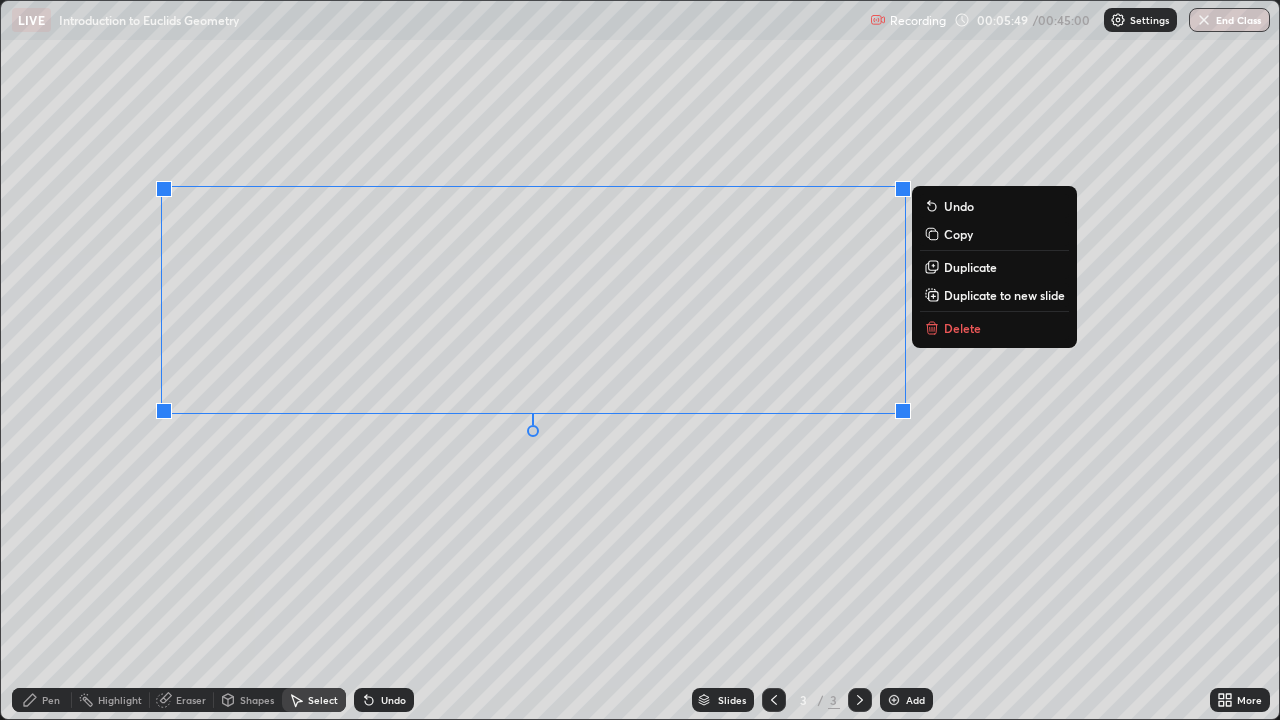 click on "Delete" at bounding box center [962, 328] 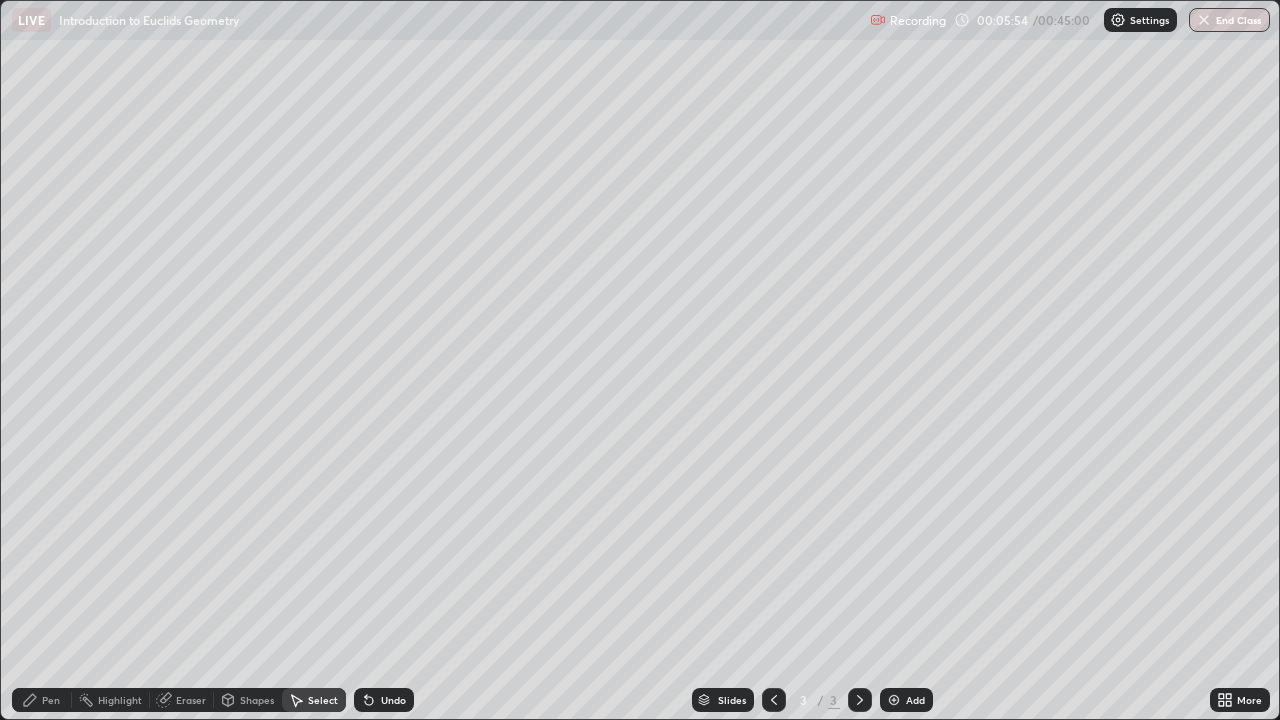 click on "Pen" at bounding box center [51, 700] 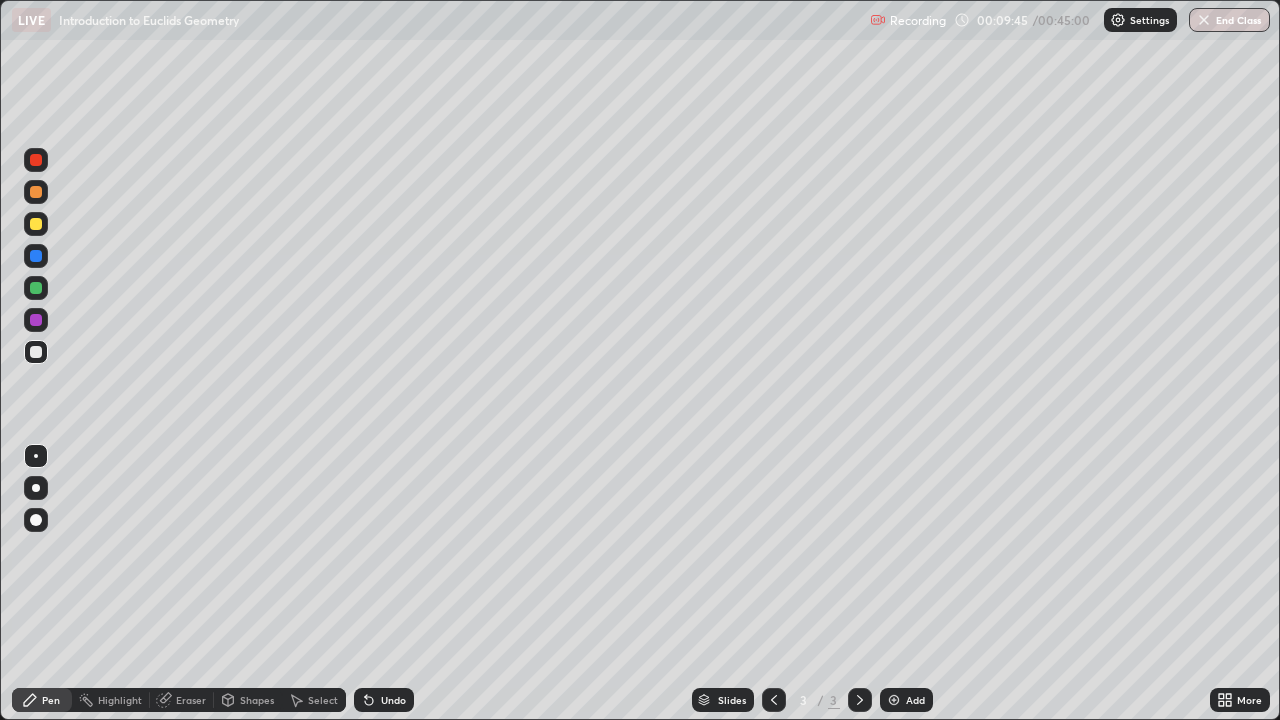 click at bounding box center (36, 160) 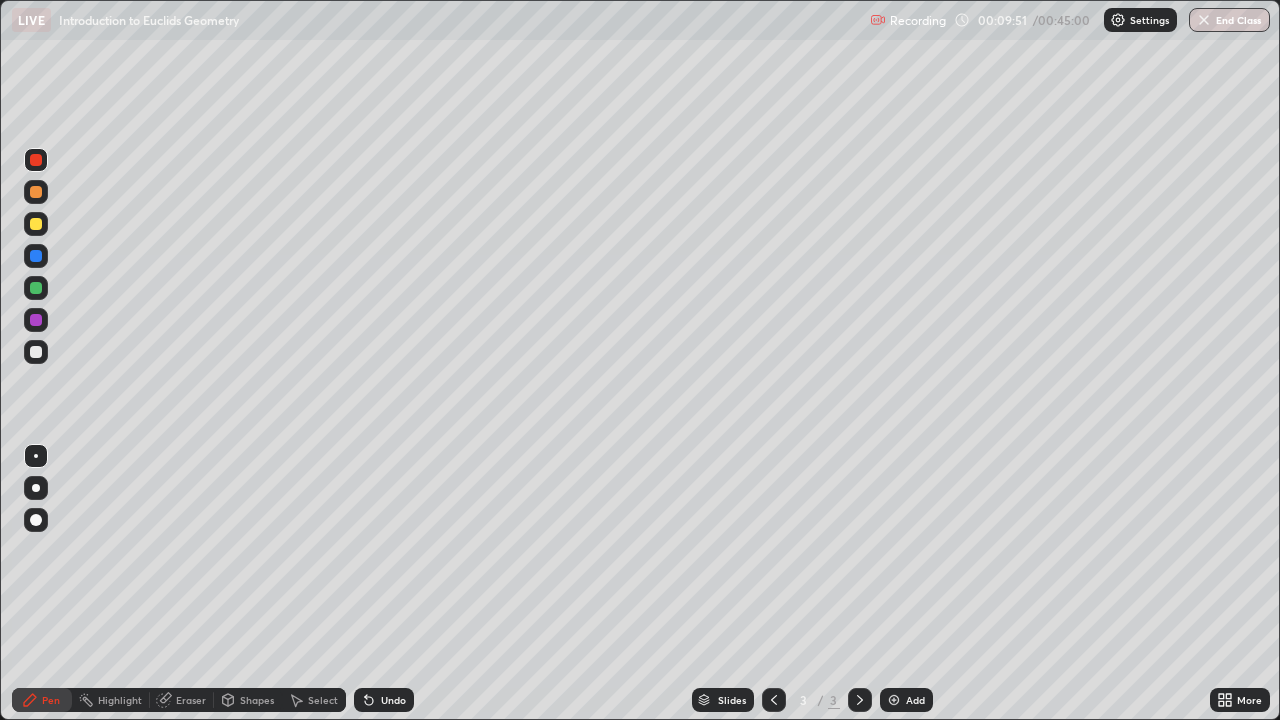 click at bounding box center (36, 224) 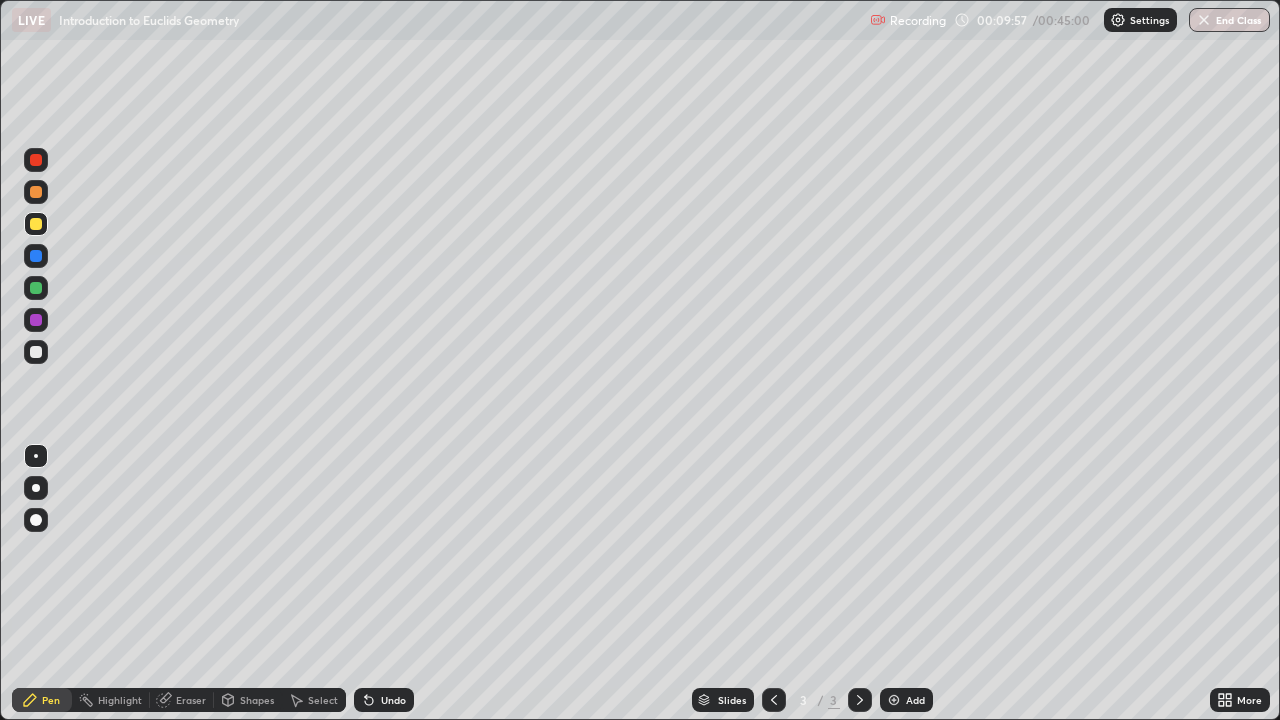 click at bounding box center [36, 256] 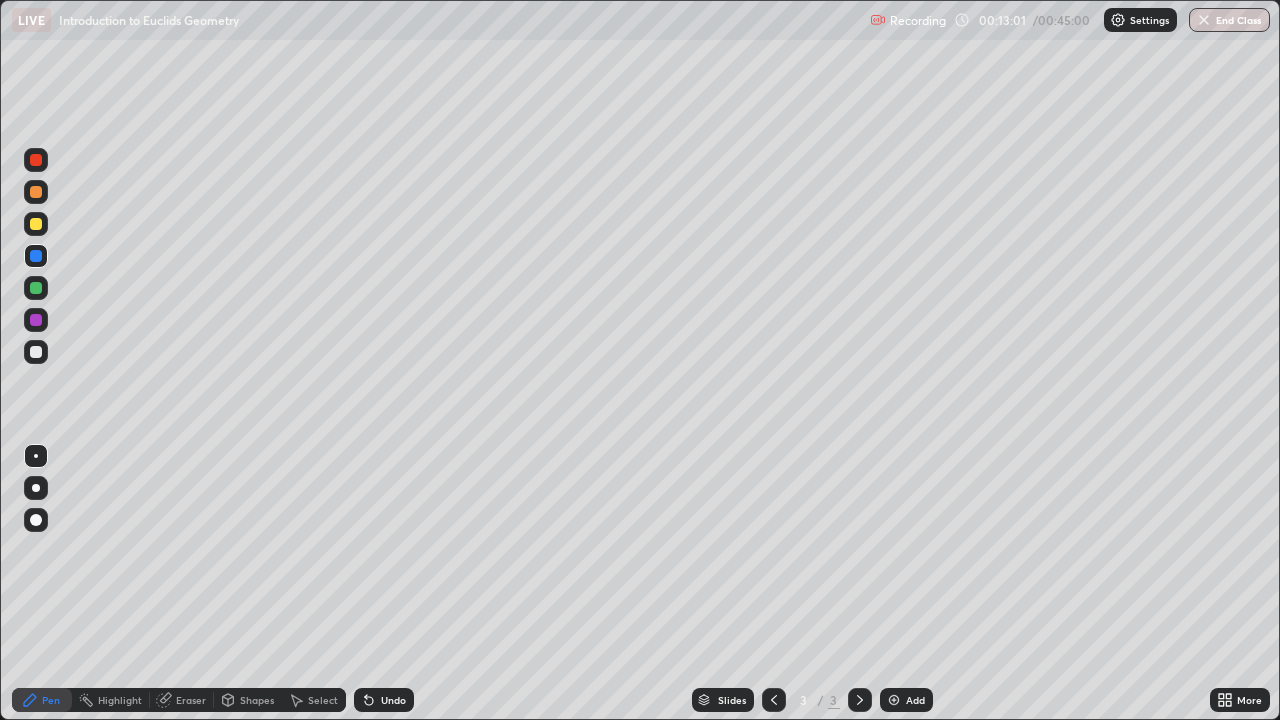 click at bounding box center [894, 700] 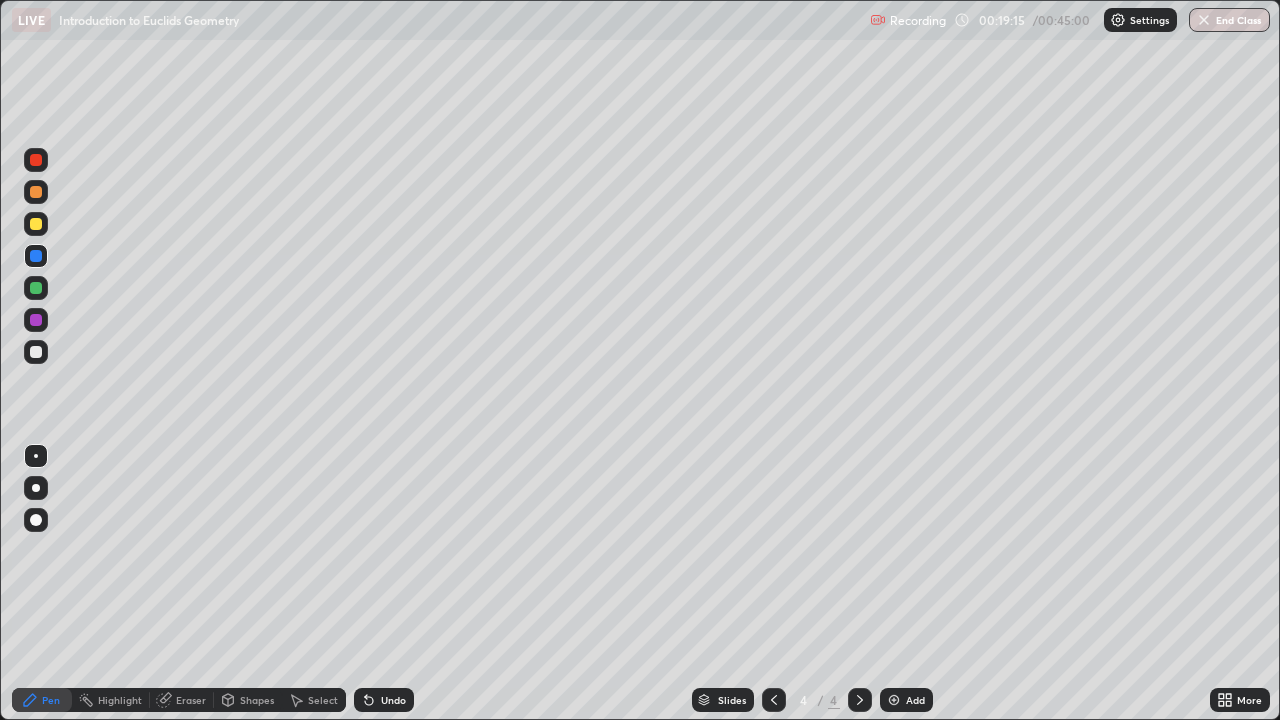 click at bounding box center (894, 700) 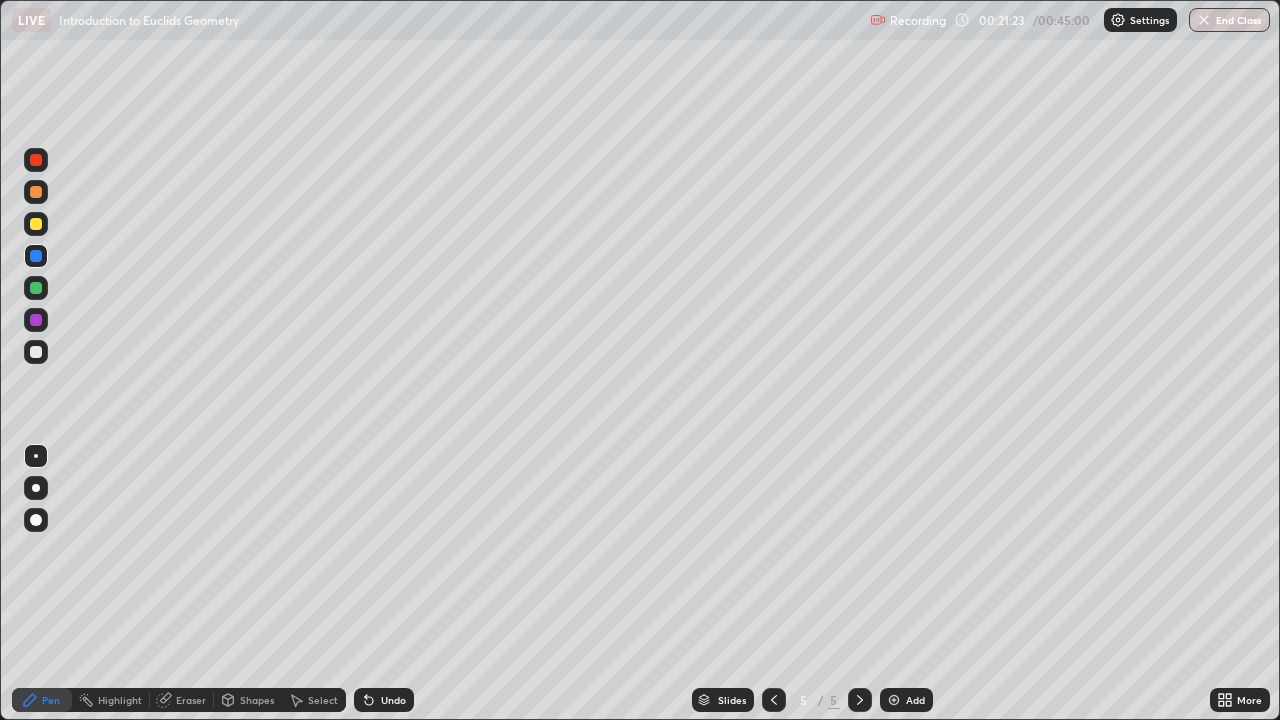 click on "Eraser" at bounding box center (191, 700) 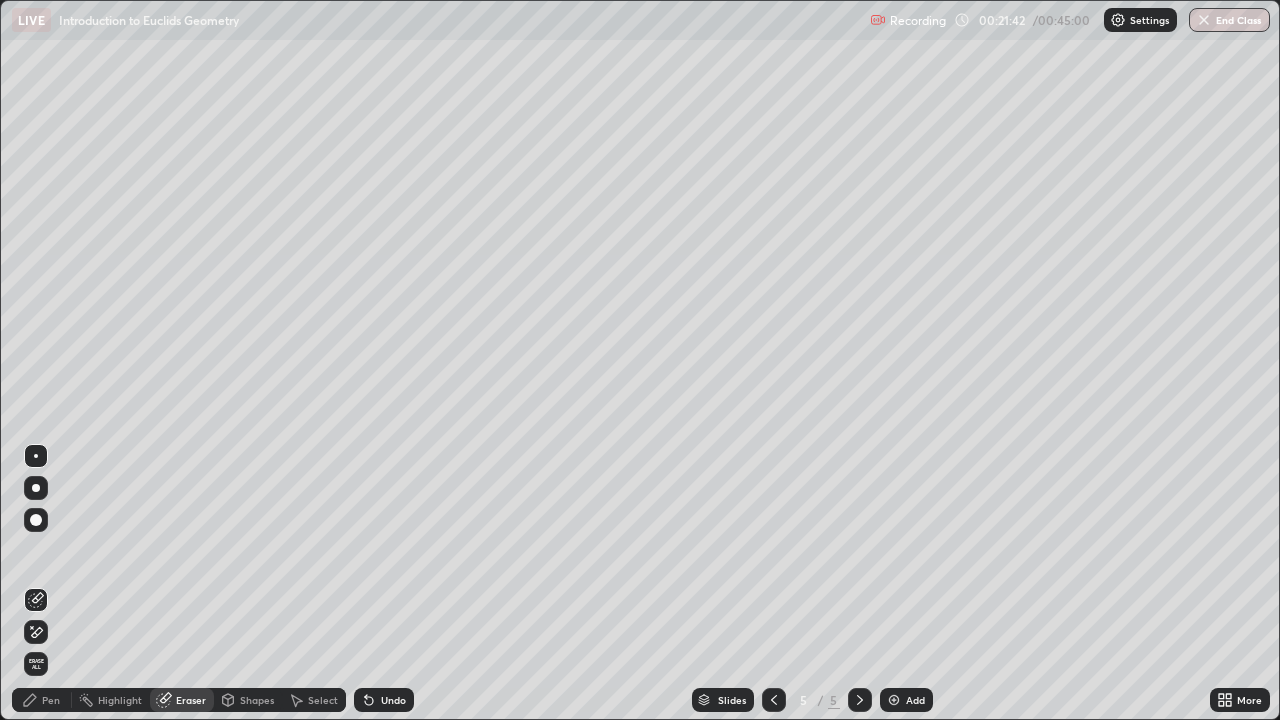 click on "Pen" at bounding box center [51, 700] 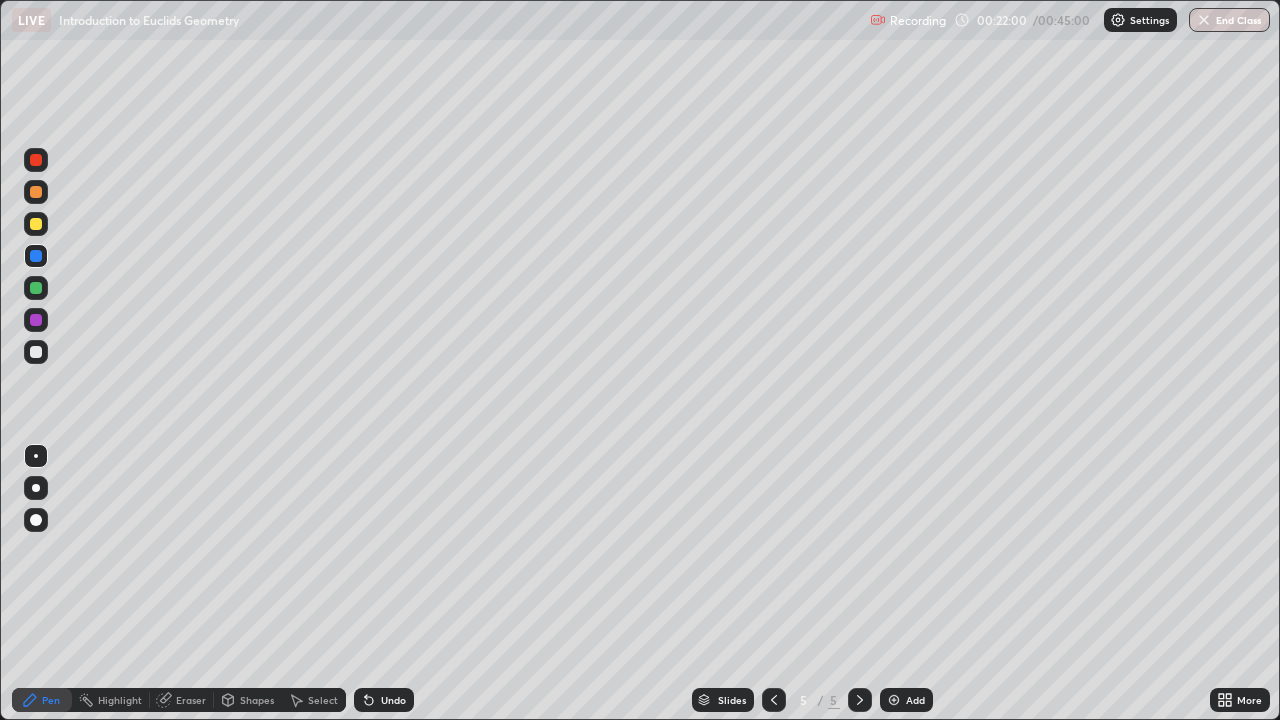 click on "Eraser" at bounding box center (191, 700) 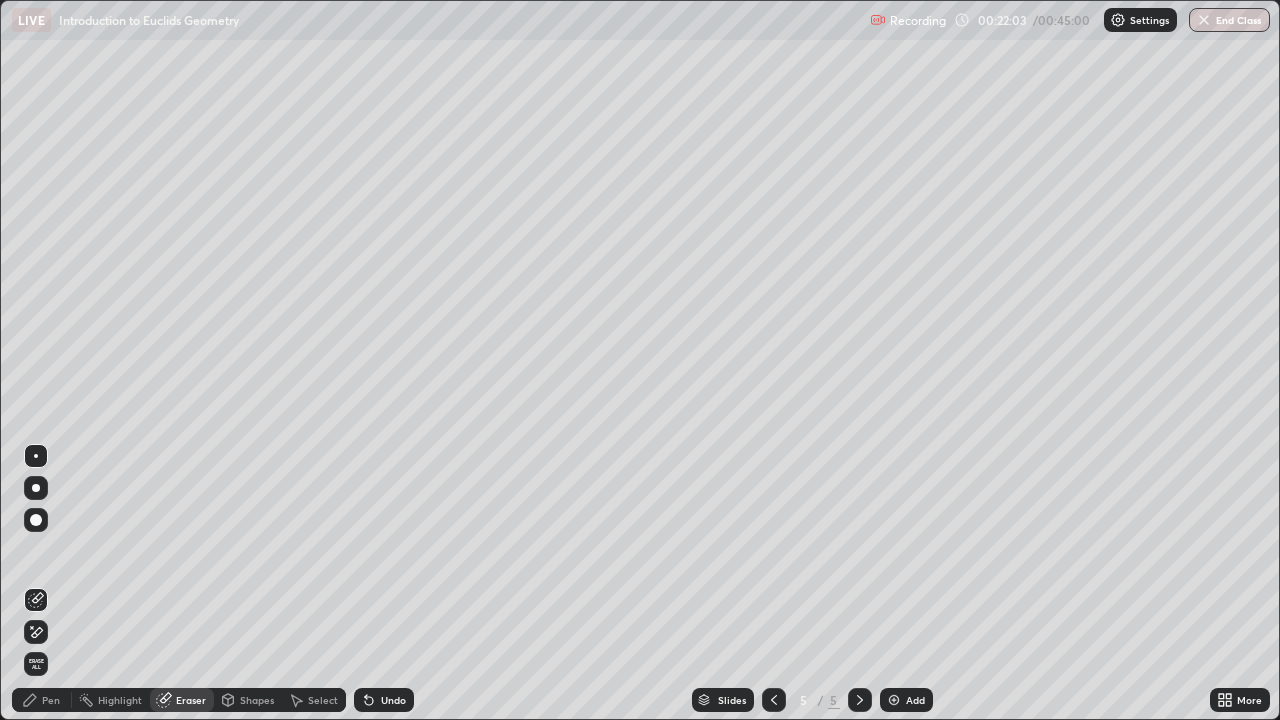 click on "Pen" at bounding box center [51, 700] 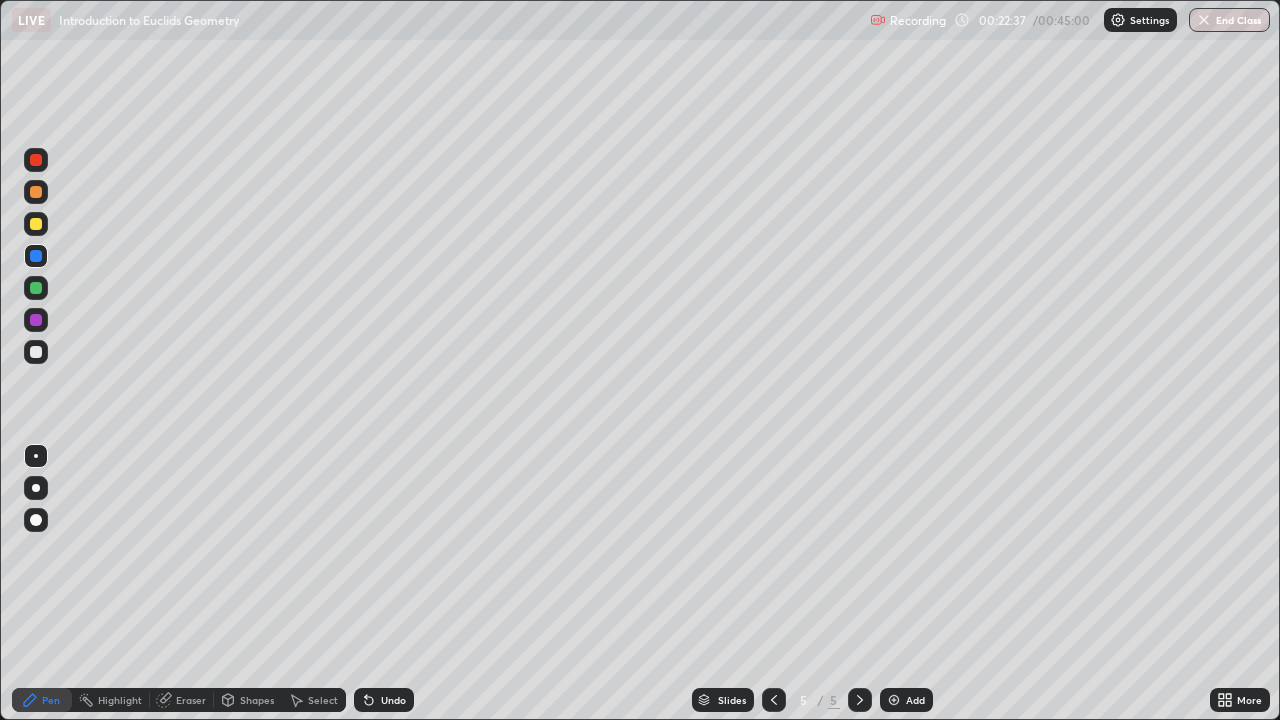 click on "Eraser" at bounding box center (191, 700) 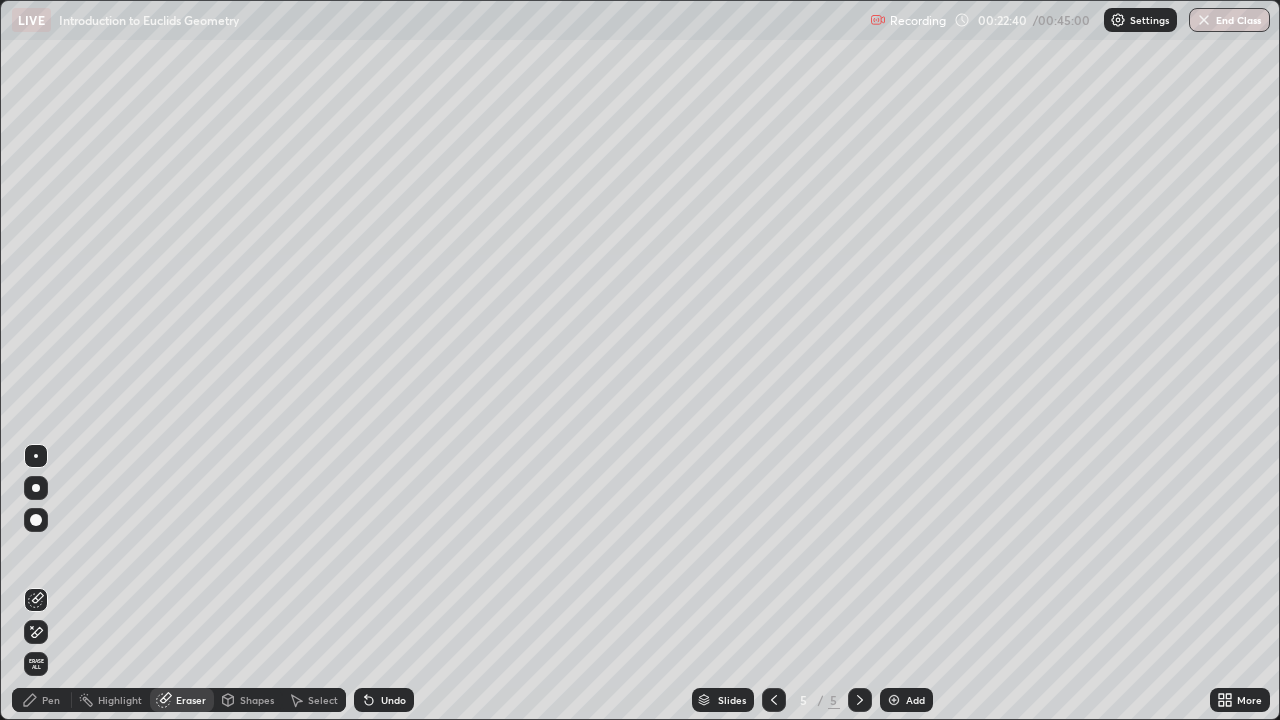 click on "Pen" at bounding box center (51, 700) 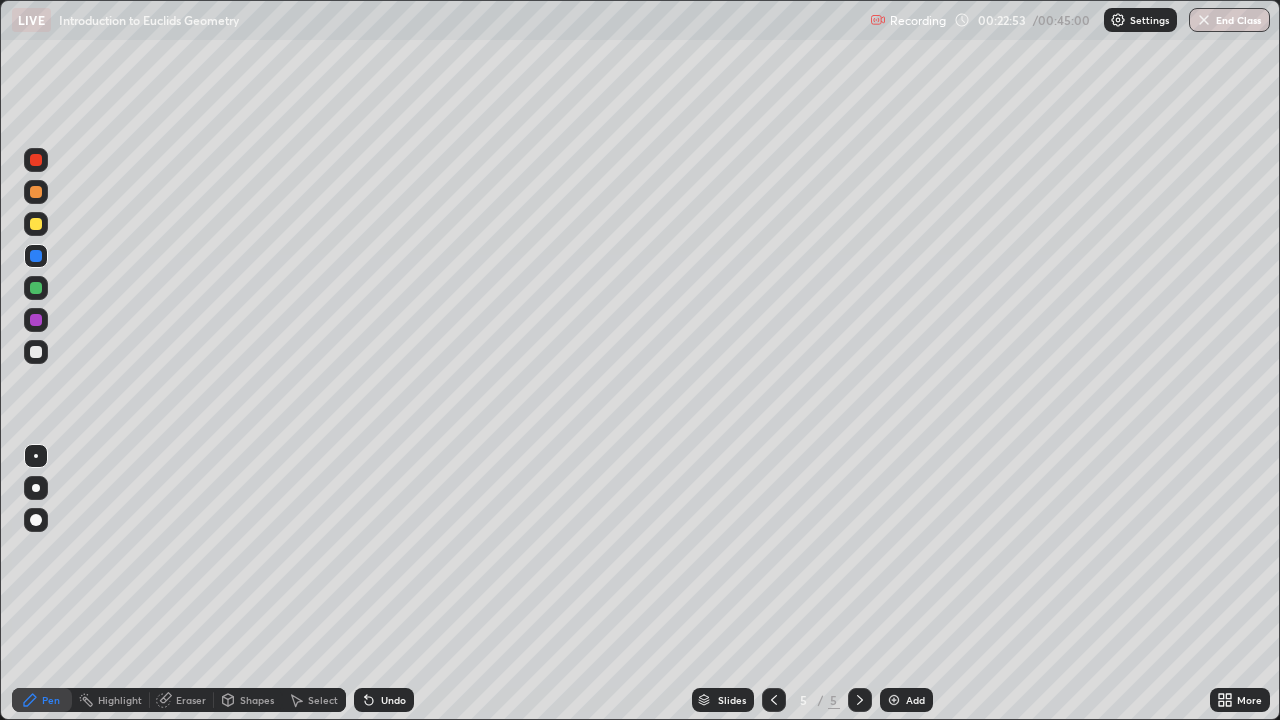 click at bounding box center [36, 160] 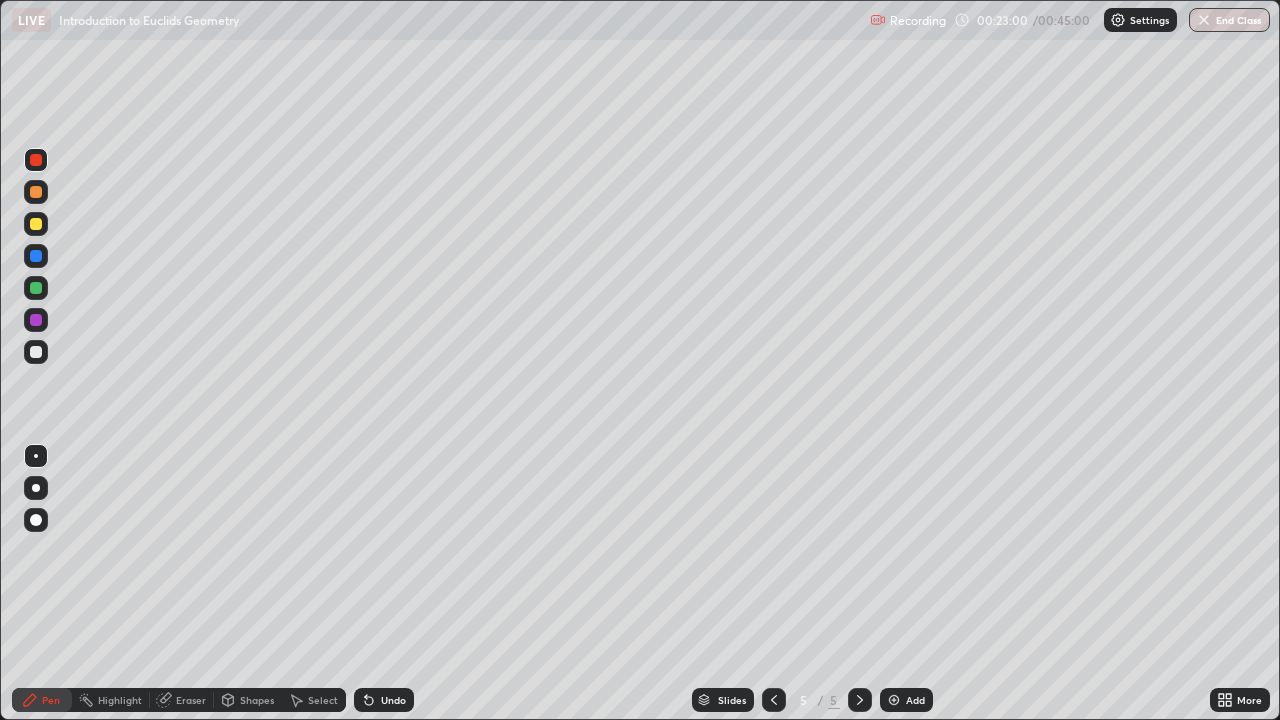 click at bounding box center [36, 352] 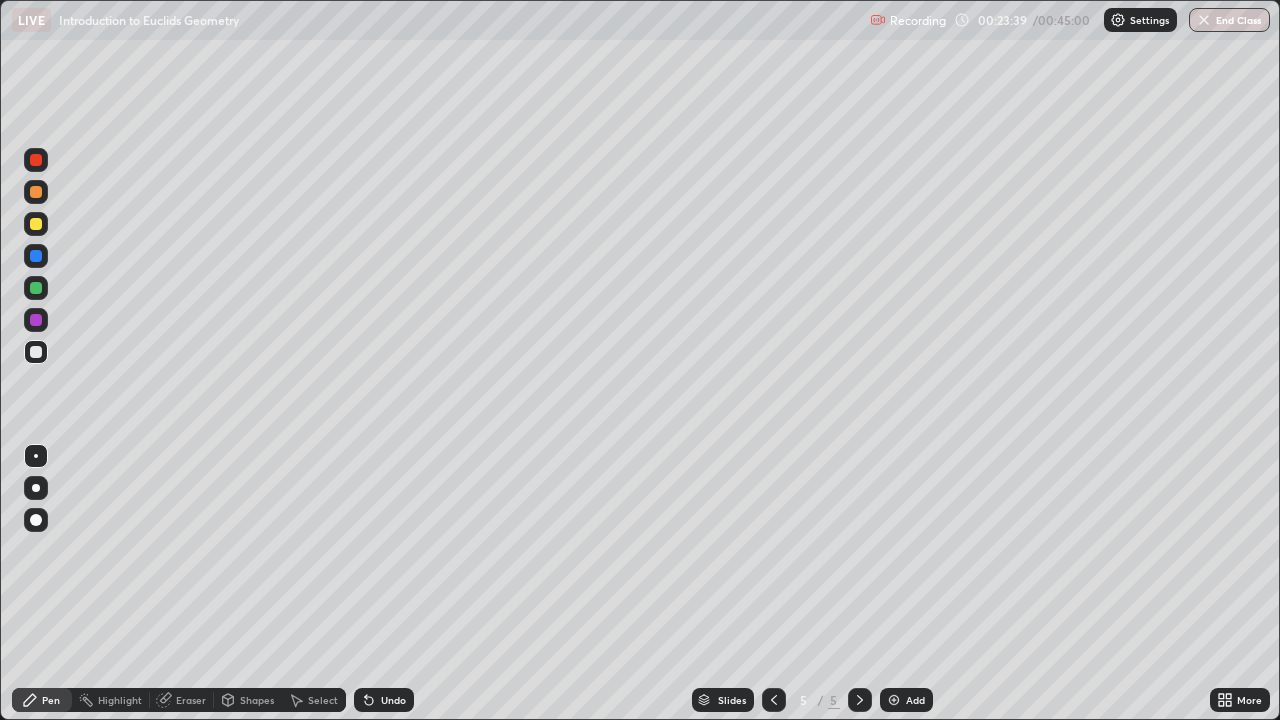 click on "Eraser" at bounding box center (191, 700) 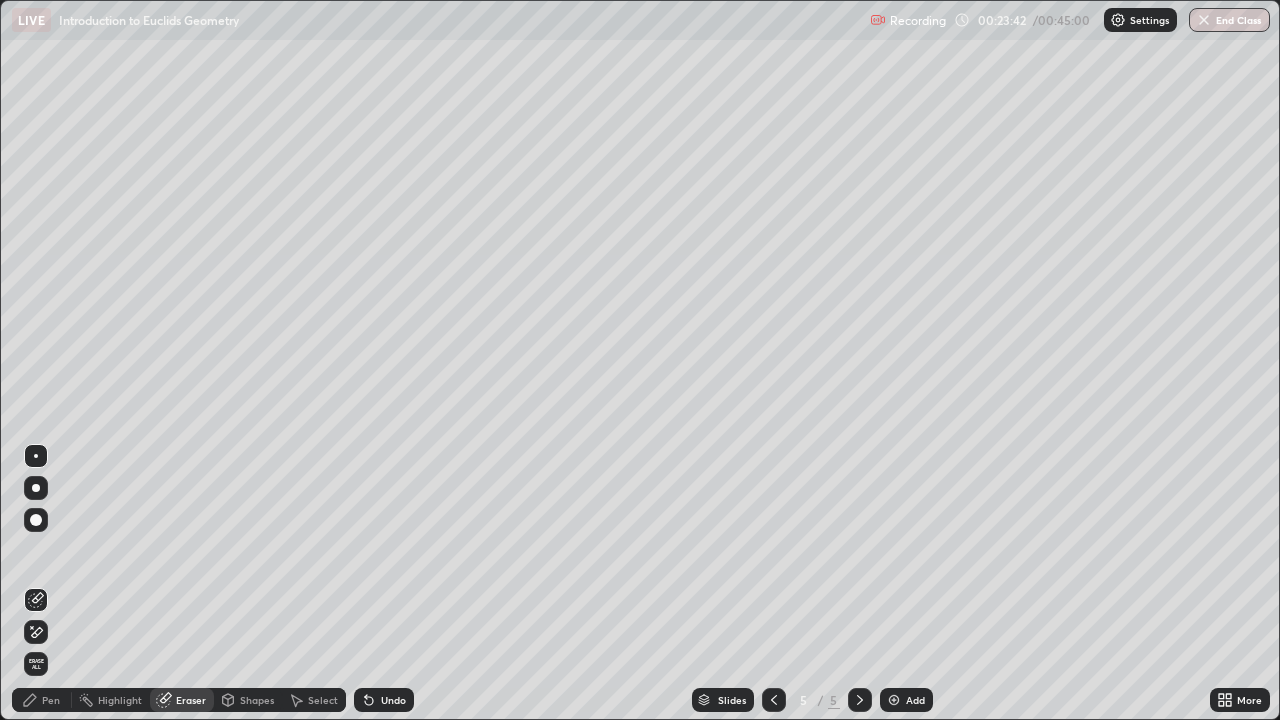 click on "Pen" at bounding box center [51, 700] 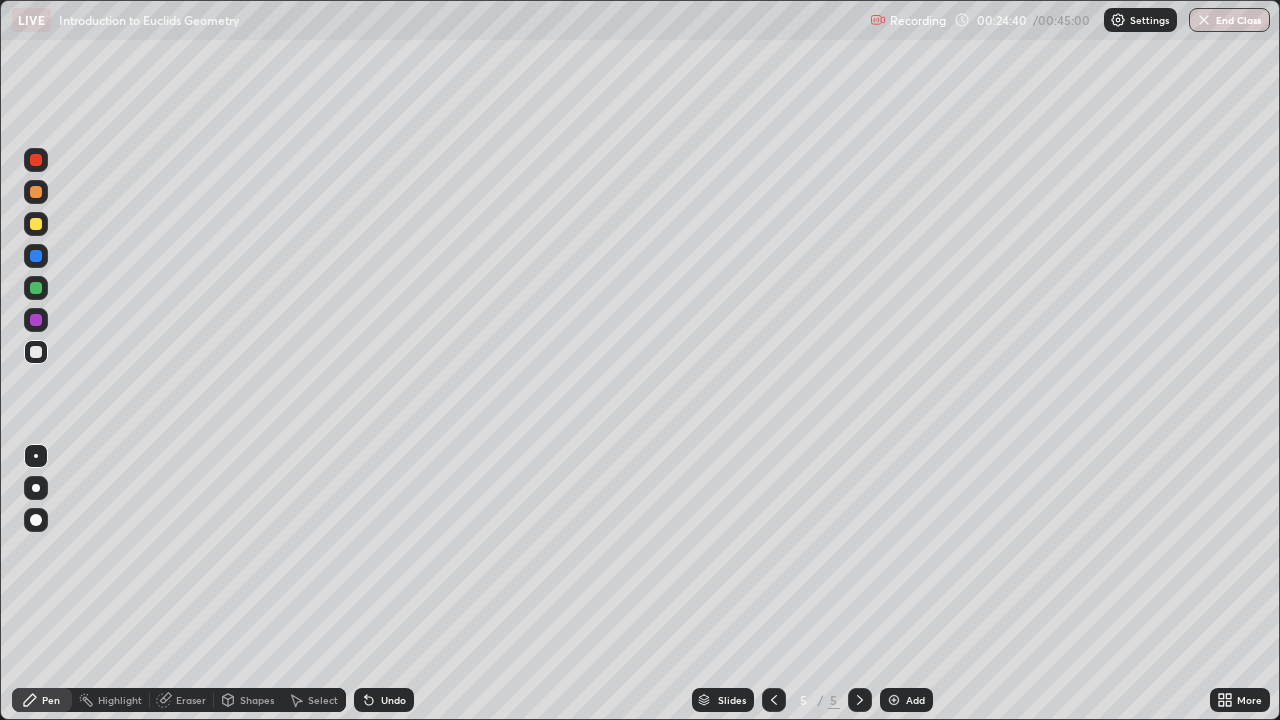 click on "Eraser" at bounding box center [191, 700] 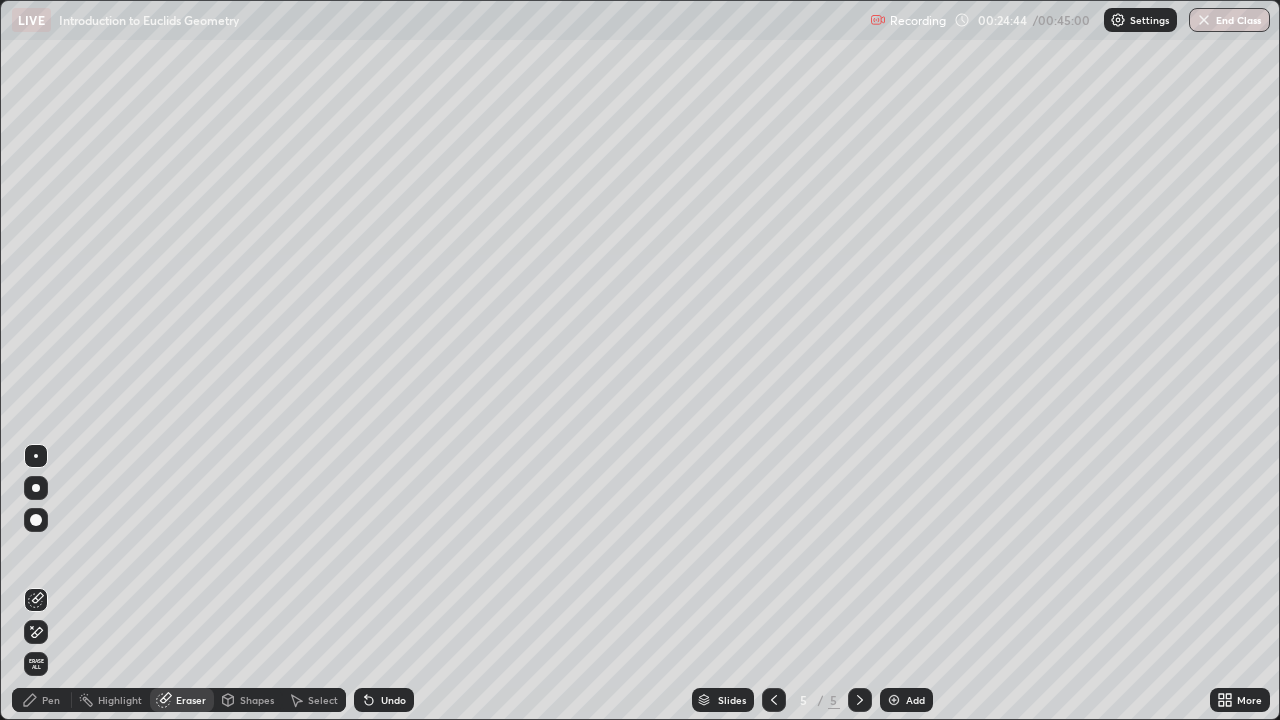 click on "Pen" at bounding box center (51, 700) 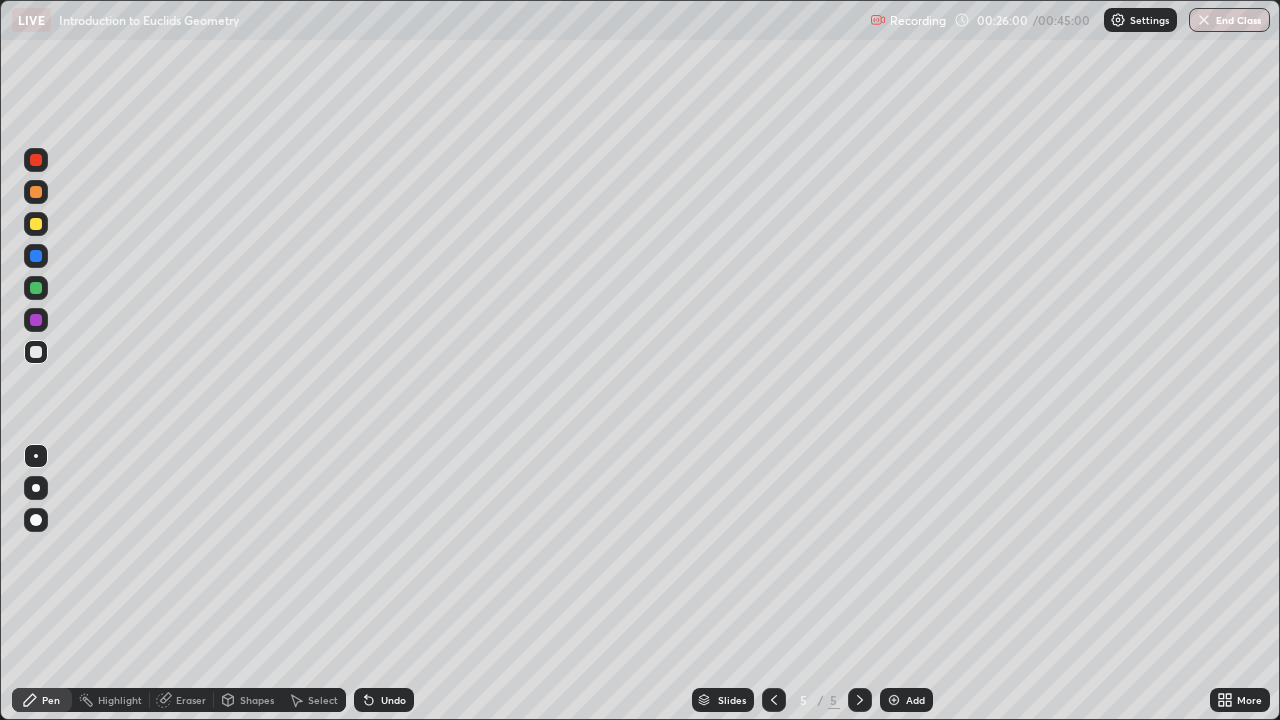 click at bounding box center (36, 224) 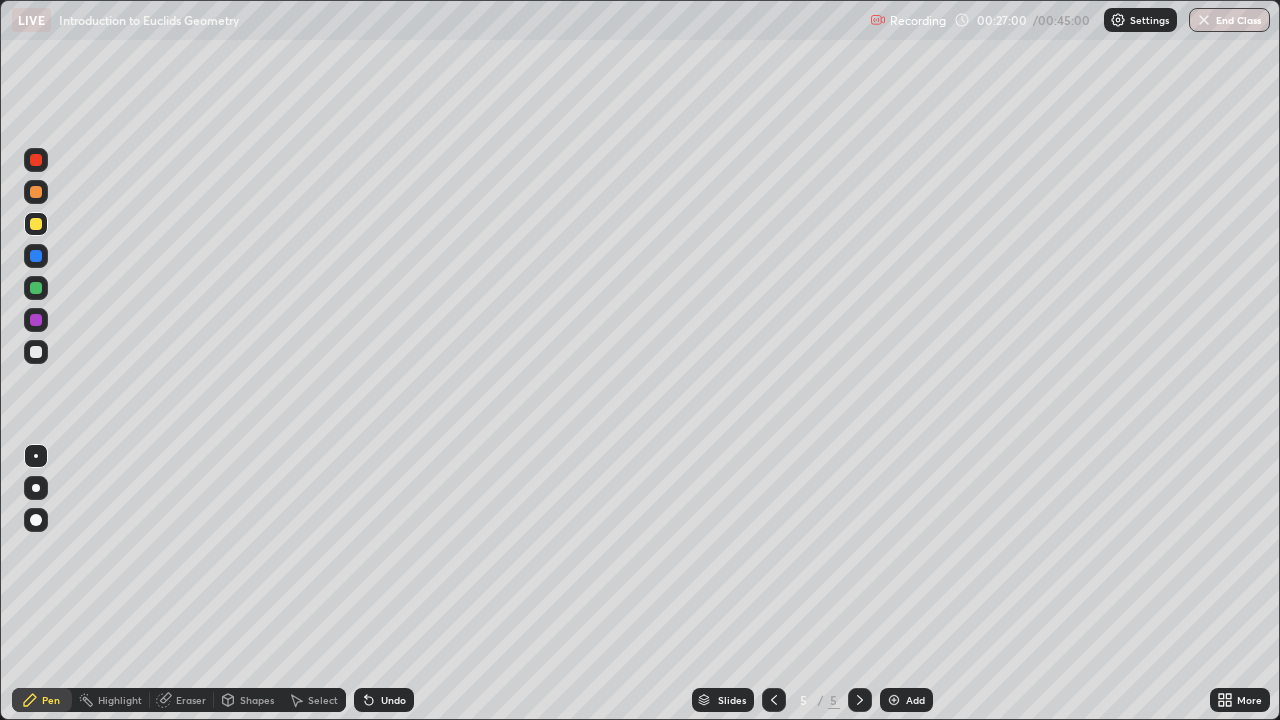 click on "Eraser" at bounding box center (191, 700) 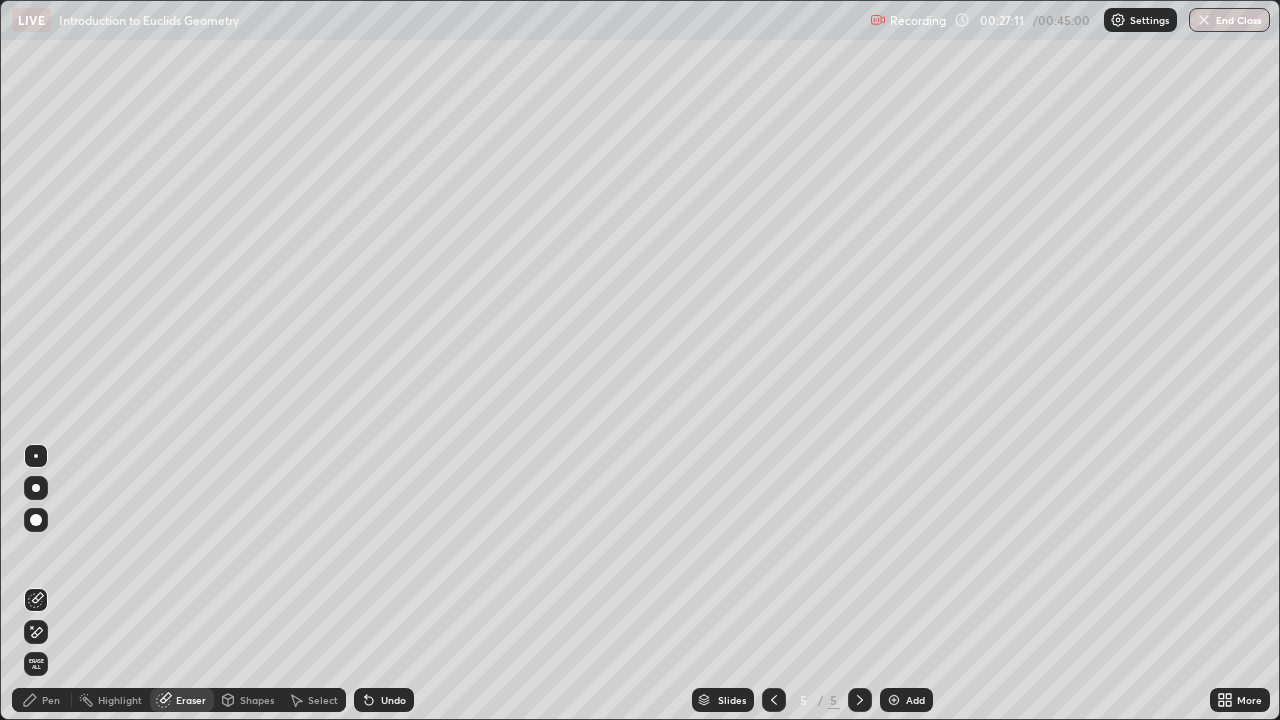 click on "Pen" at bounding box center (42, 700) 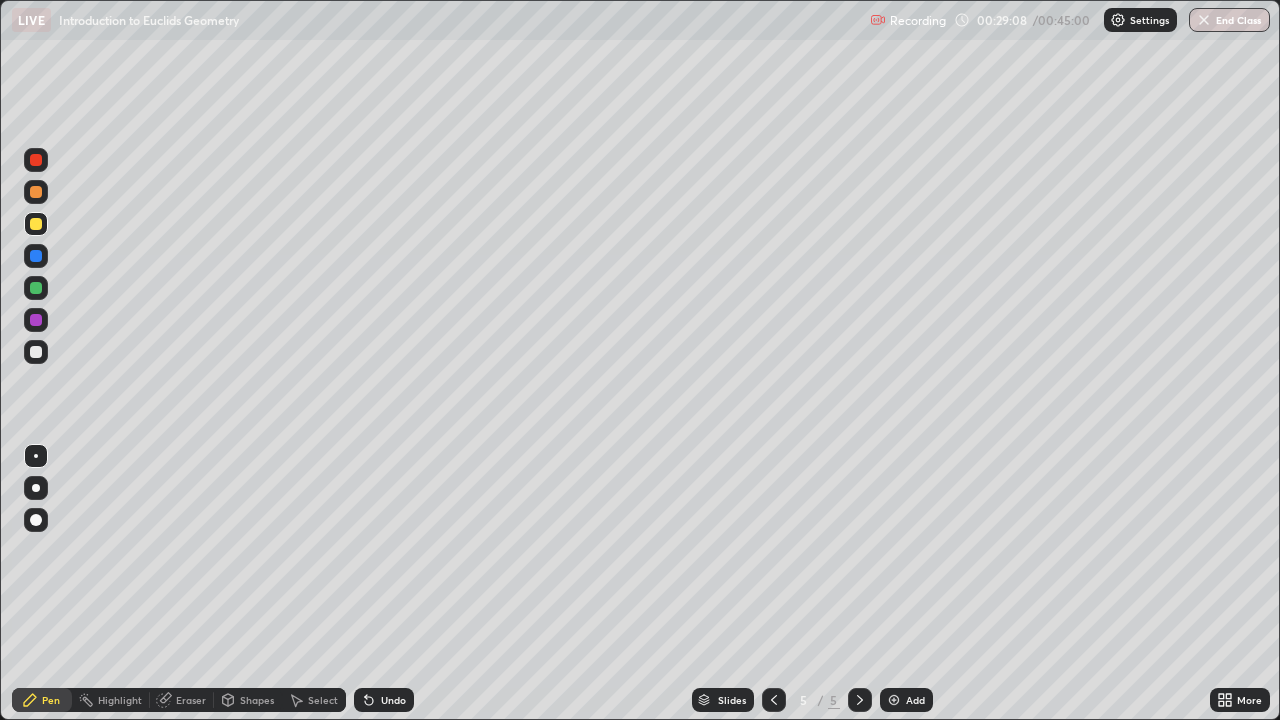 click at bounding box center (894, 700) 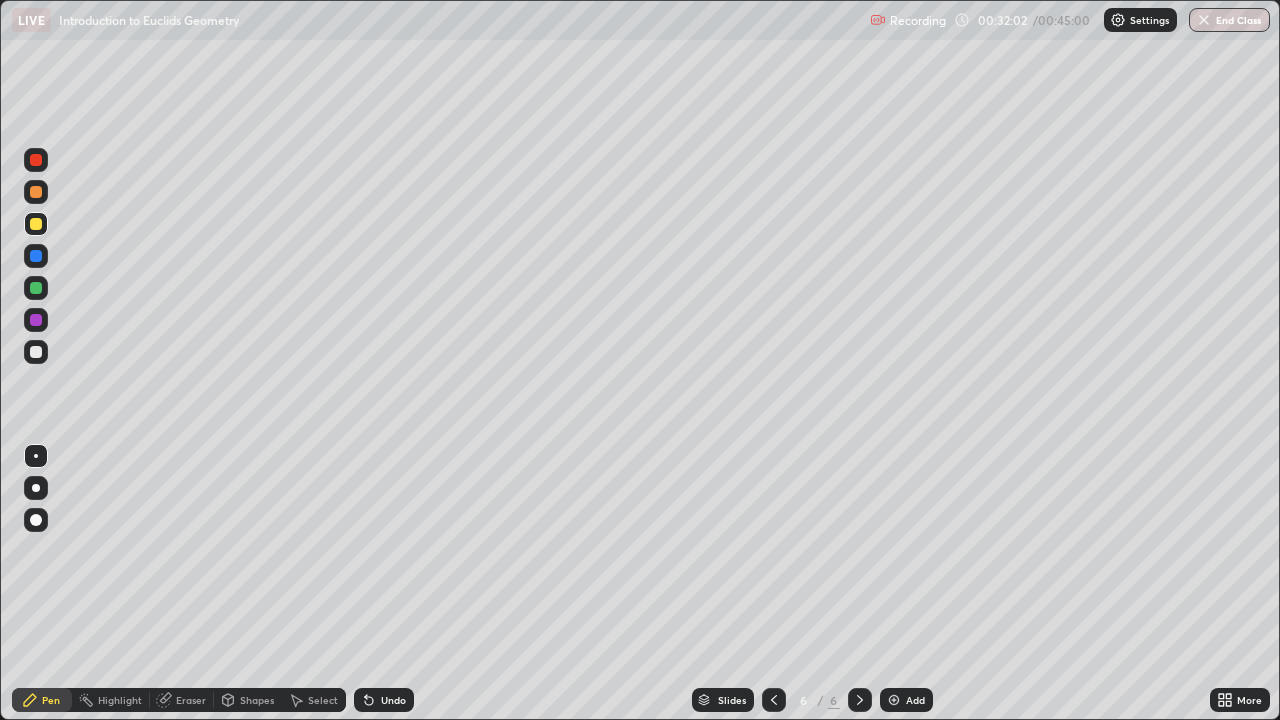 click at bounding box center (36, 256) 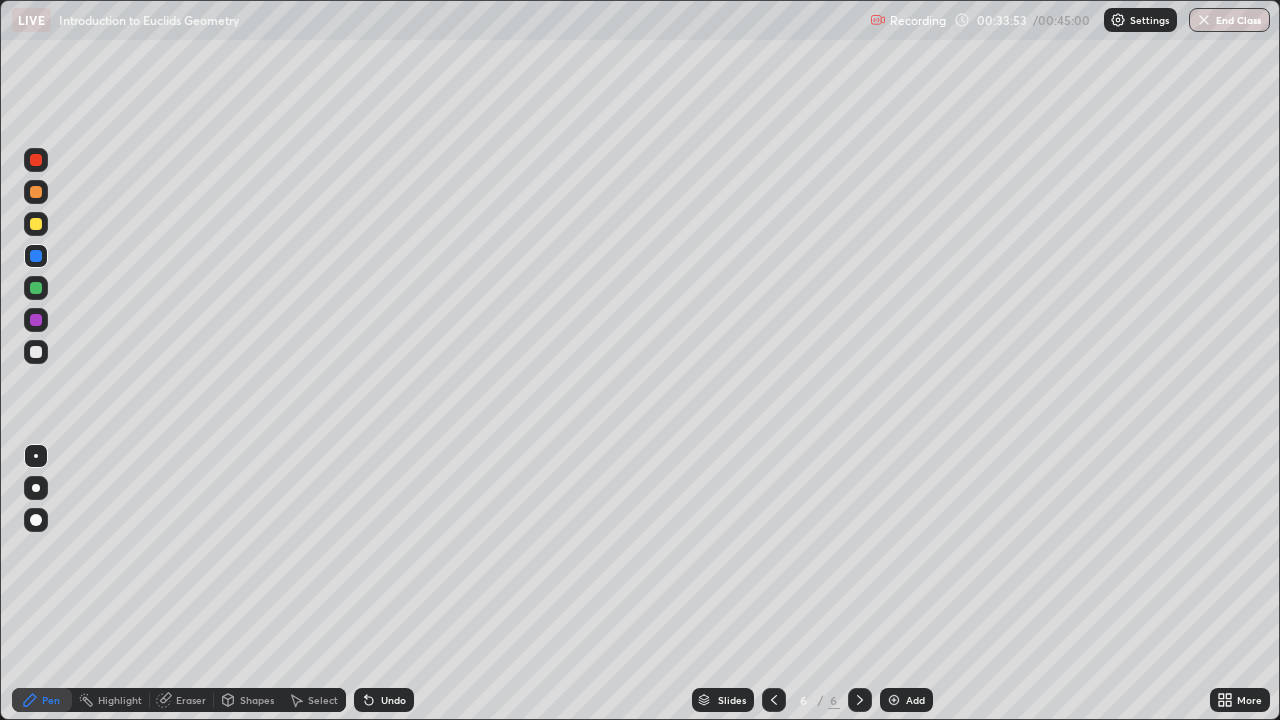click at bounding box center [36, 352] 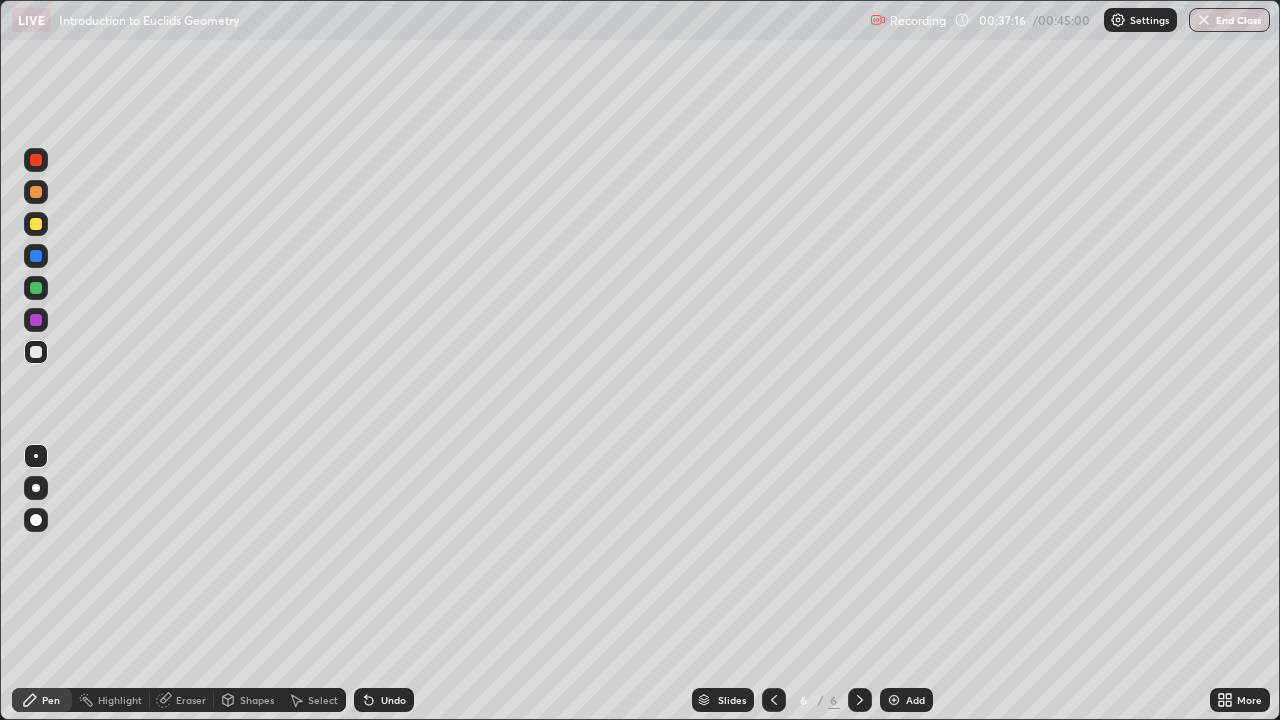 click on "Eraser" at bounding box center [191, 700] 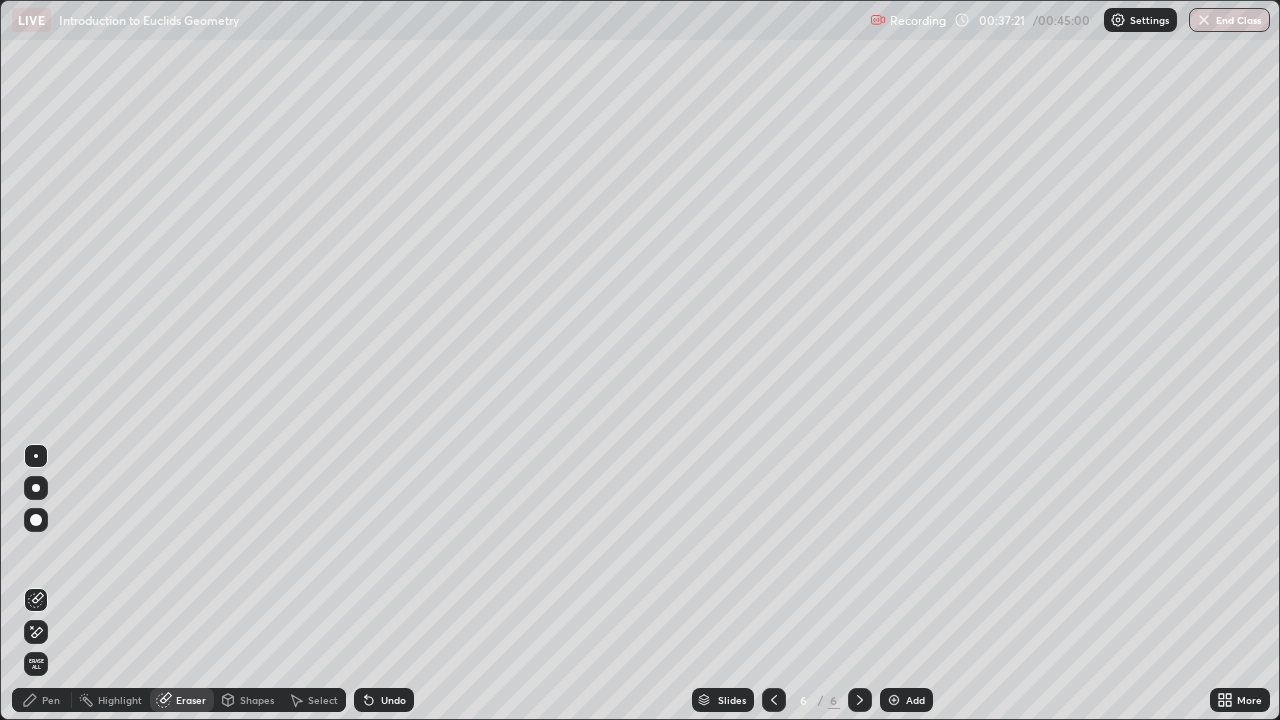 click on "Pen" at bounding box center [51, 700] 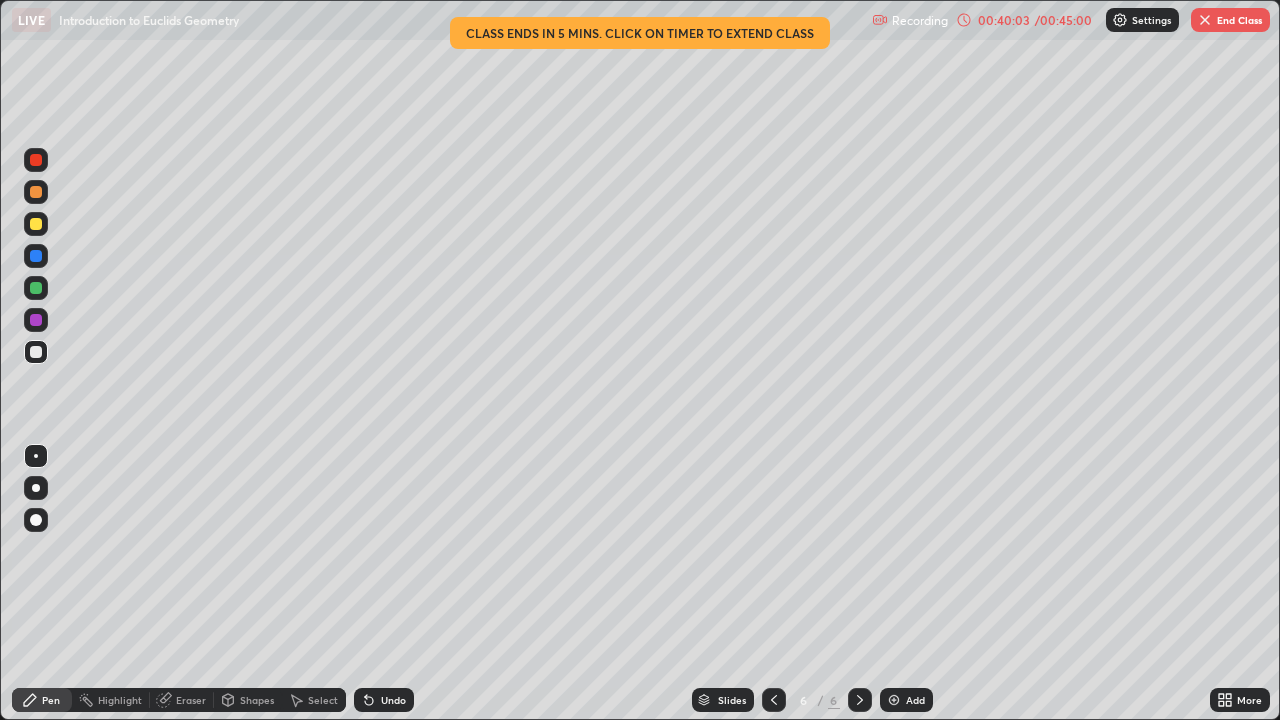 click on "Eraser" at bounding box center (191, 700) 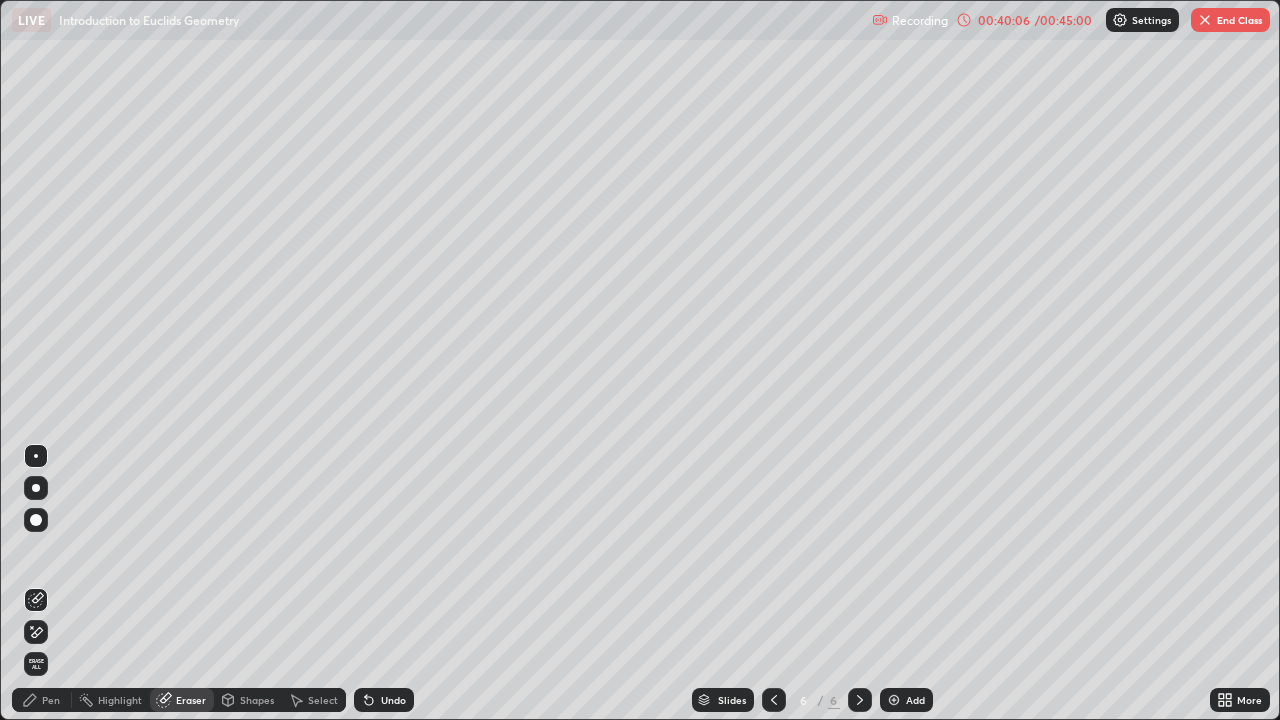 click on "Pen" at bounding box center [51, 700] 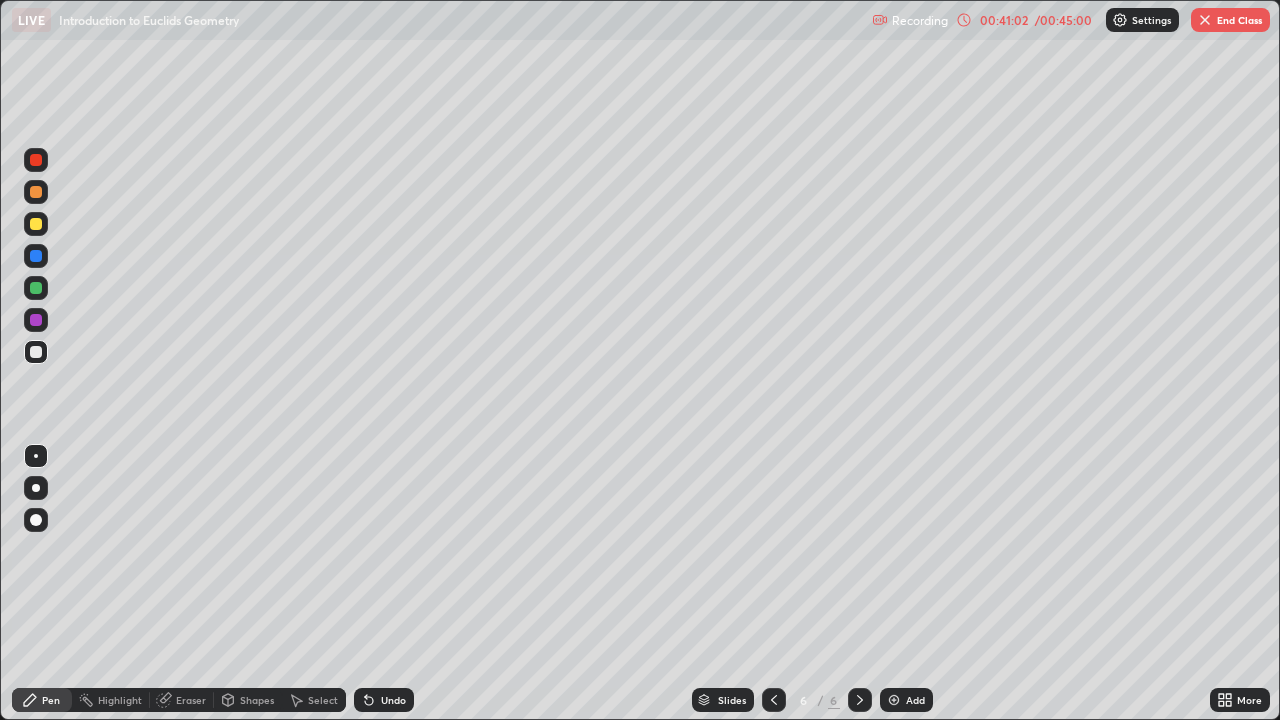 click on "Eraser" at bounding box center [191, 700] 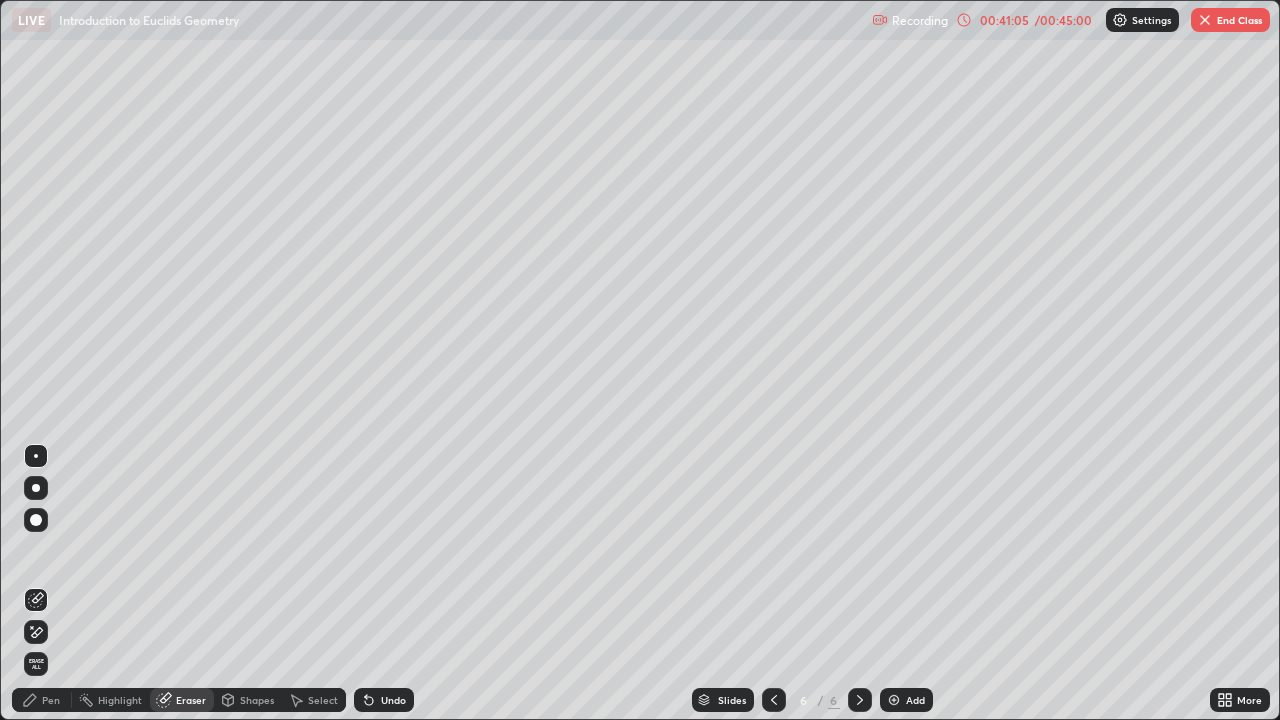 click on "Pen" at bounding box center [51, 700] 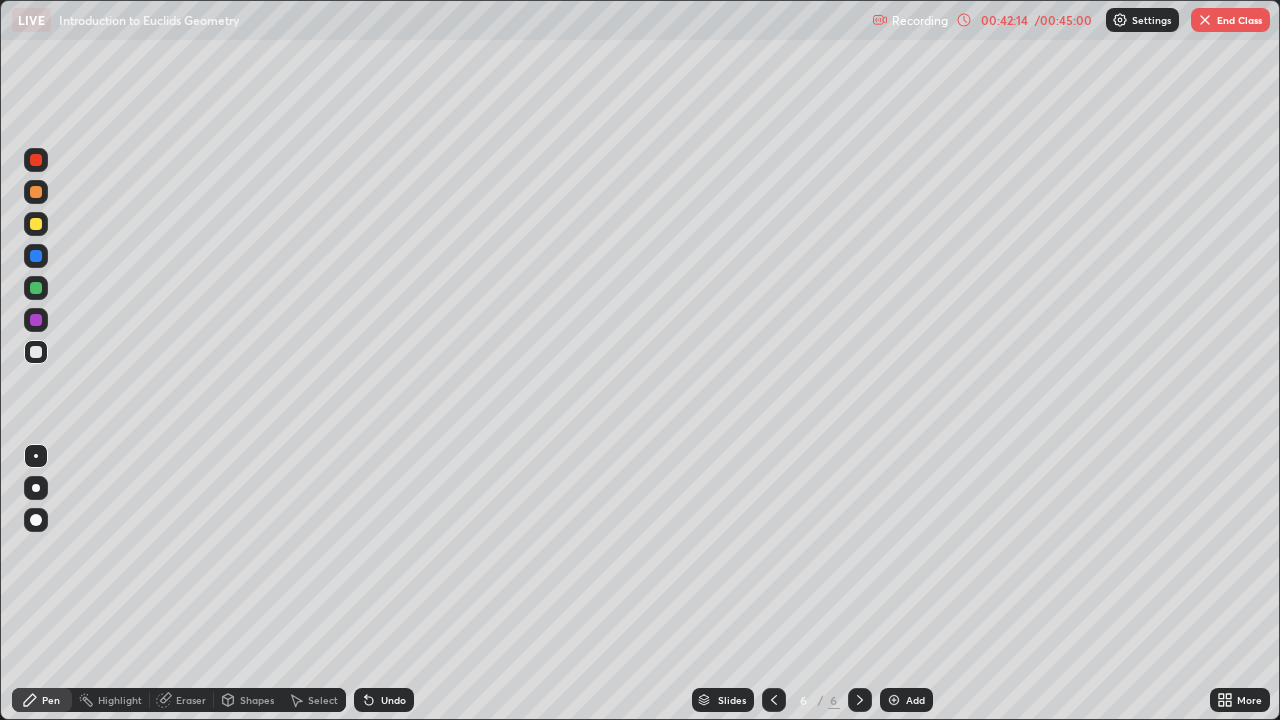 click at bounding box center (894, 700) 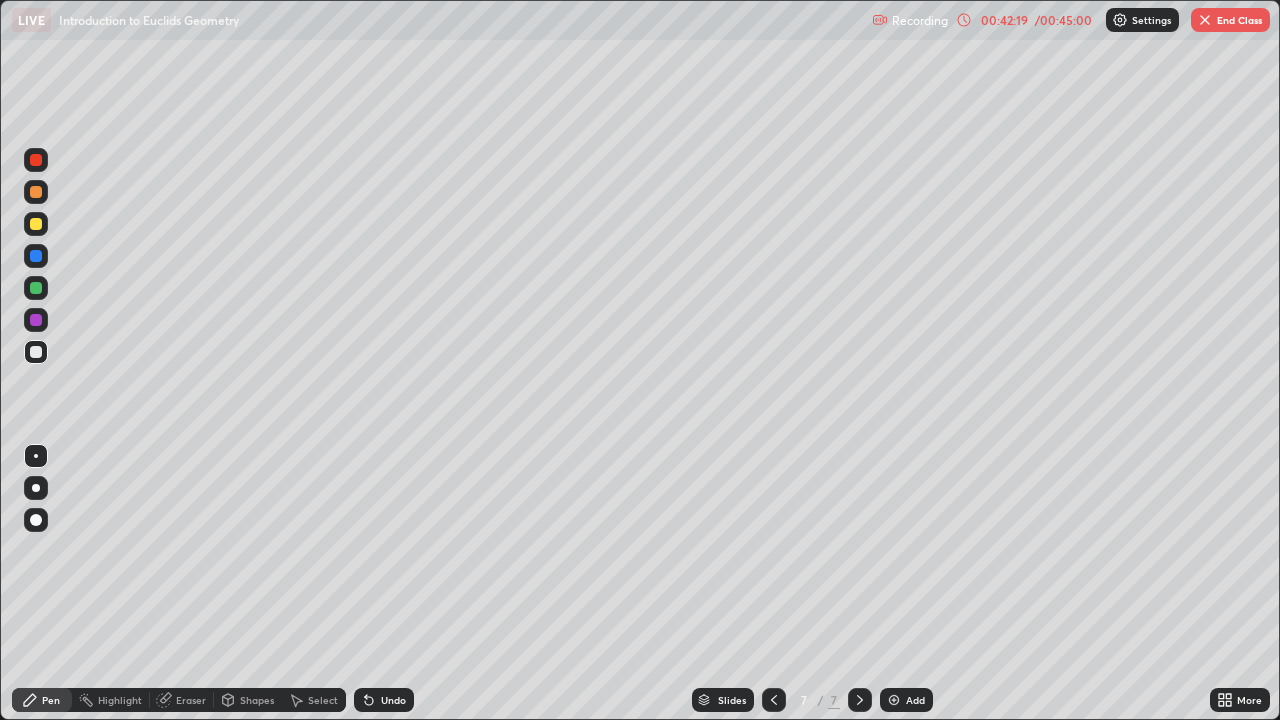 click at bounding box center (36, 352) 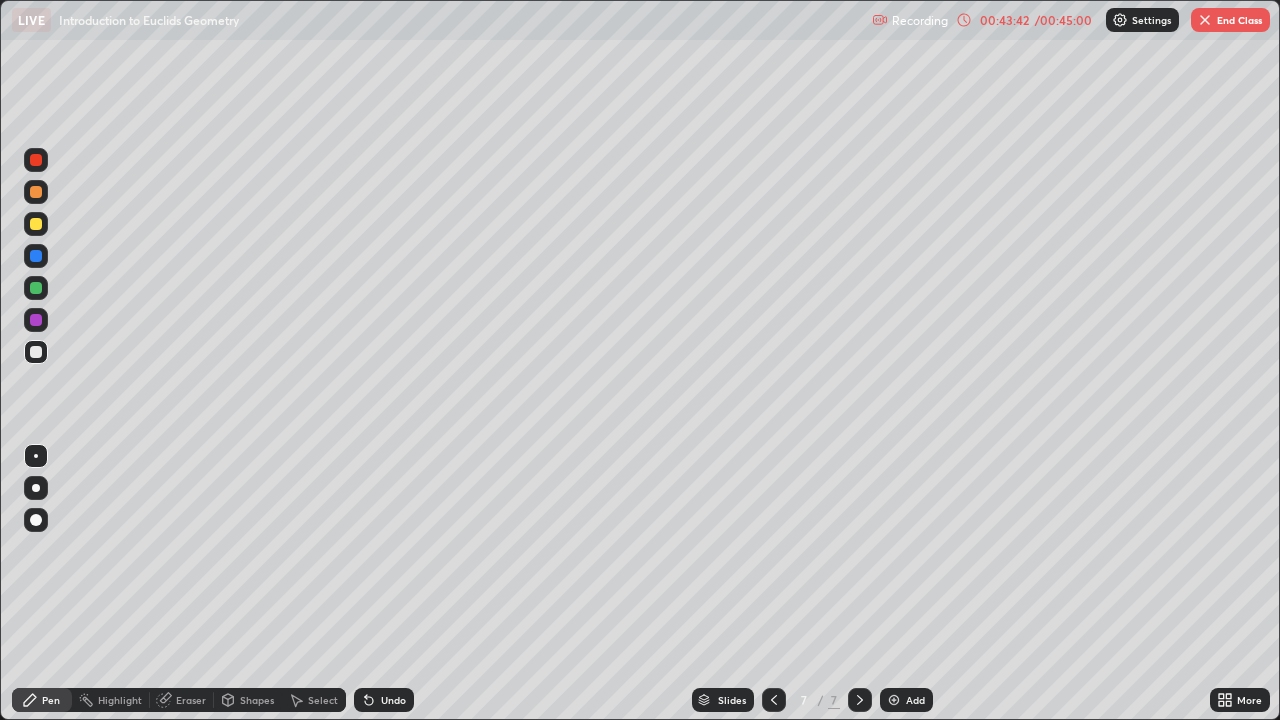 click on "Eraser" at bounding box center [191, 700] 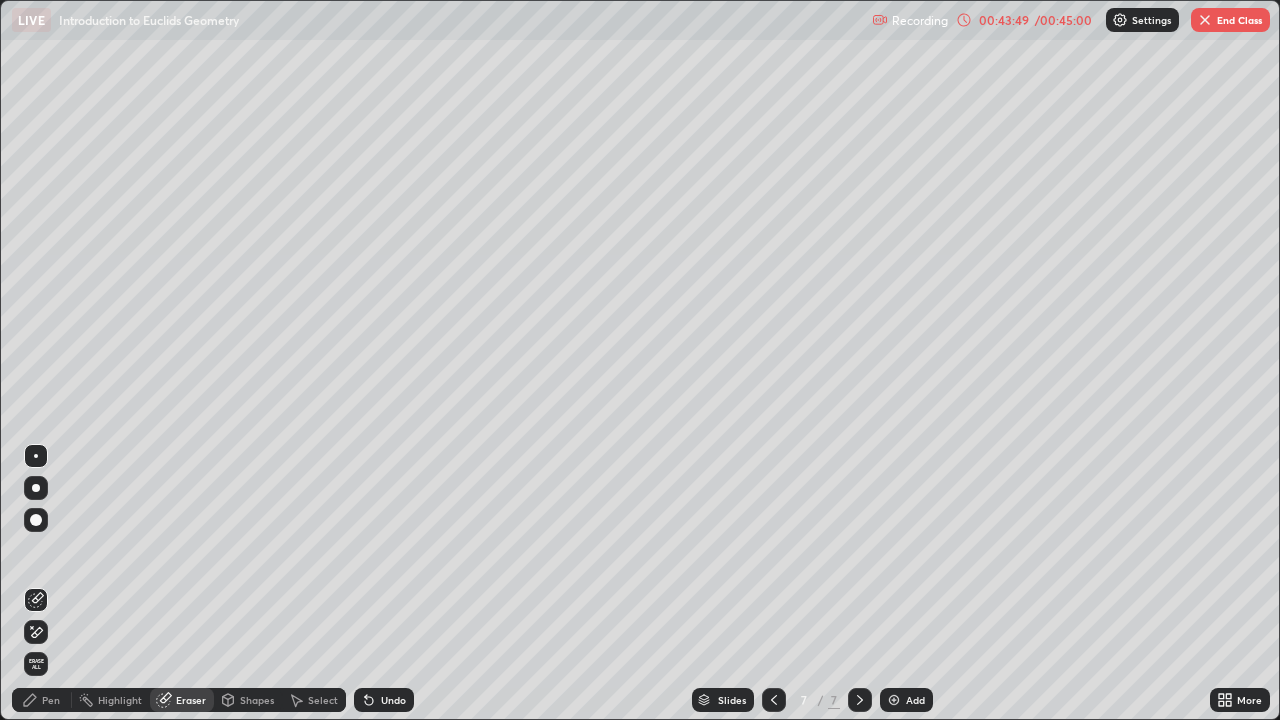 click on "Pen" at bounding box center [51, 700] 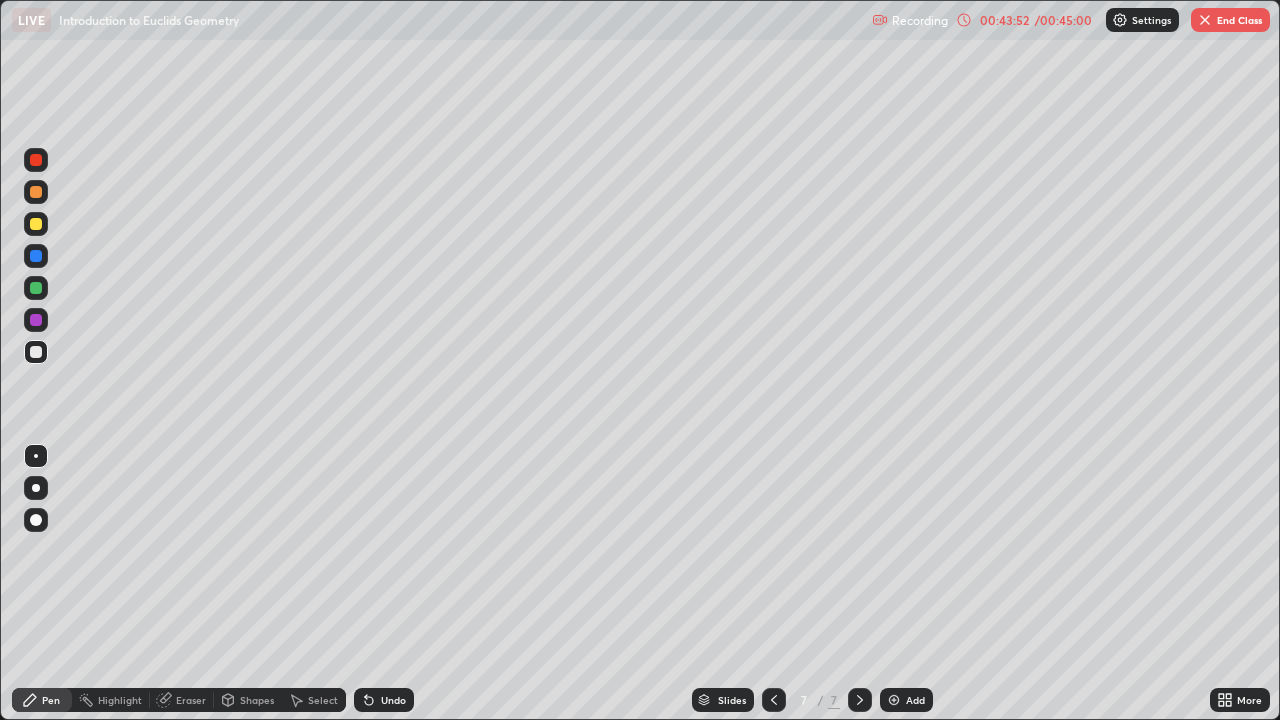 click on "Eraser" at bounding box center (191, 700) 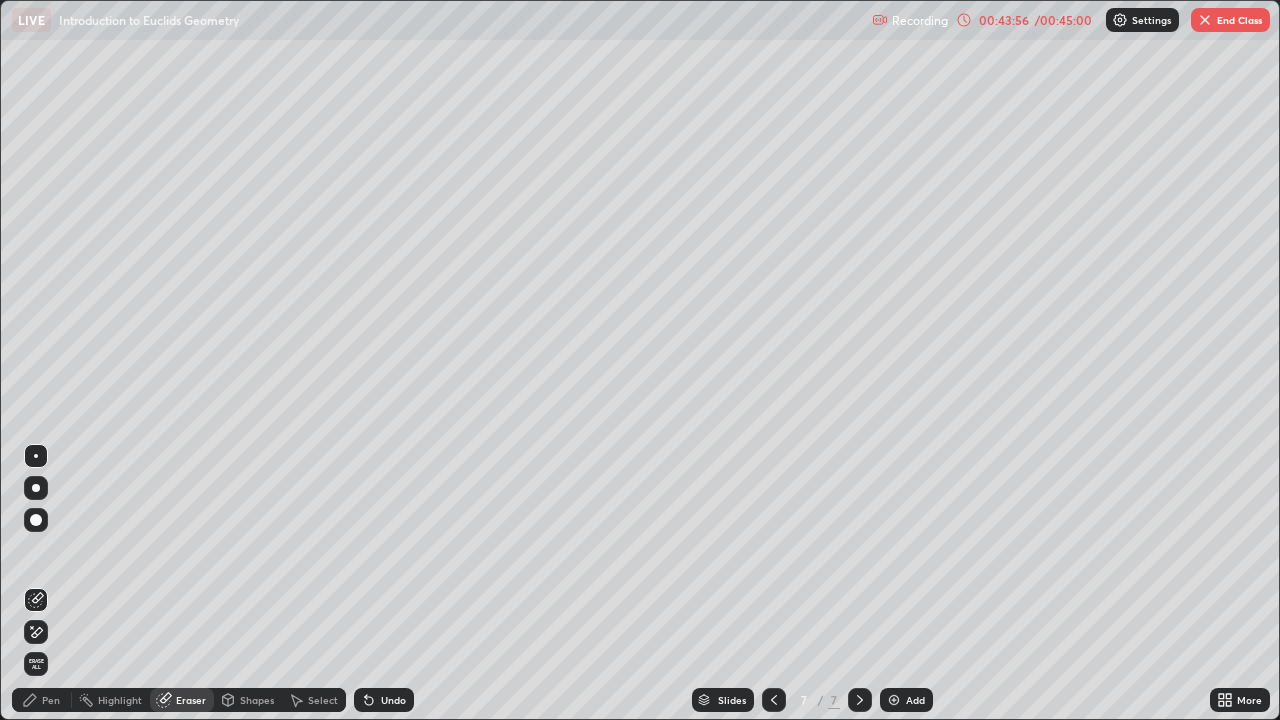 click on "Pen" at bounding box center [51, 700] 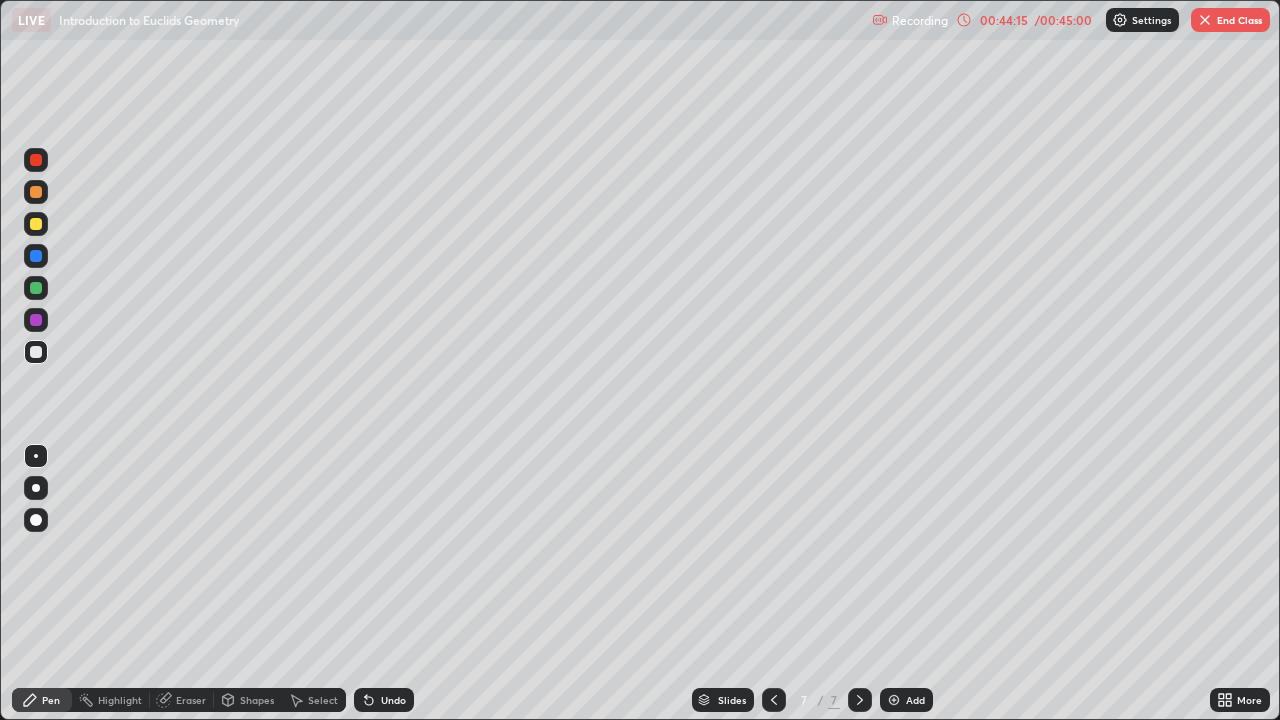 click on "Eraser" at bounding box center [191, 700] 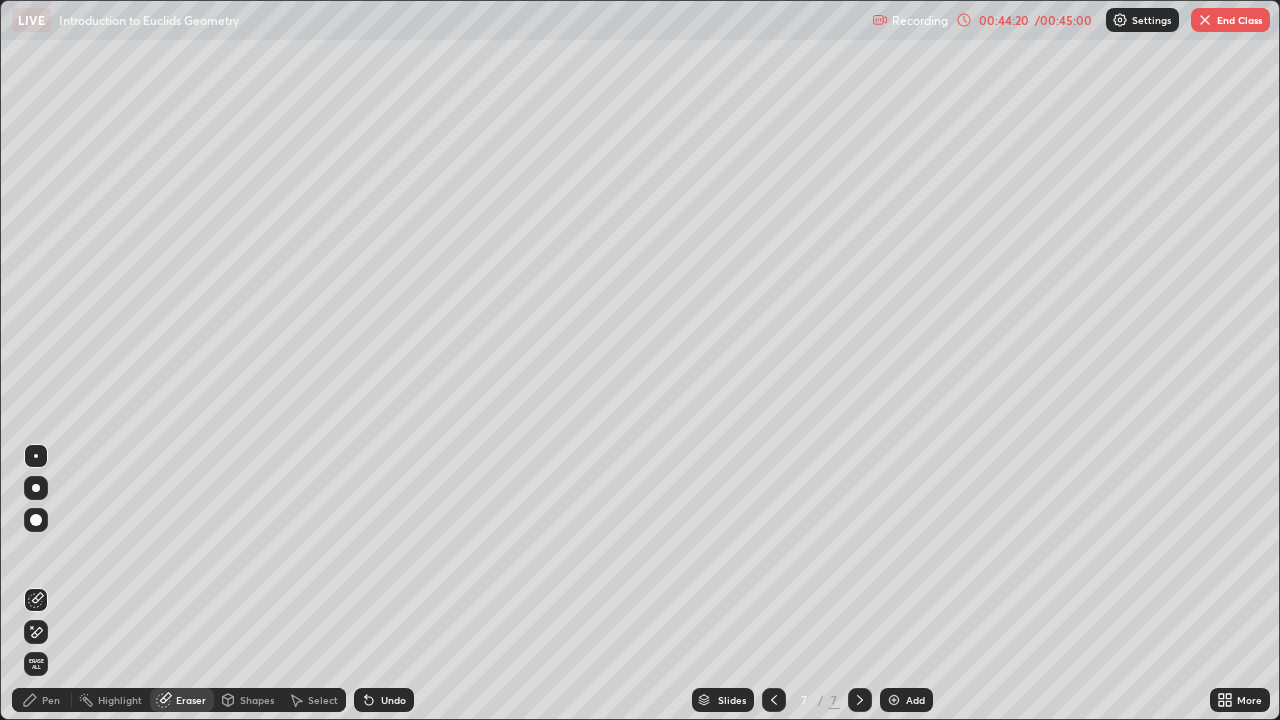 click 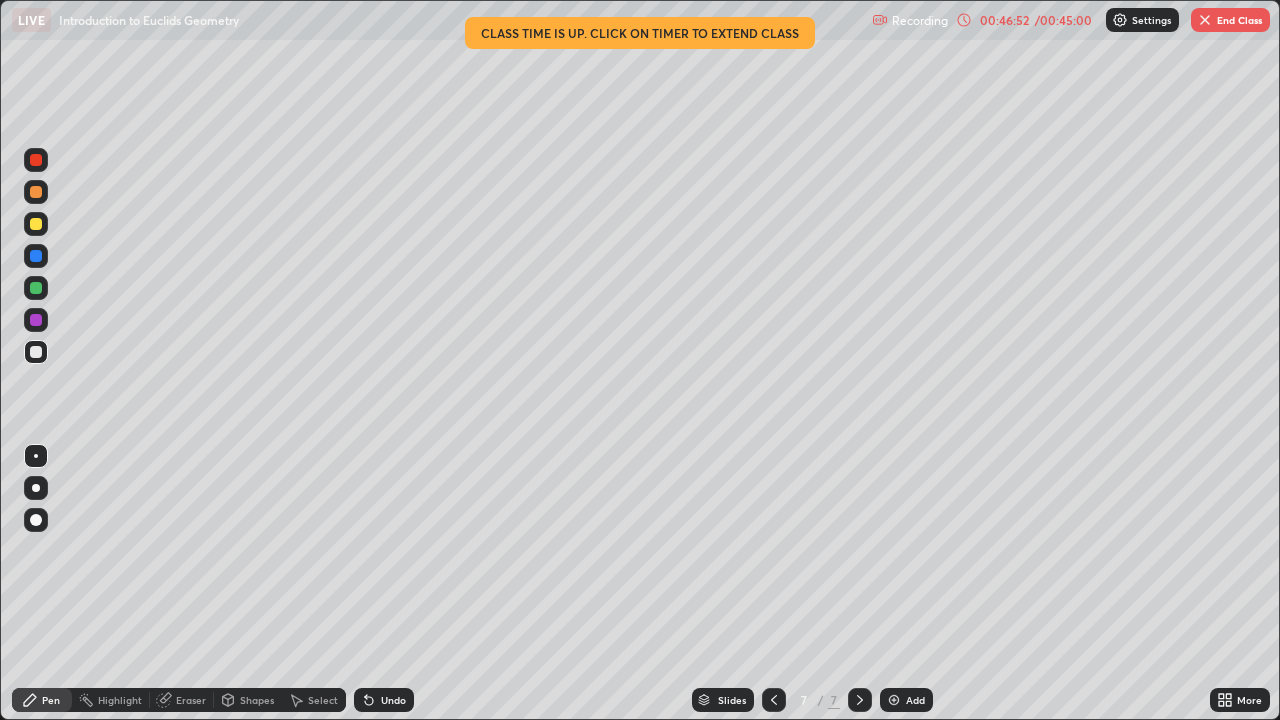 click on "00:46:52" at bounding box center [1004, 20] 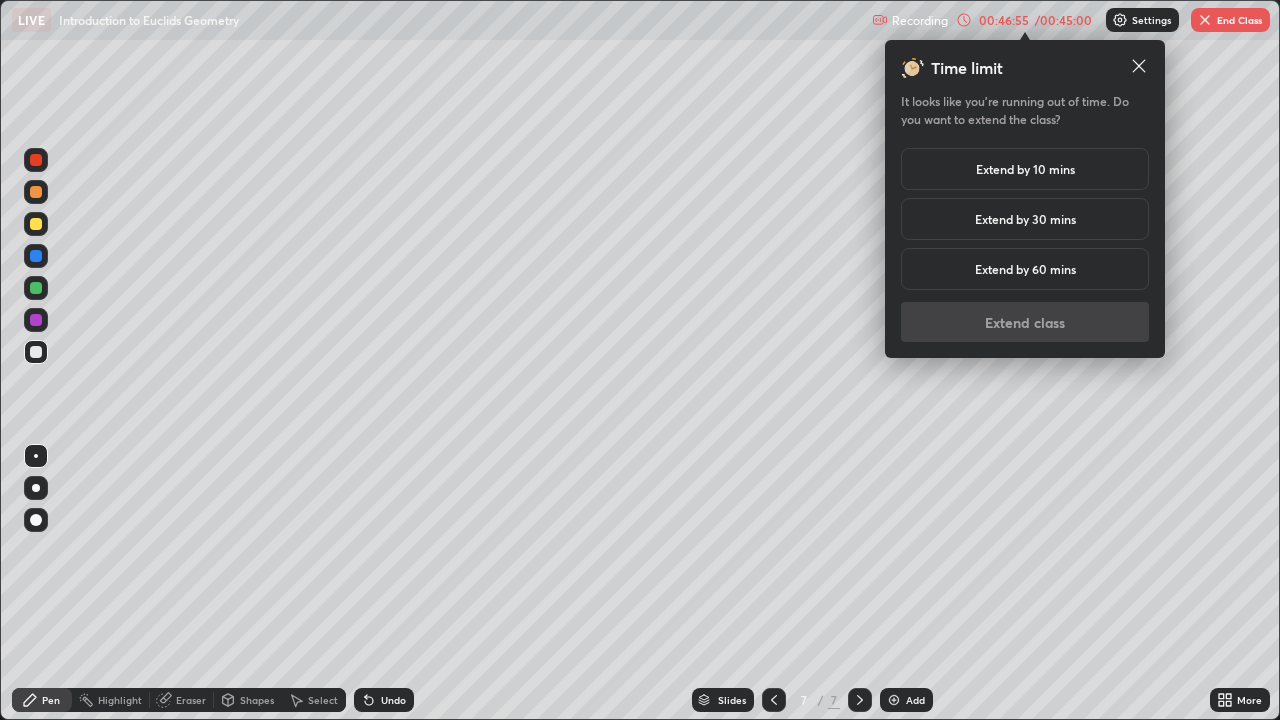 click on "Extend by 60 mins" at bounding box center [1025, 269] 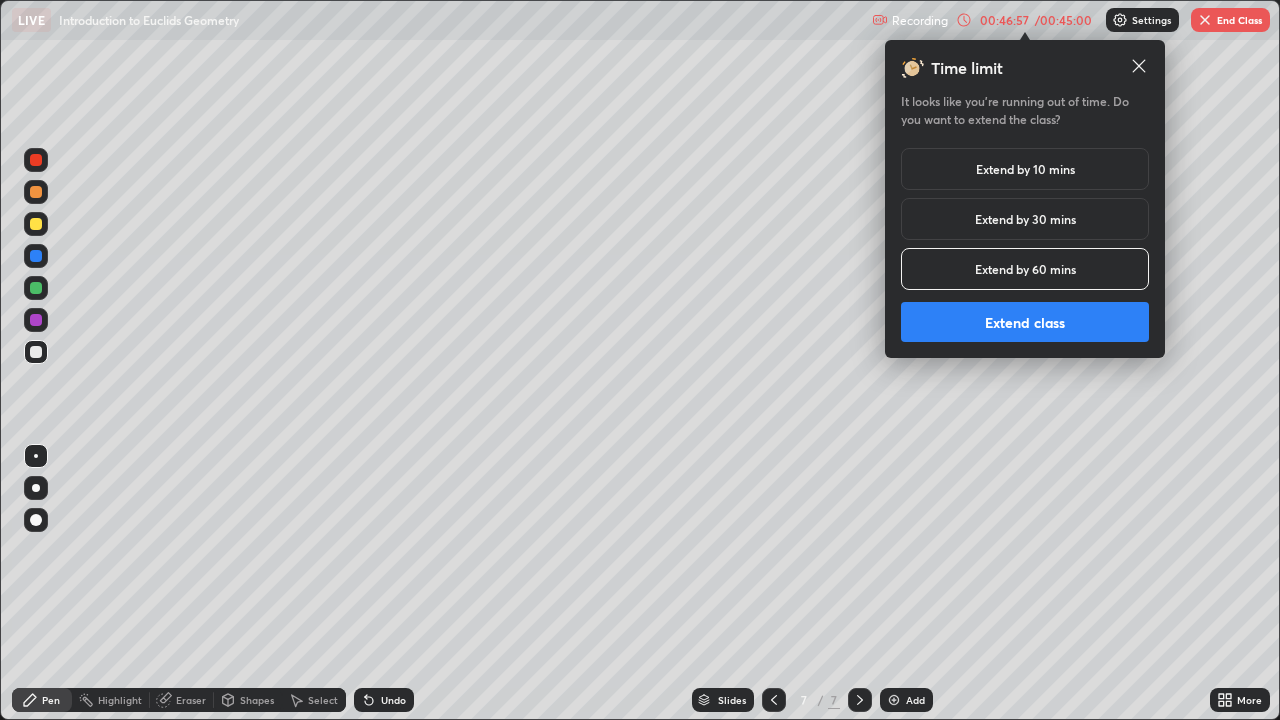 click on "Extend by 60 mins" at bounding box center [1025, 269] 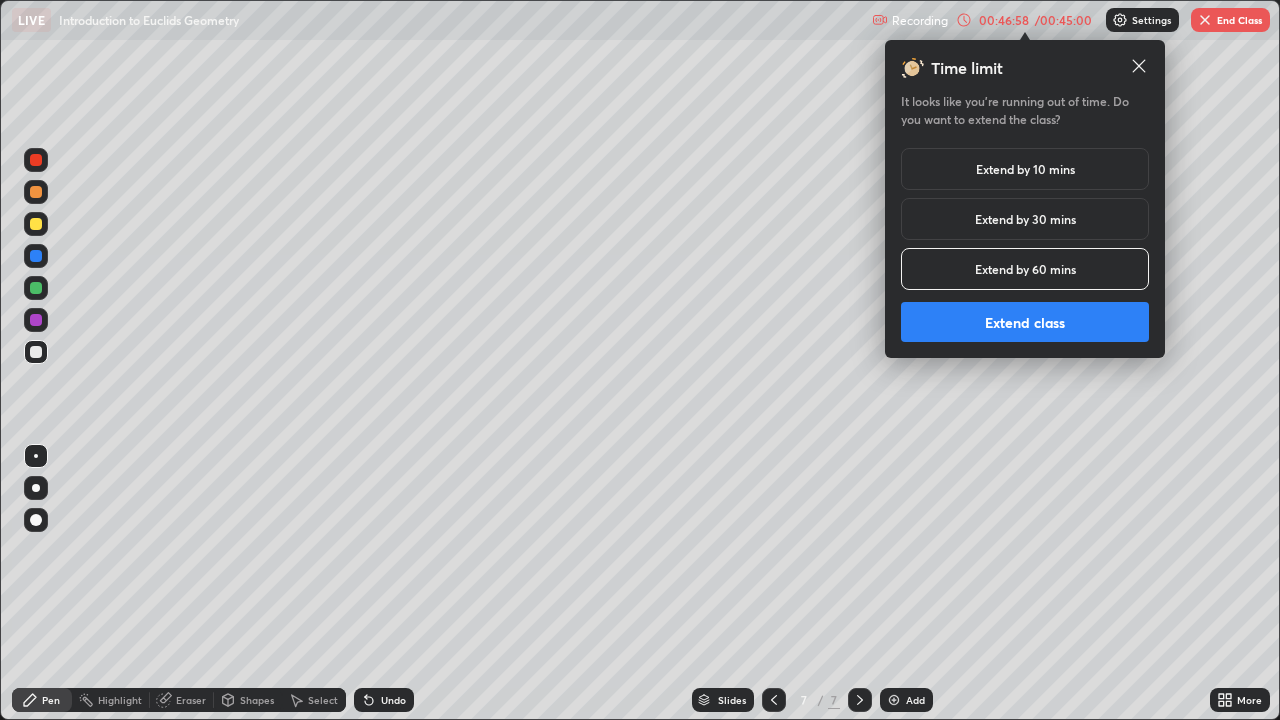 click on "Extend by 60 mins" at bounding box center (1025, 269) 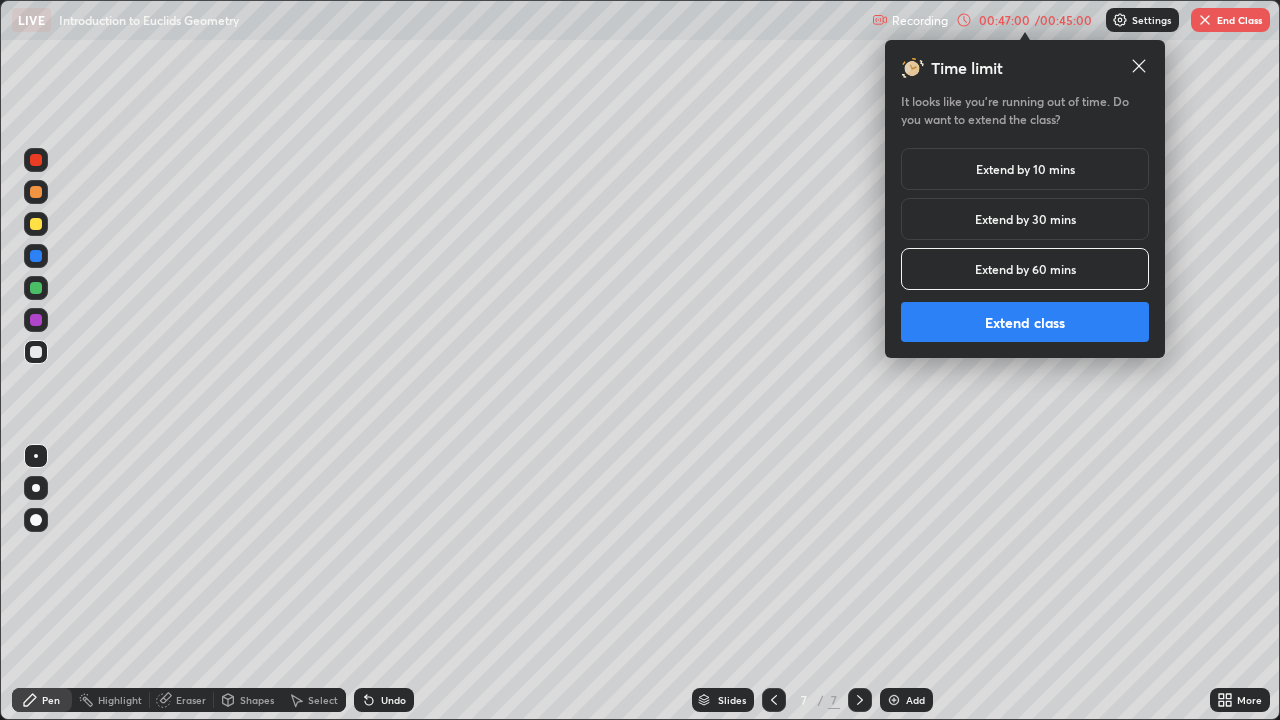 click on "Extend class" at bounding box center [1025, 322] 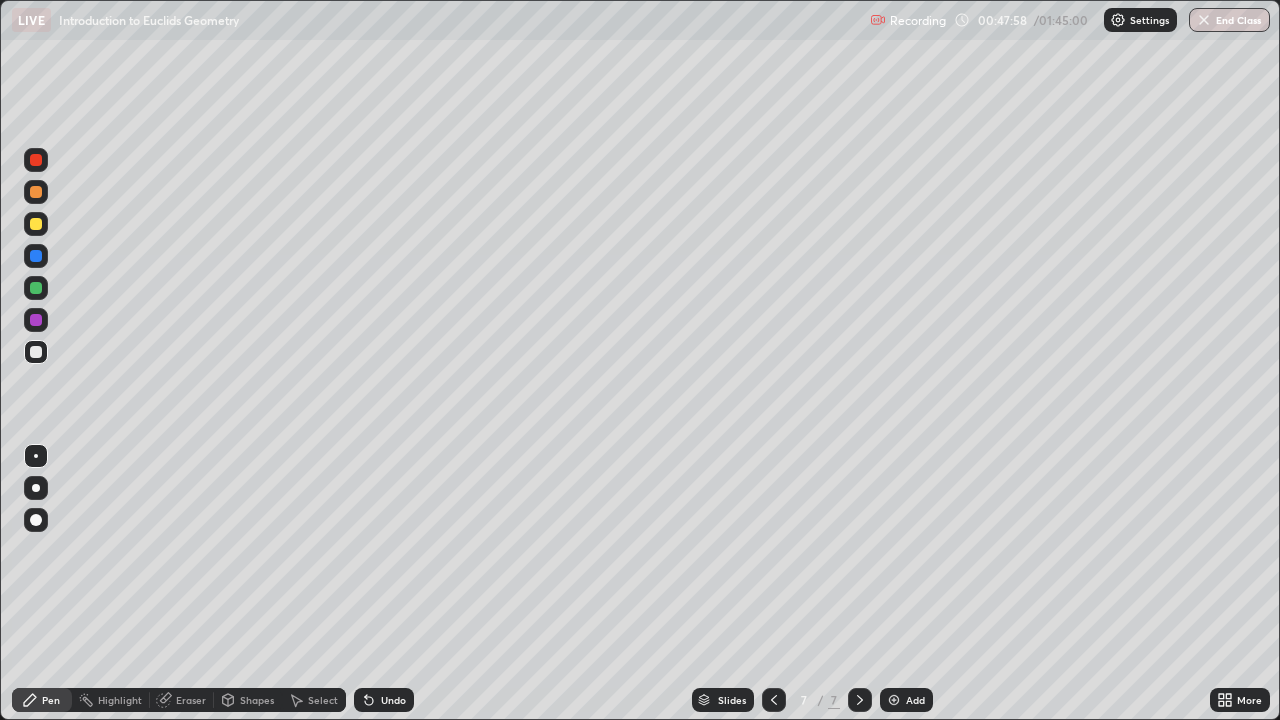 click at bounding box center [894, 700] 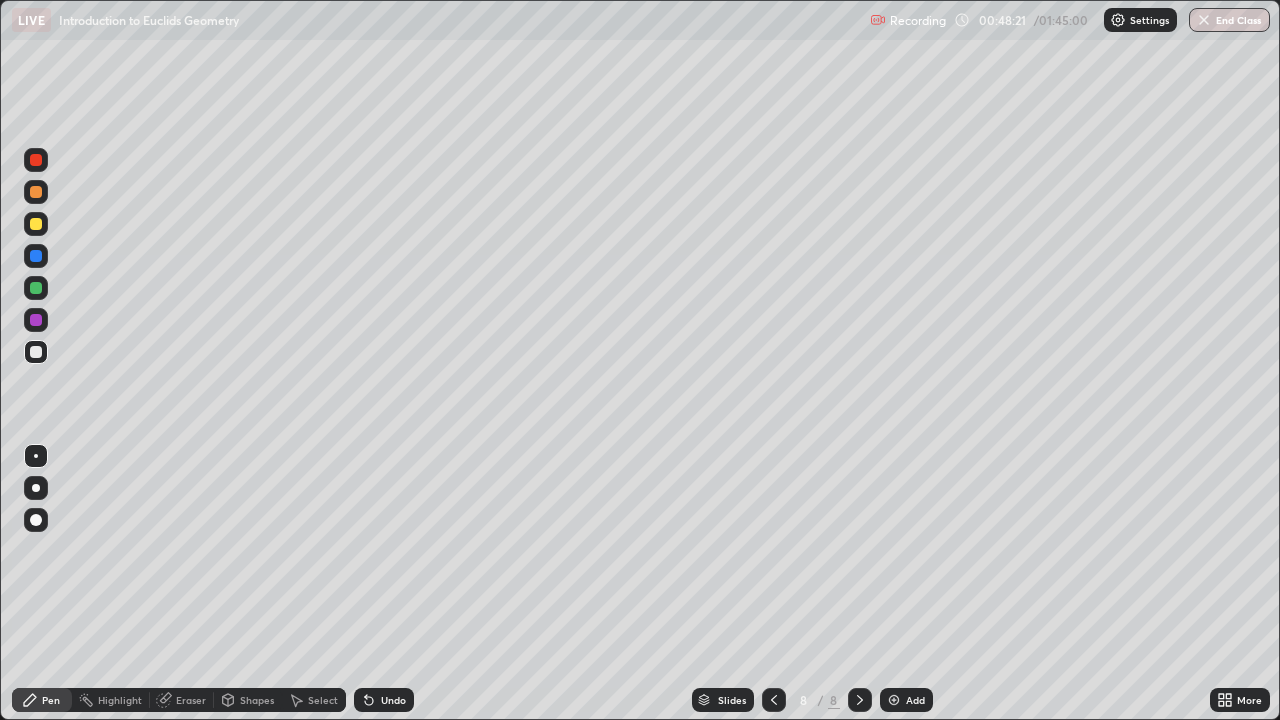 click on "Undo" at bounding box center (393, 700) 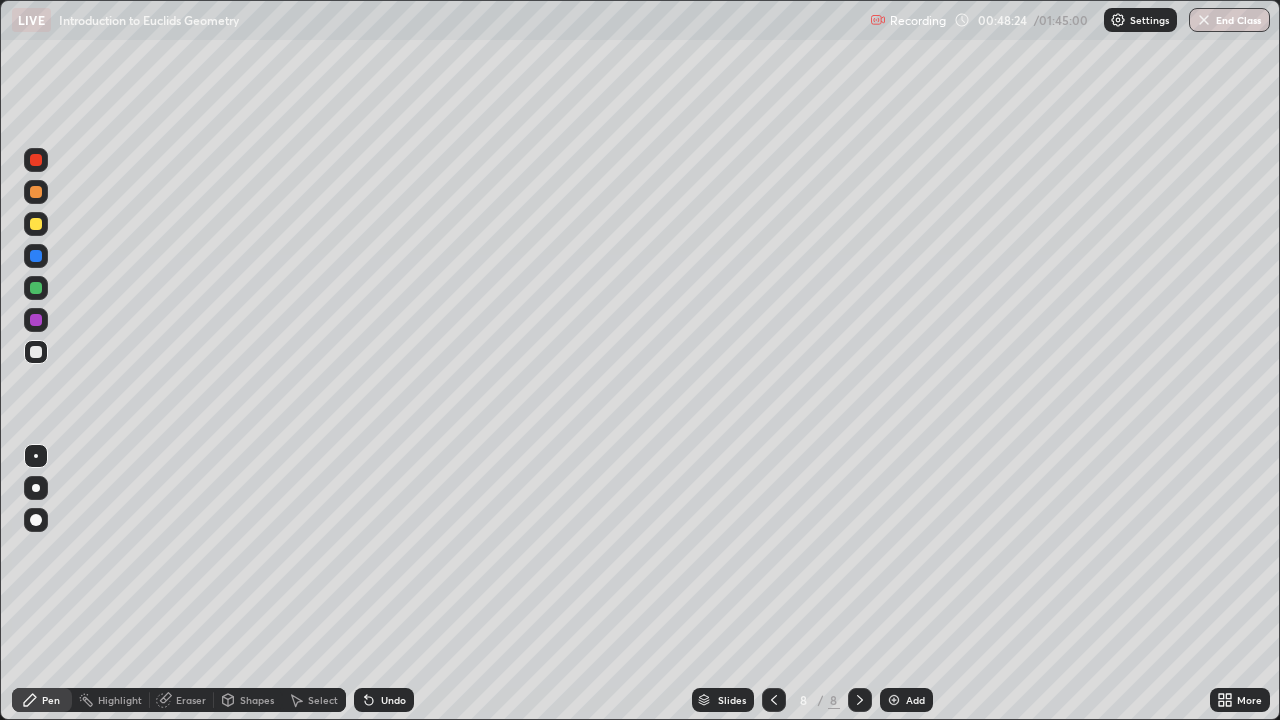 click at bounding box center (36, 160) 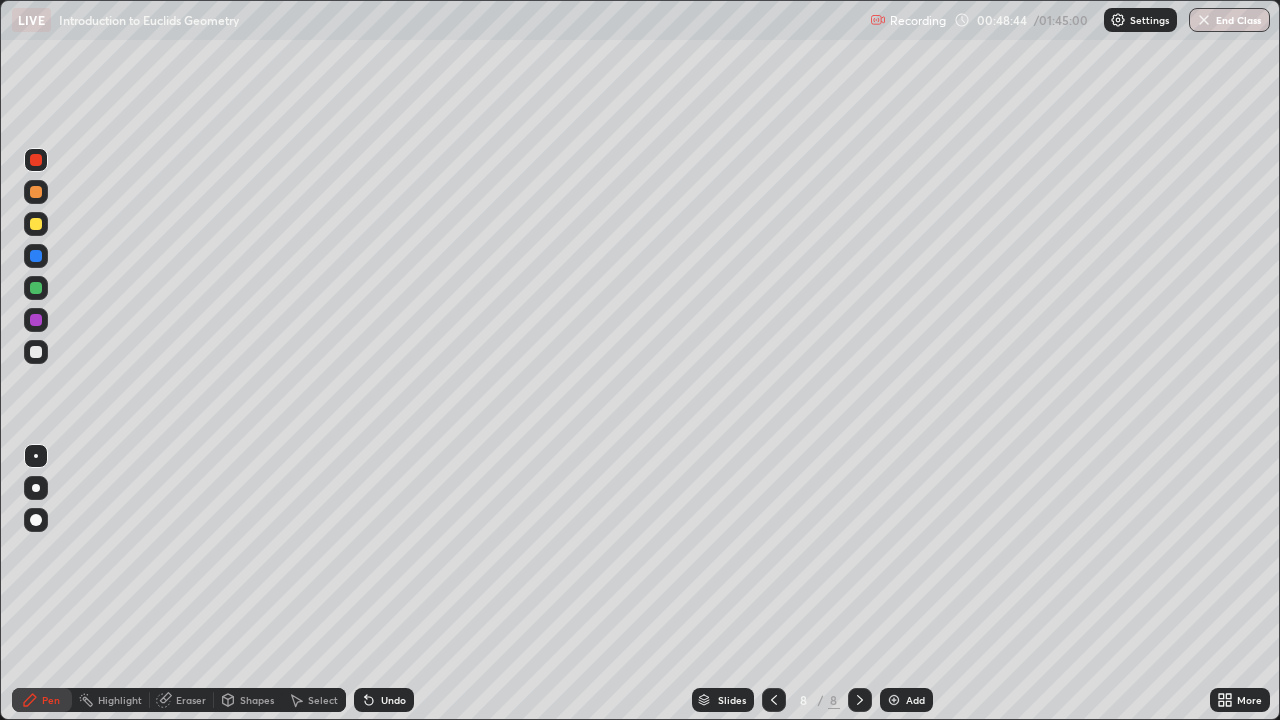 click on "Undo" at bounding box center (393, 700) 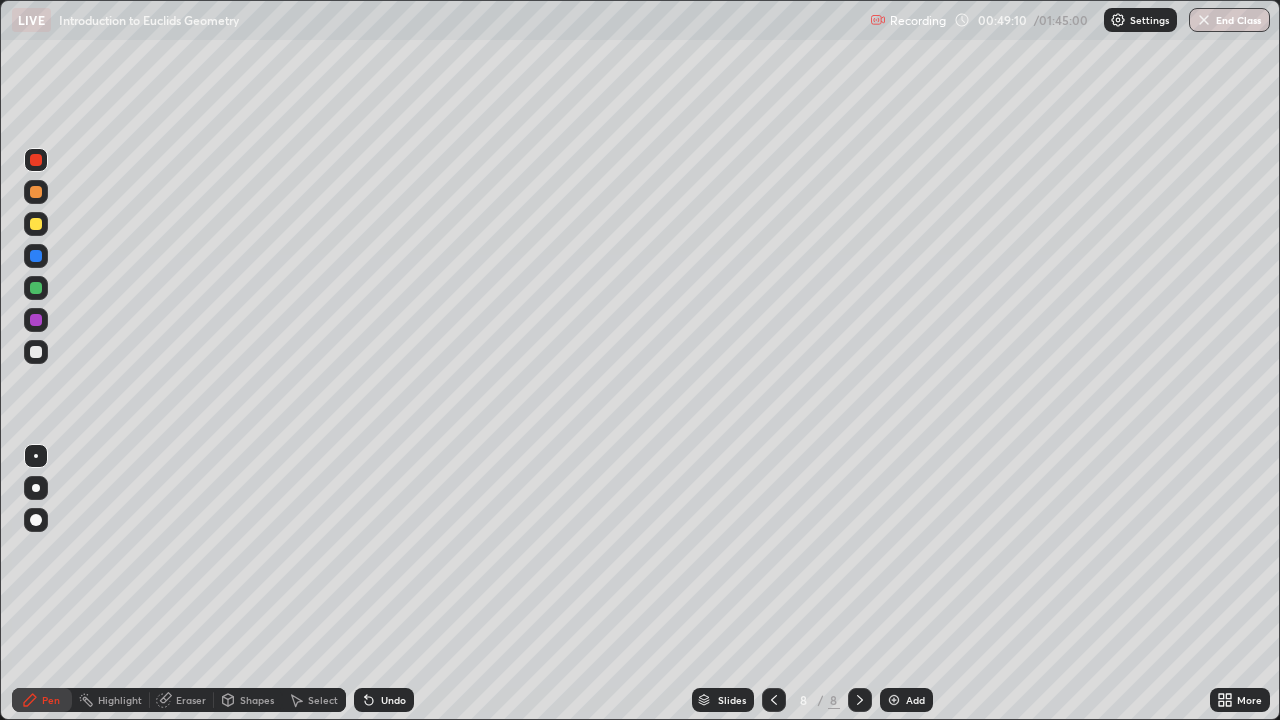 click at bounding box center (36, 352) 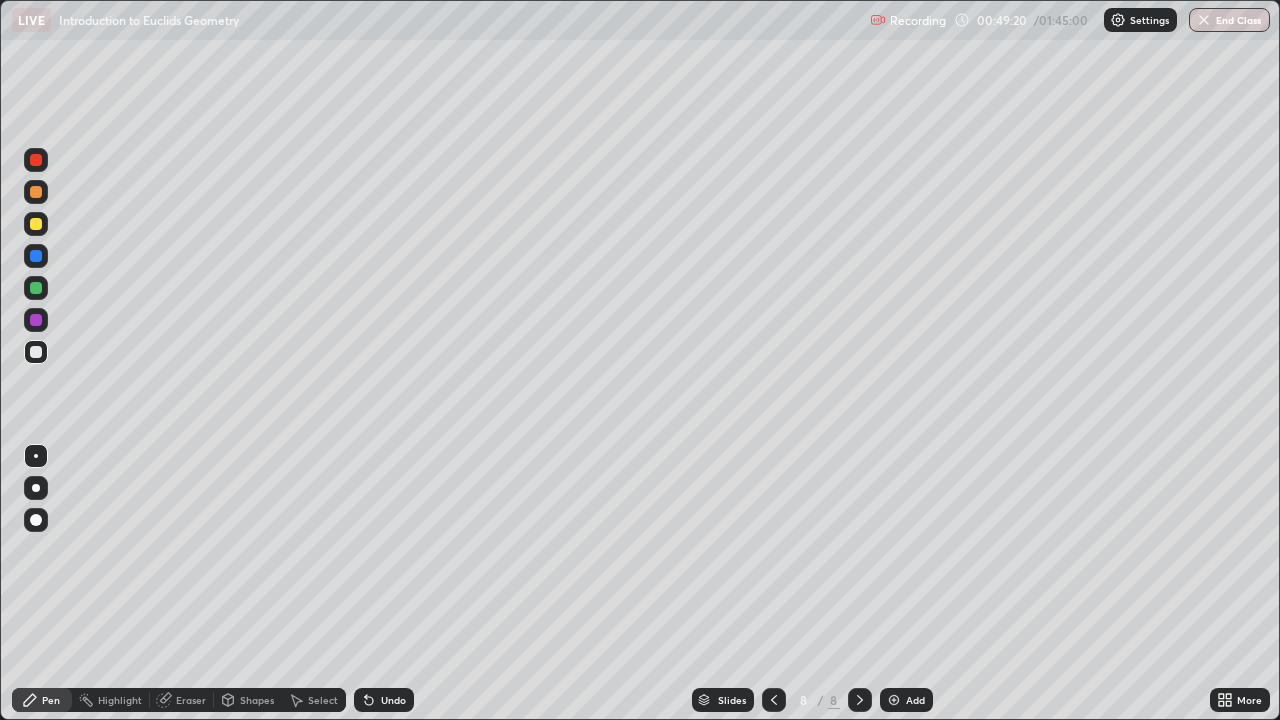 click on "Eraser" at bounding box center [191, 700] 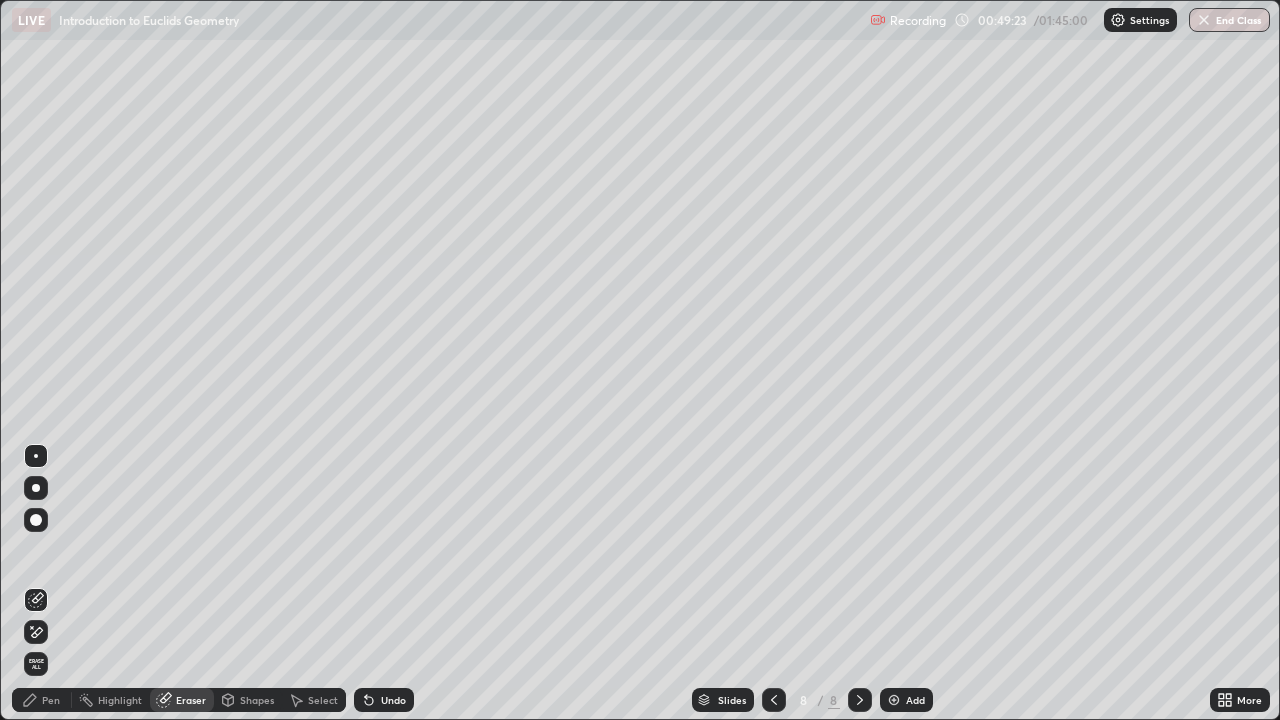 click on "Pen" at bounding box center (51, 700) 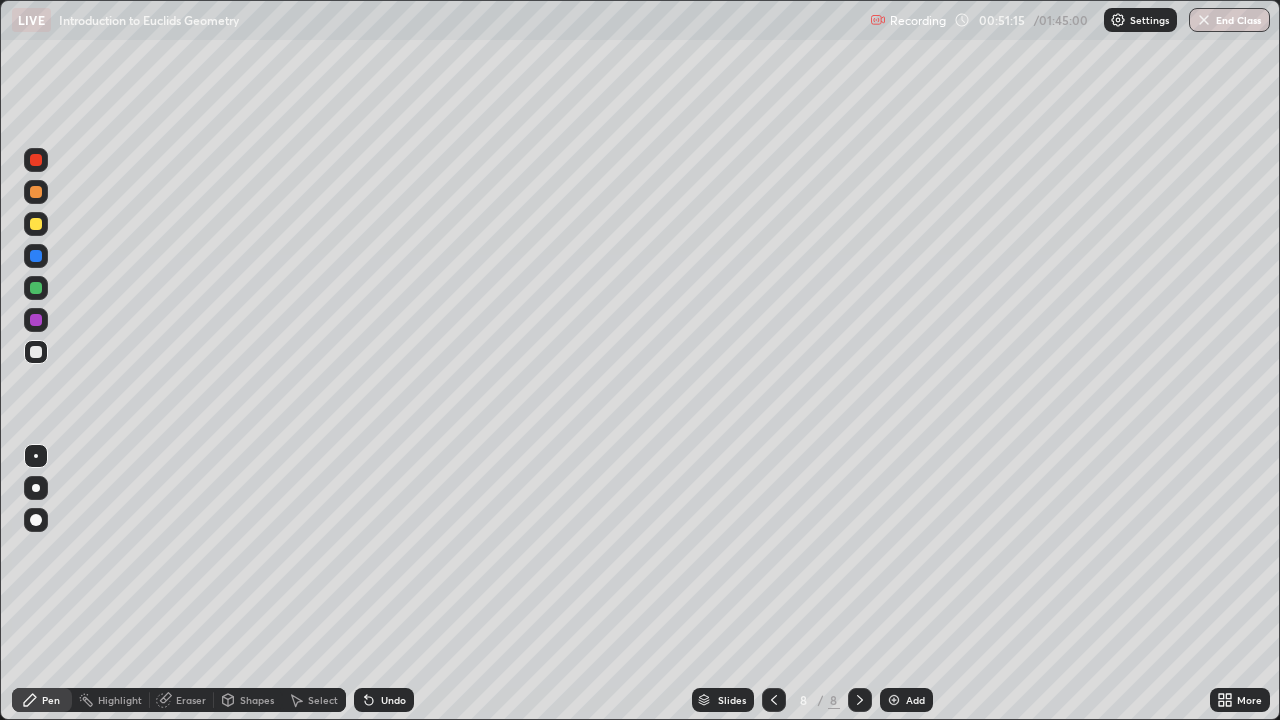 click at bounding box center (36, 160) 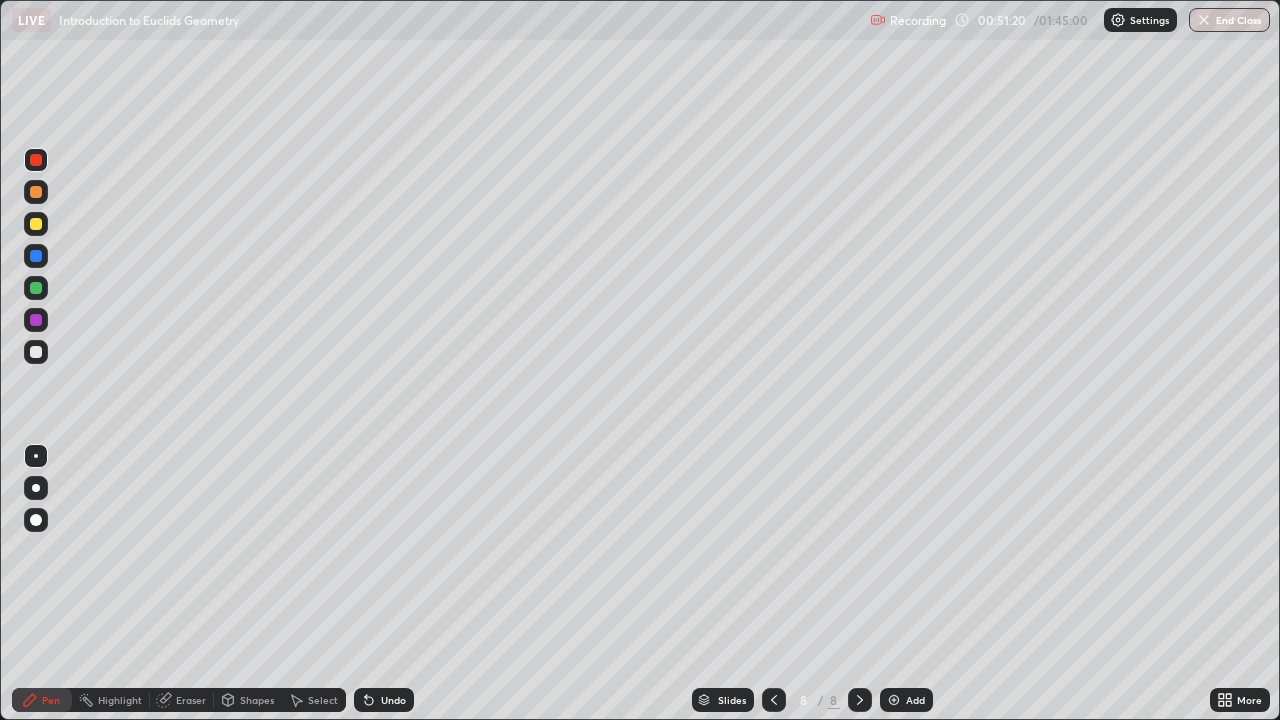 click at bounding box center (36, 352) 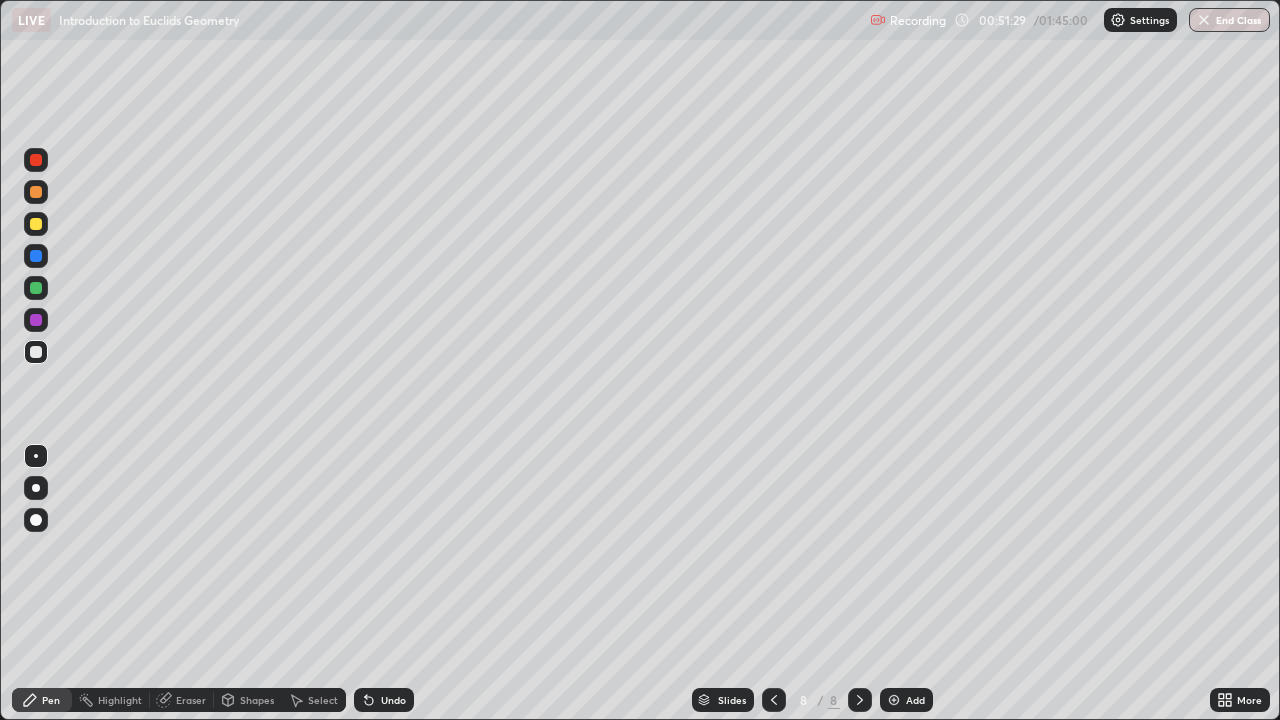 click at bounding box center [36, 160] 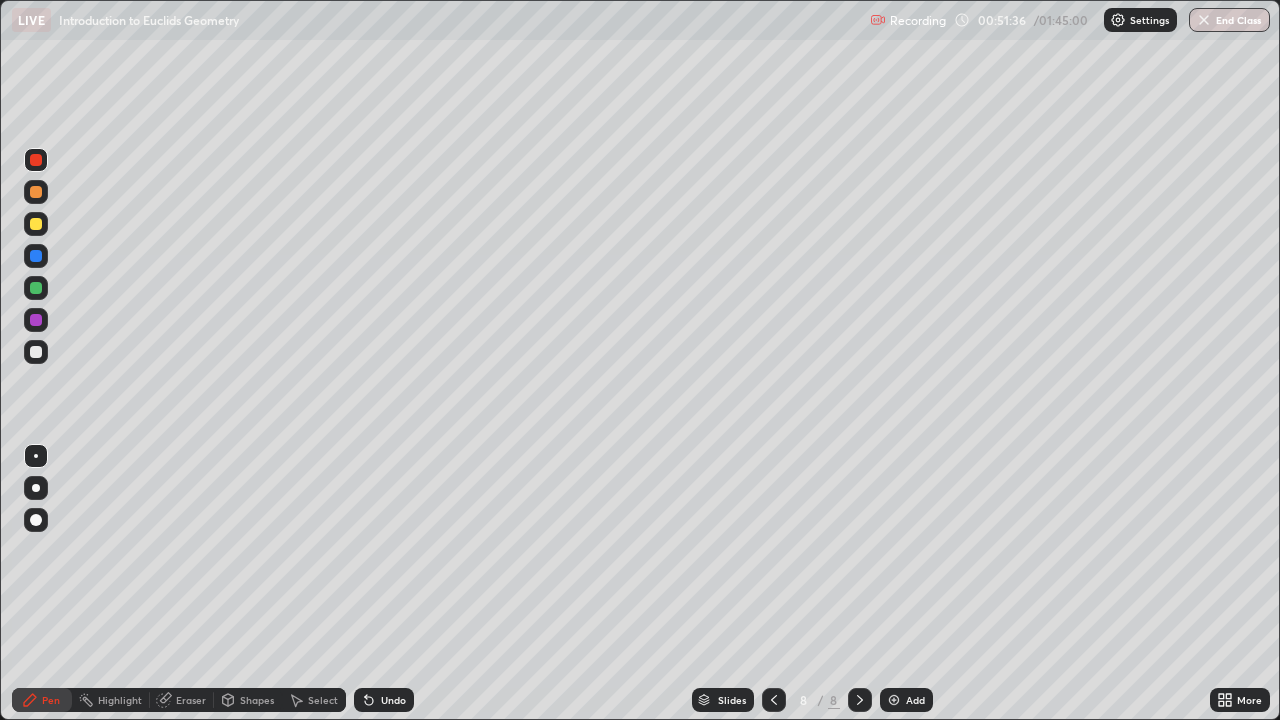 click on "Eraser" at bounding box center (191, 700) 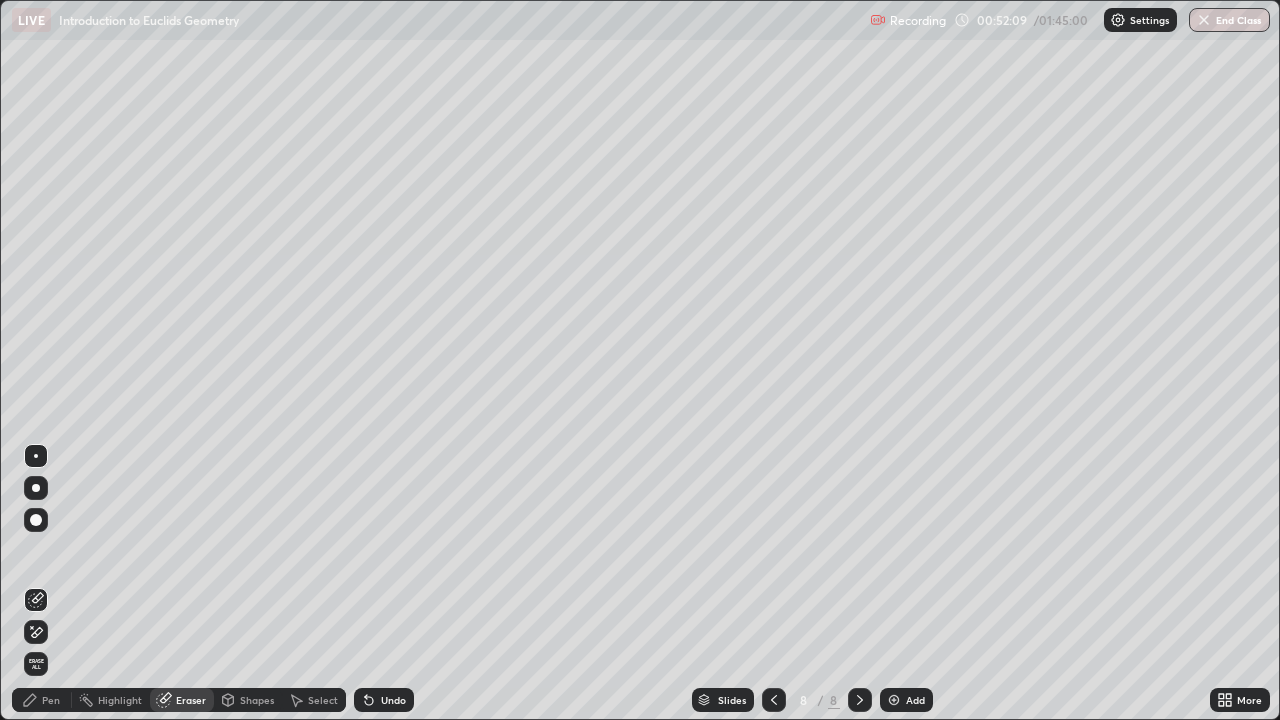 click on "Pen" at bounding box center (51, 700) 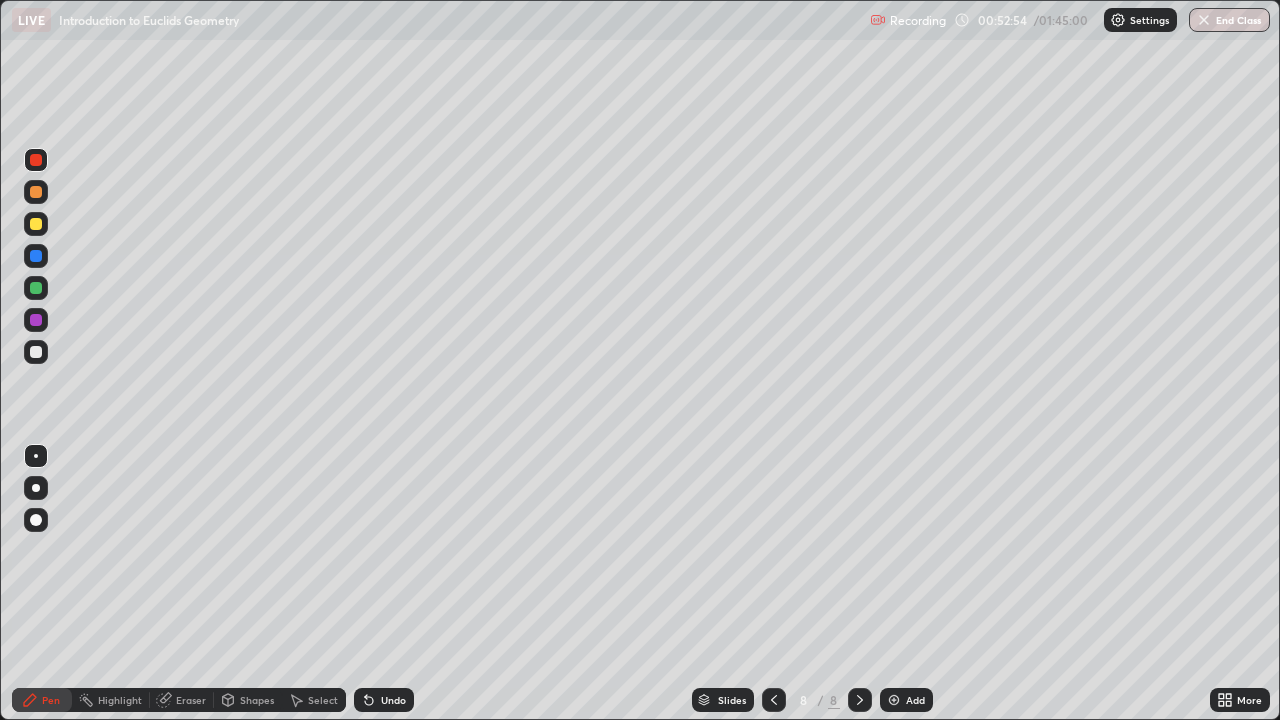 click on "Pen" at bounding box center [42, 700] 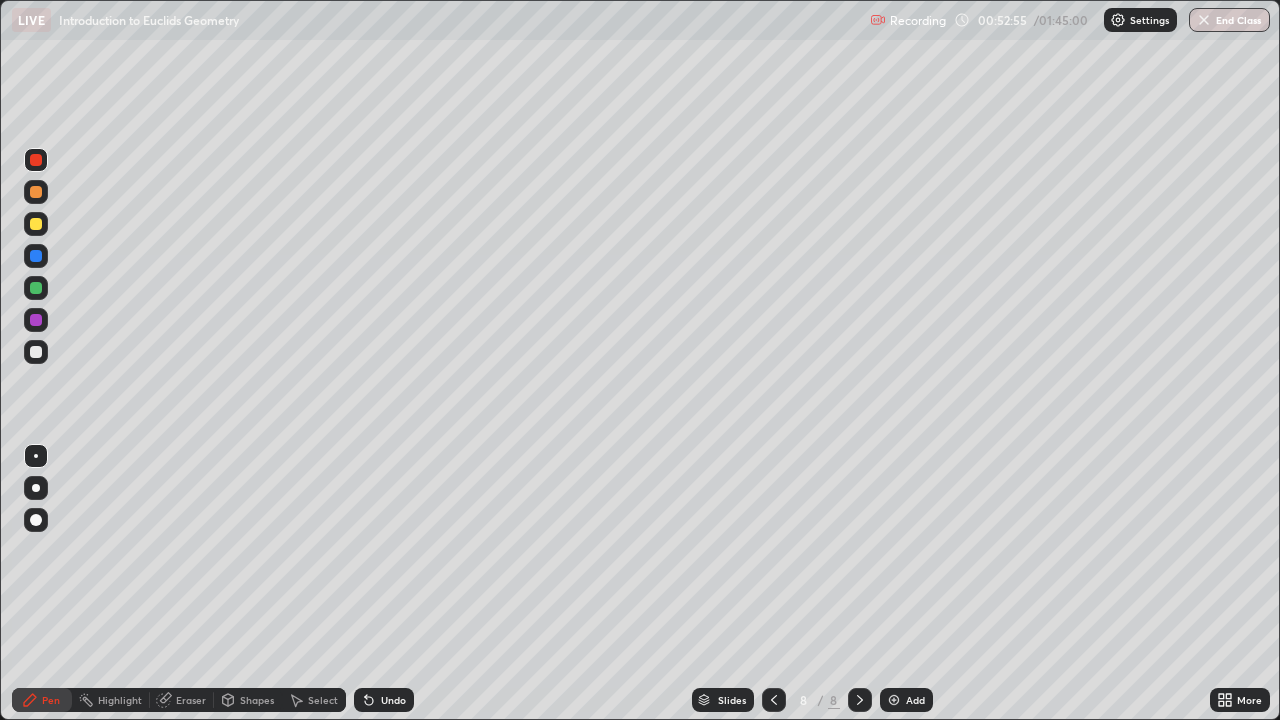 click at bounding box center (36, 352) 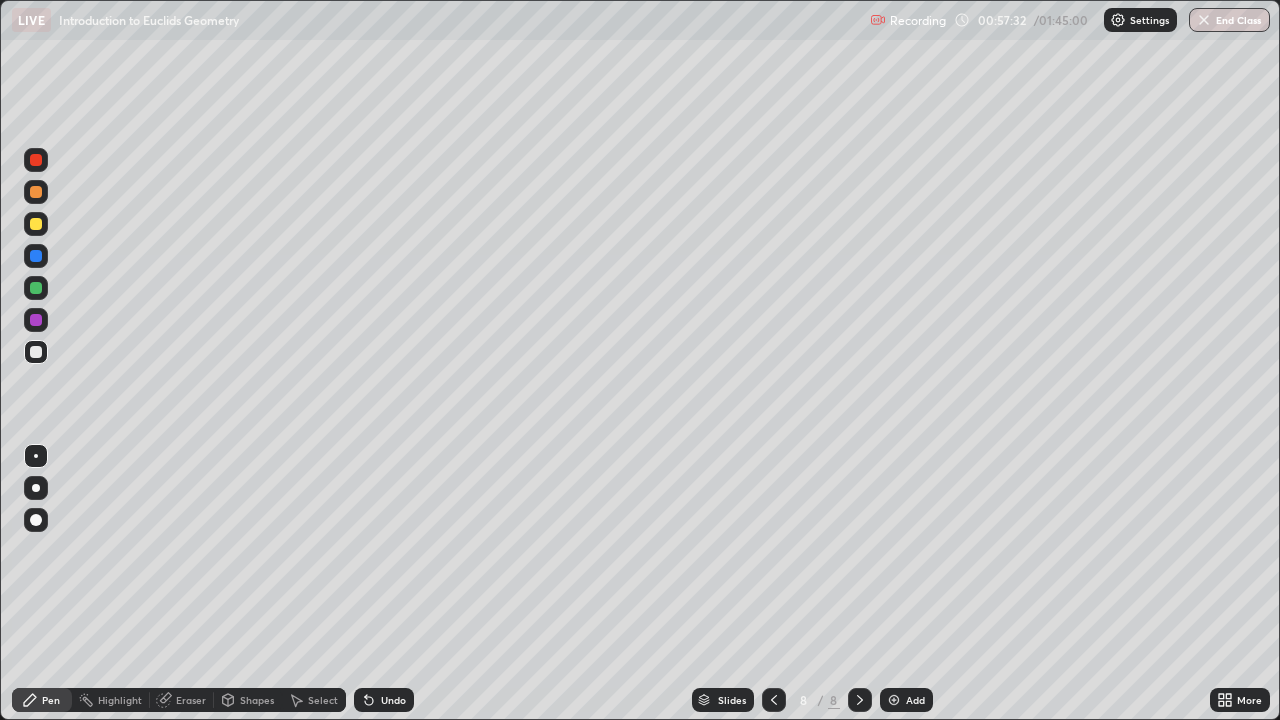 click at bounding box center [894, 700] 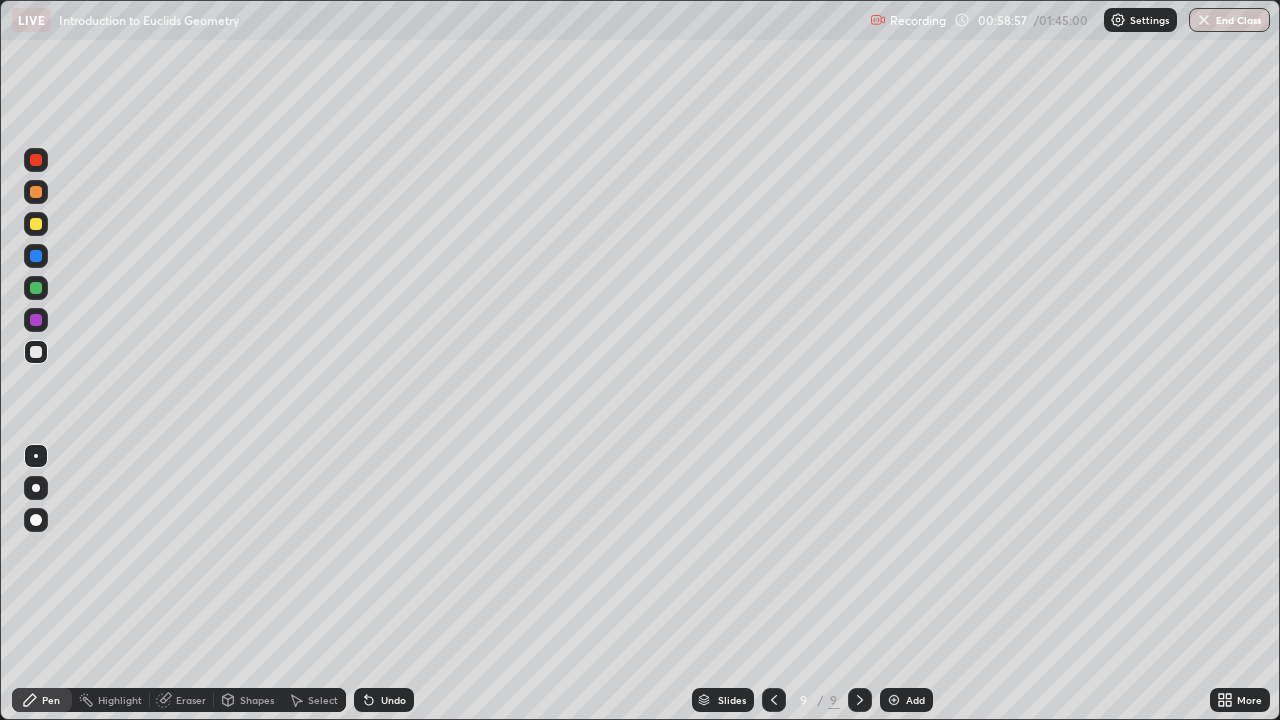 click on "Eraser" at bounding box center [191, 700] 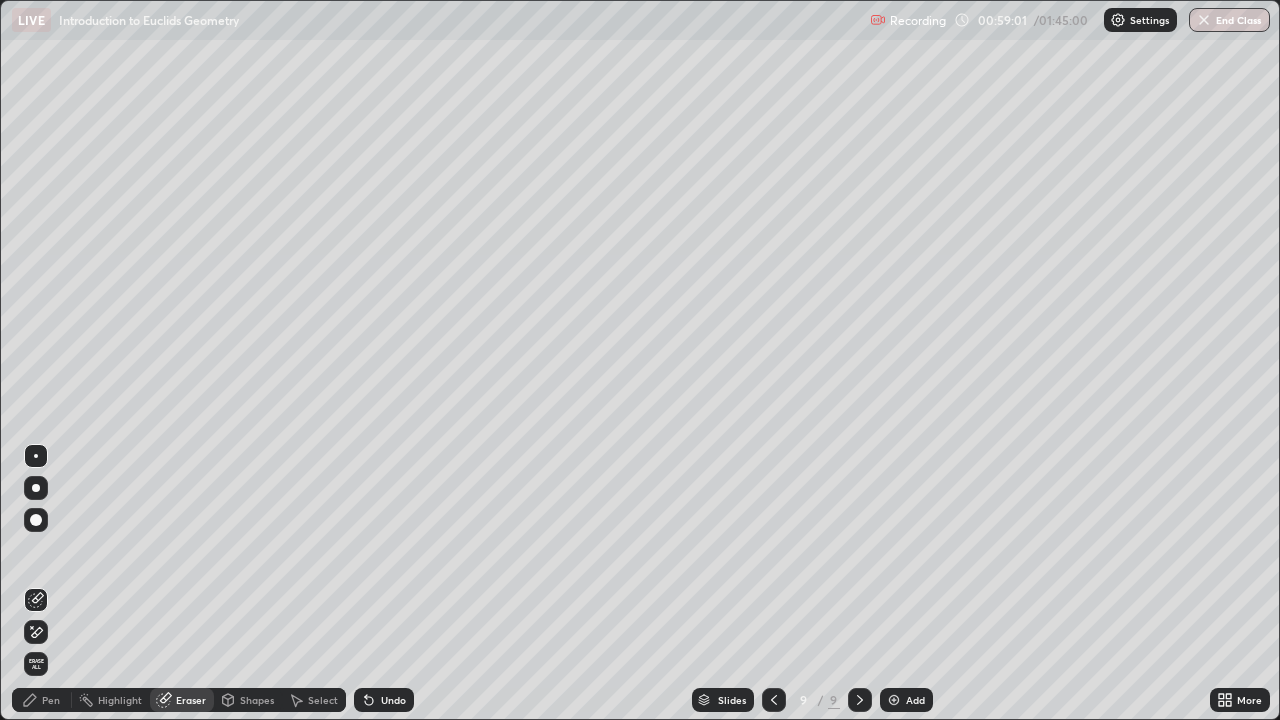 click on "Pen" at bounding box center (42, 700) 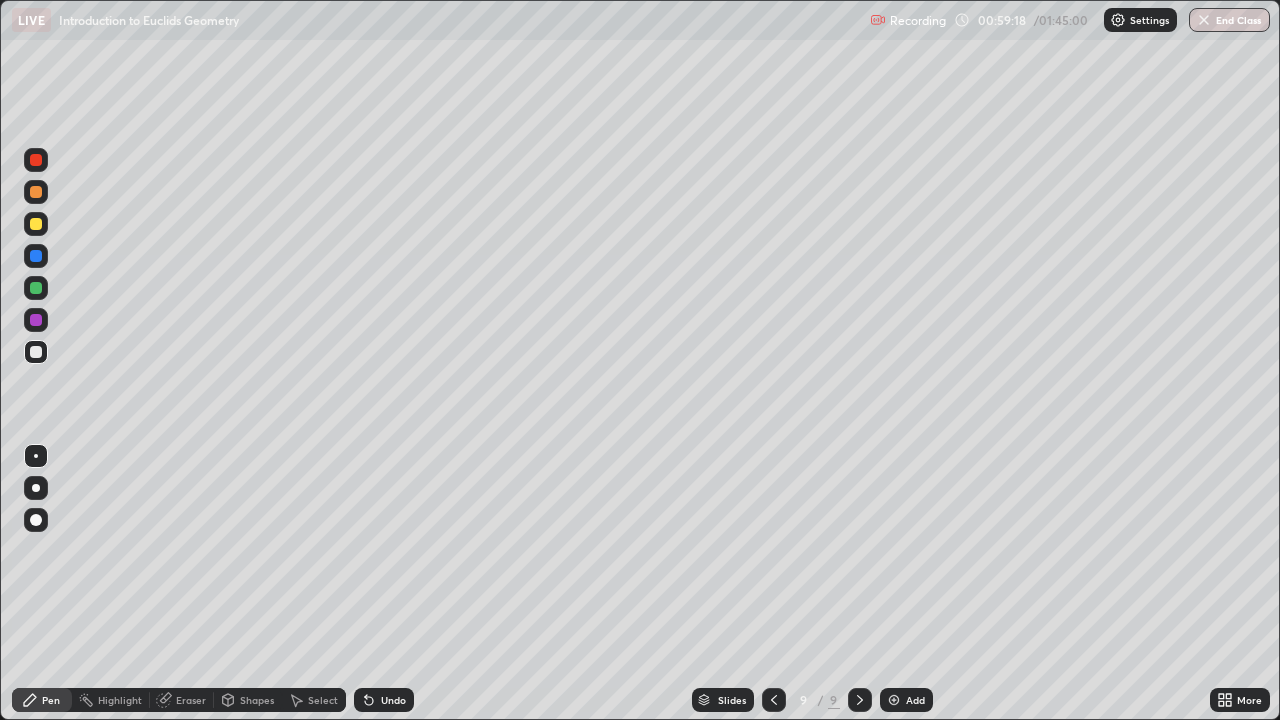 click on "Eraser" at bounding box center [191, 700] 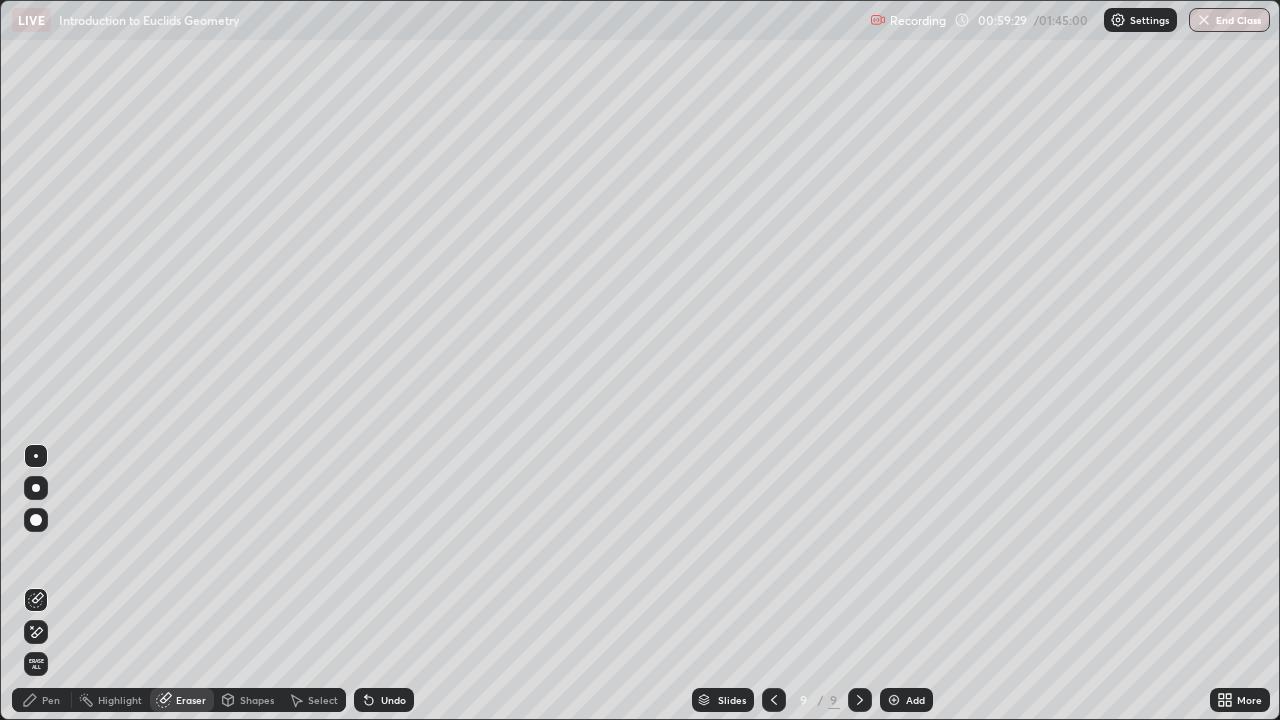click on "Pen" at bounding box center (51, 700) 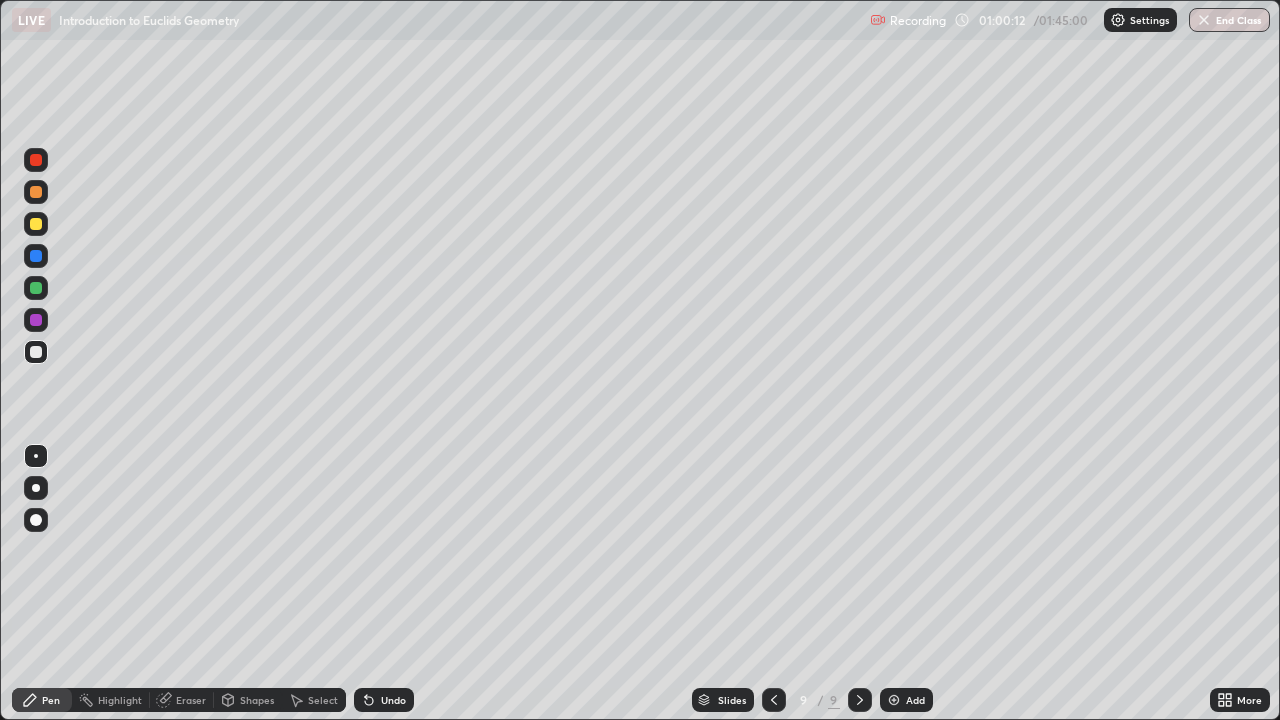 click 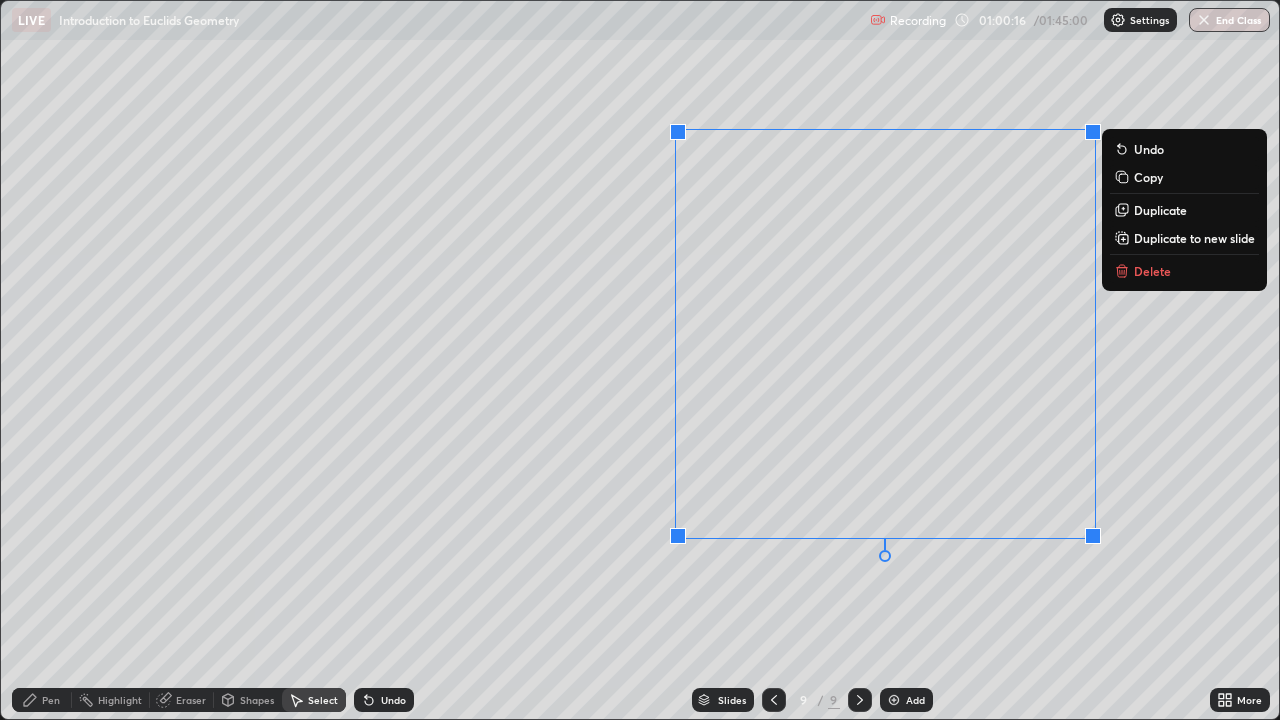 click on "0 ° Undo Copy Duplicate Duplicate to new slide Delete" at bounding box center (640, 360) 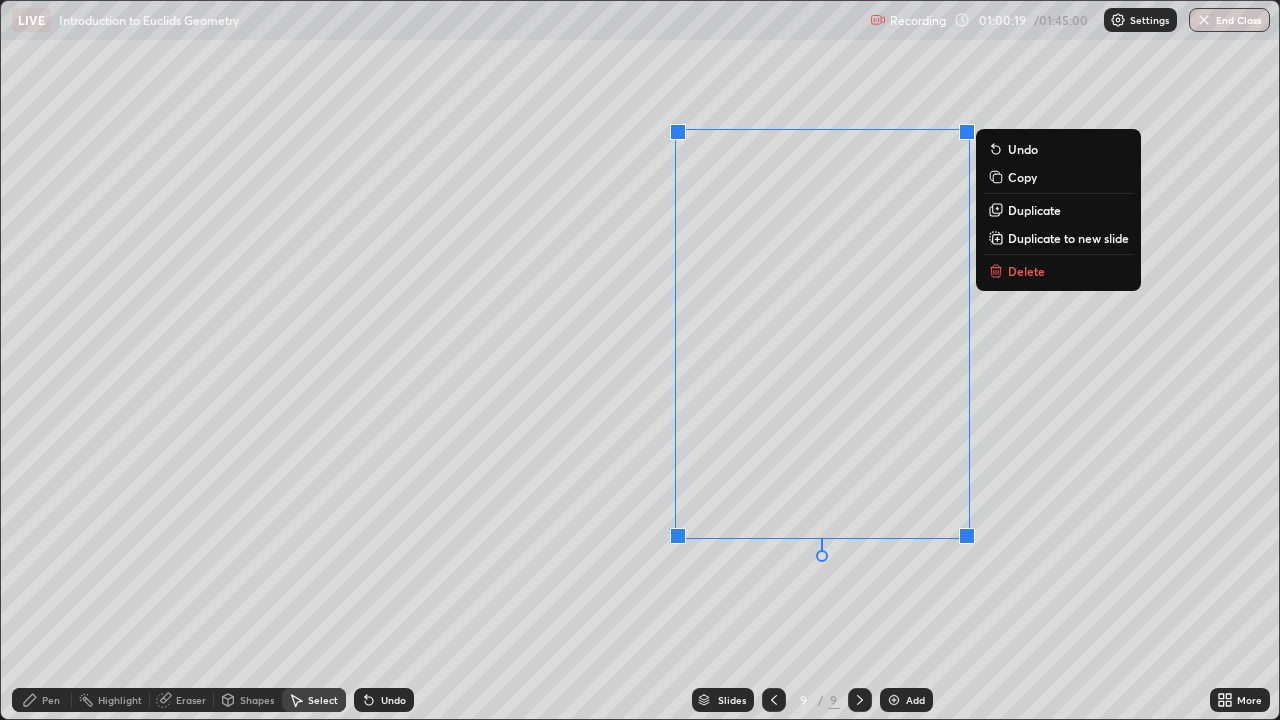 click on "0 ° Undo Copy Duplicate Duplicate to new slide Delete" at bounding box center (640, 360) 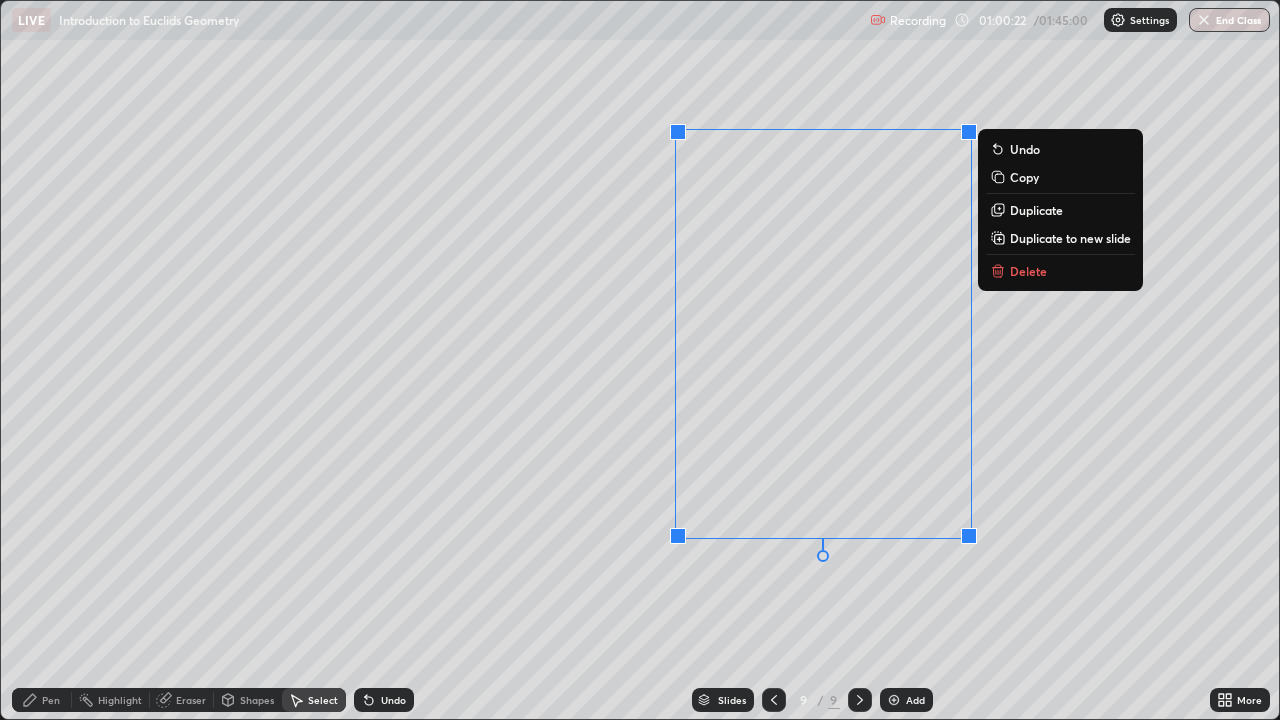 click on "0 ° Undo Copy Duplicate Duplicate to new slide Delete" at bounding box center [640, 360] 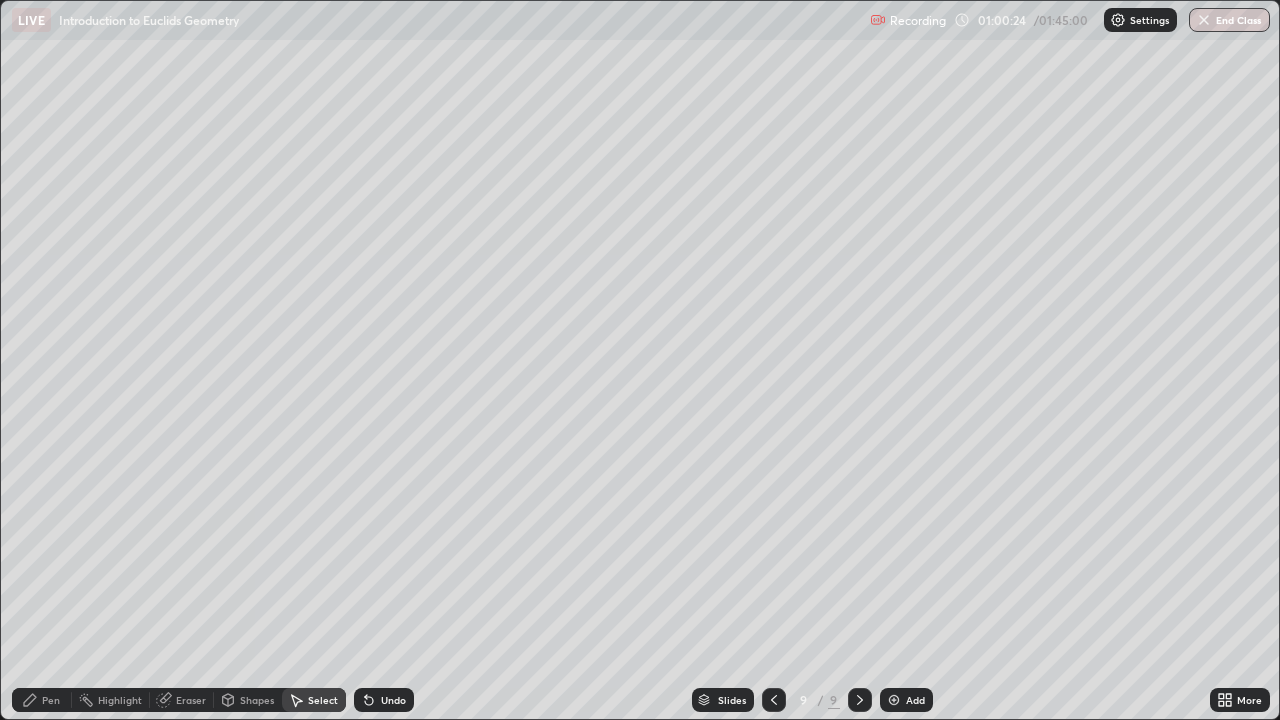 click on "Eraser" at bounding box center [191, 700] 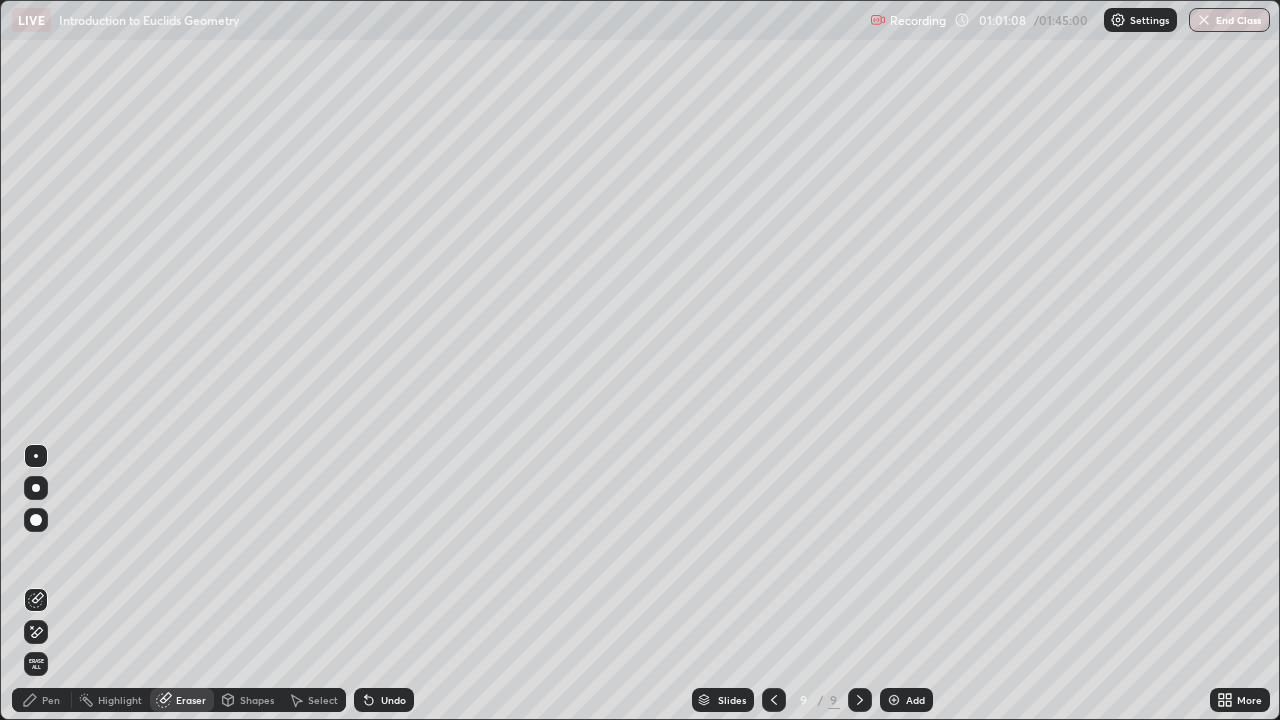click on "Add" at bounding box center [906, 700] 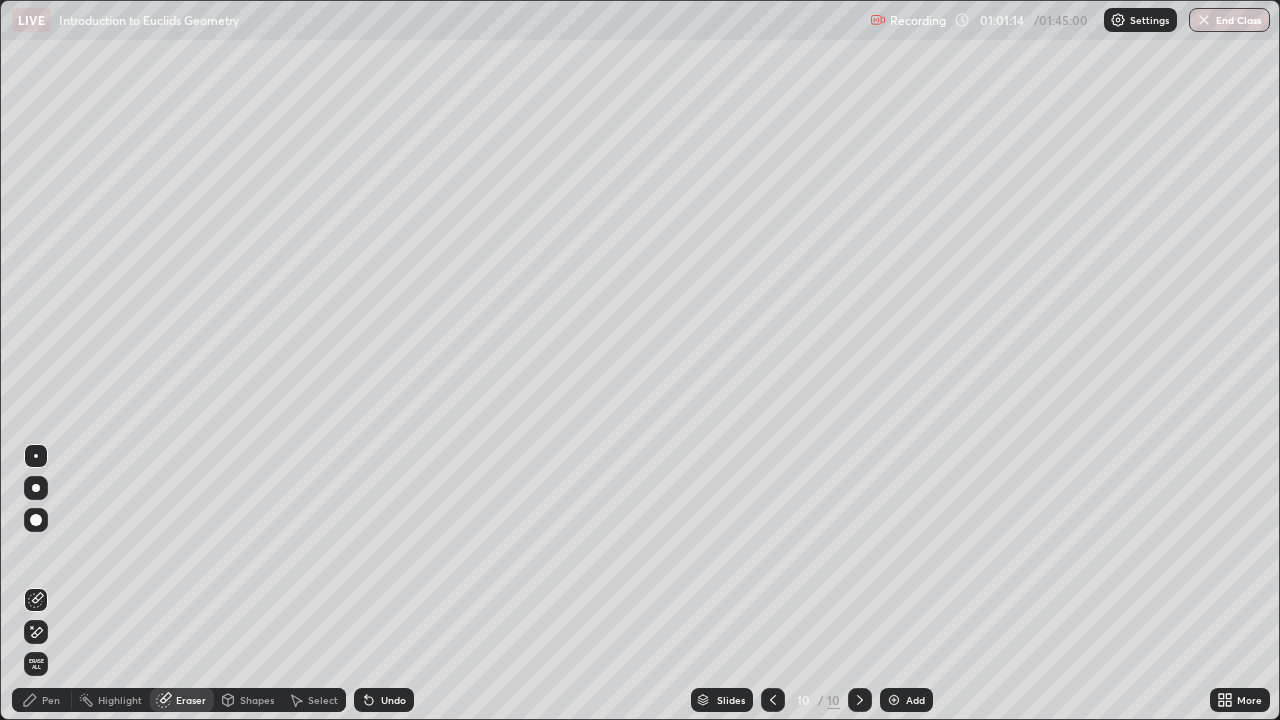 click on "Pen" at bounding box center (51, 700) 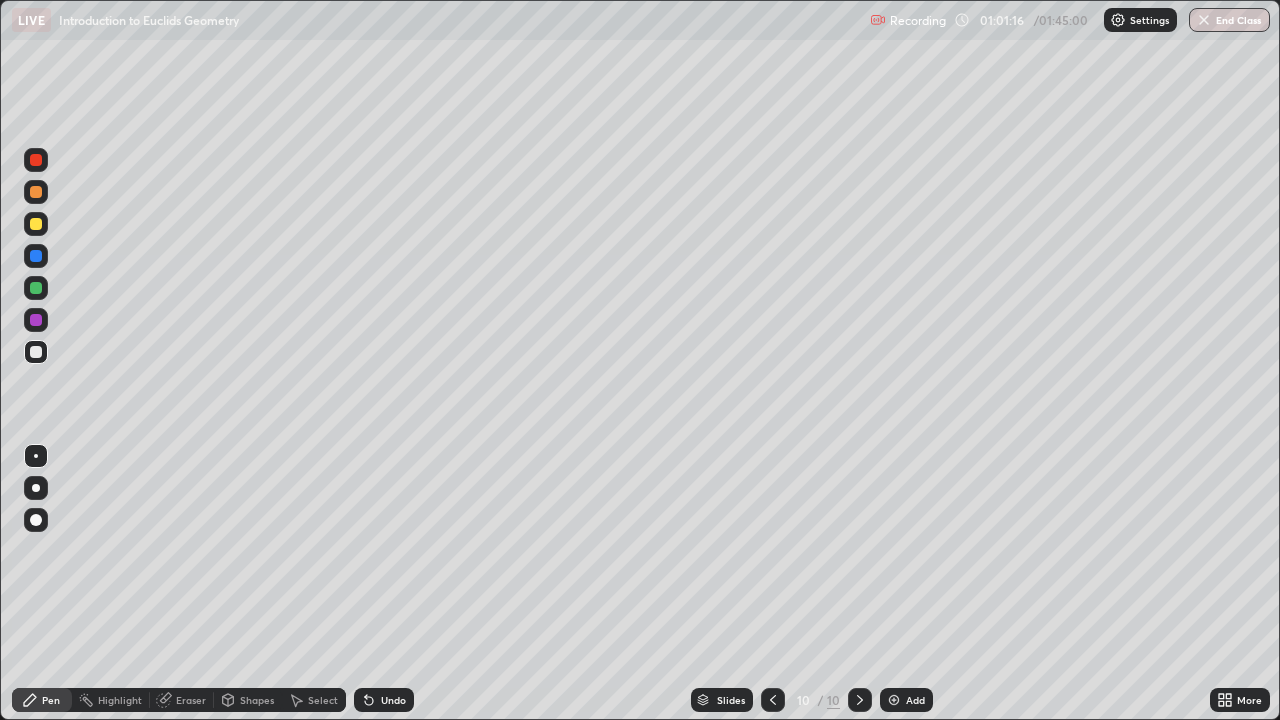click at bounding box center (36, 224) 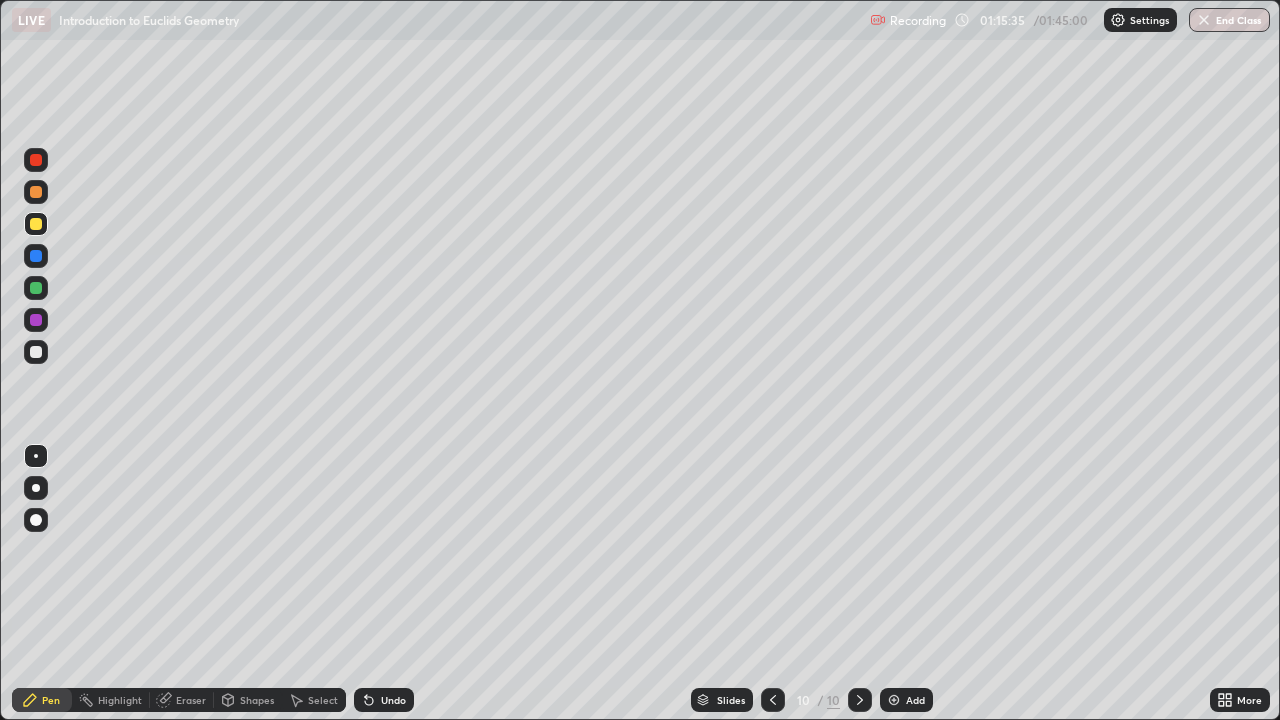 click on "Eraser" at bounding box center (191, 700) 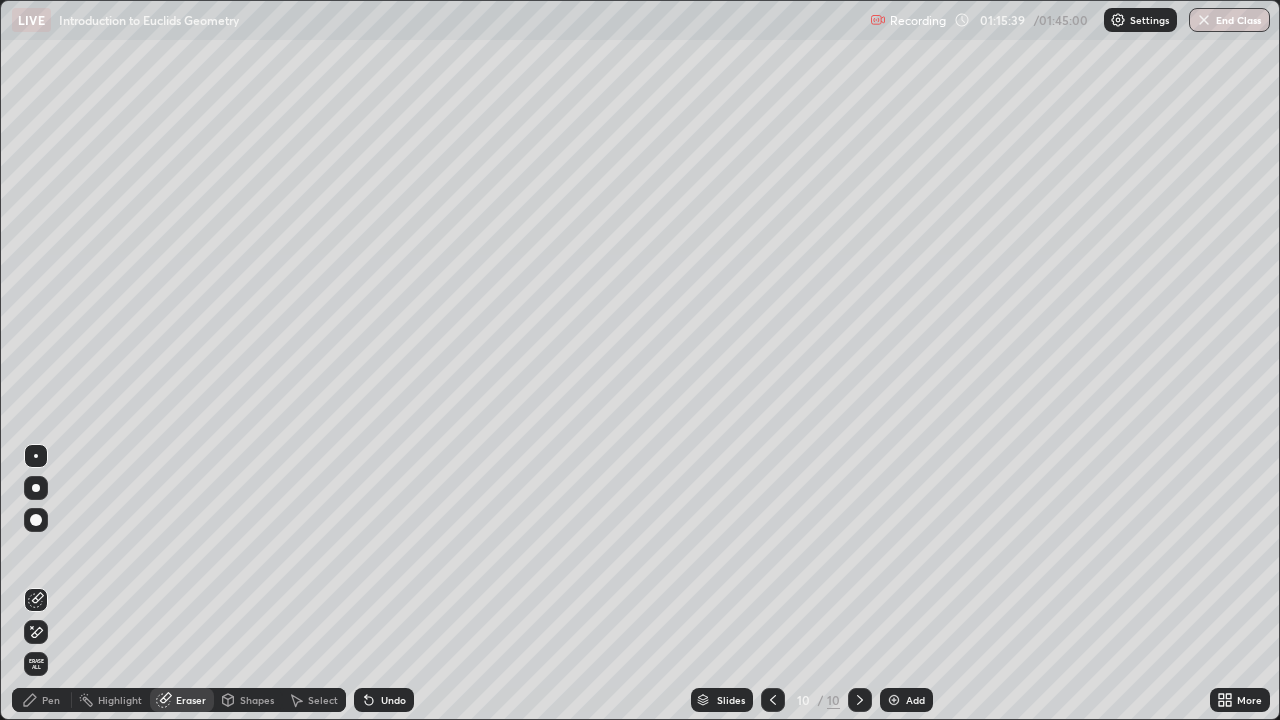 click on "Pen" at bounding box center (51, 700) 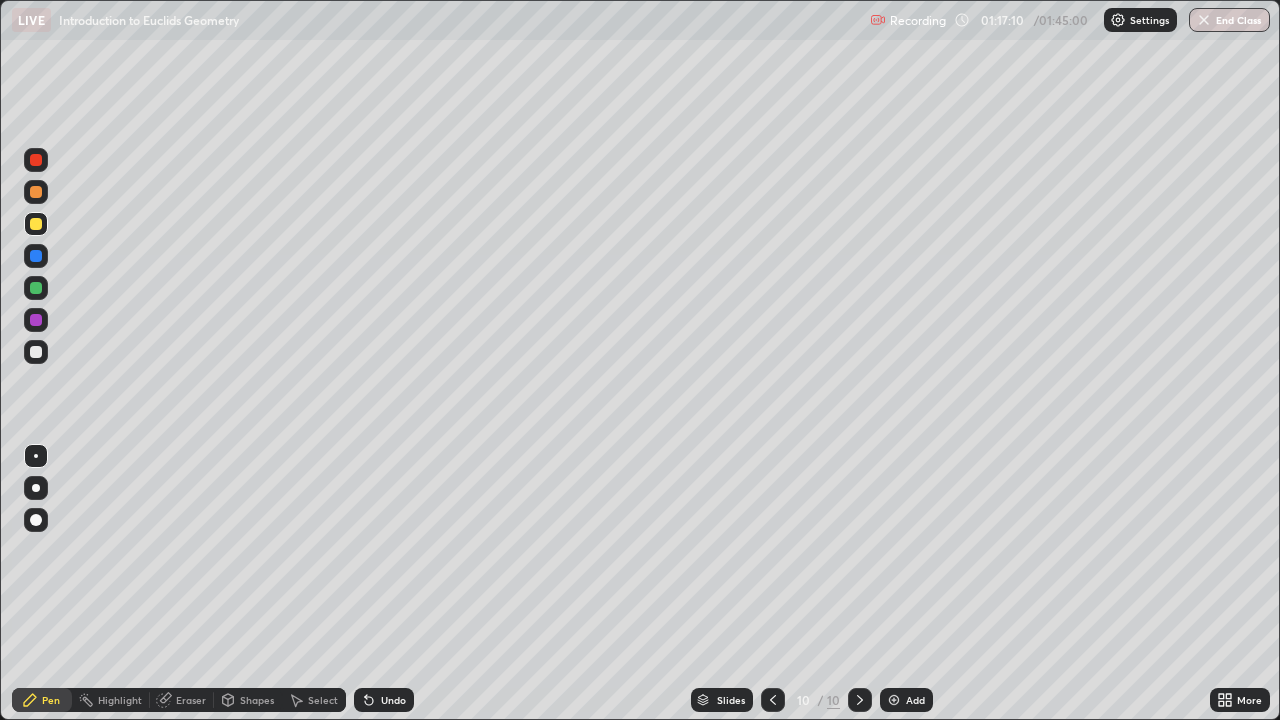 click on "Eraser" at bounding box center [191, 700] 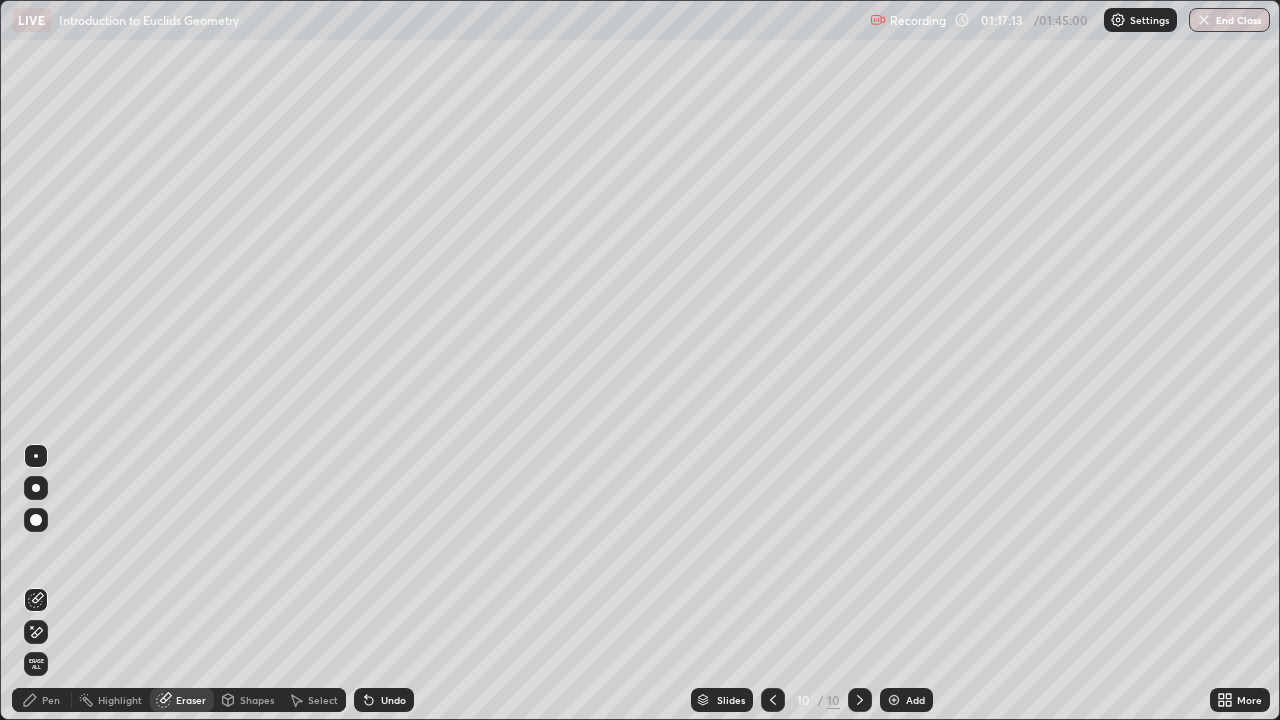 click on "Pen" at bounding box center (51, 700) 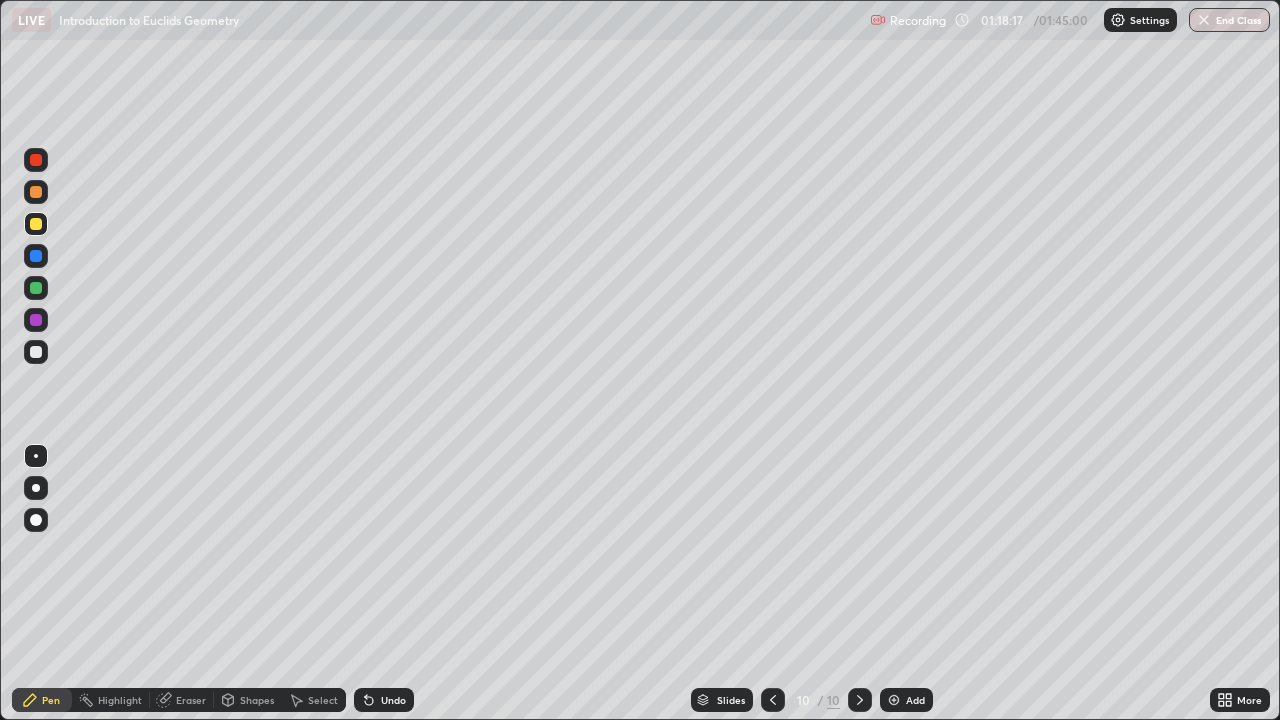 click at bounding box center (894, 700) 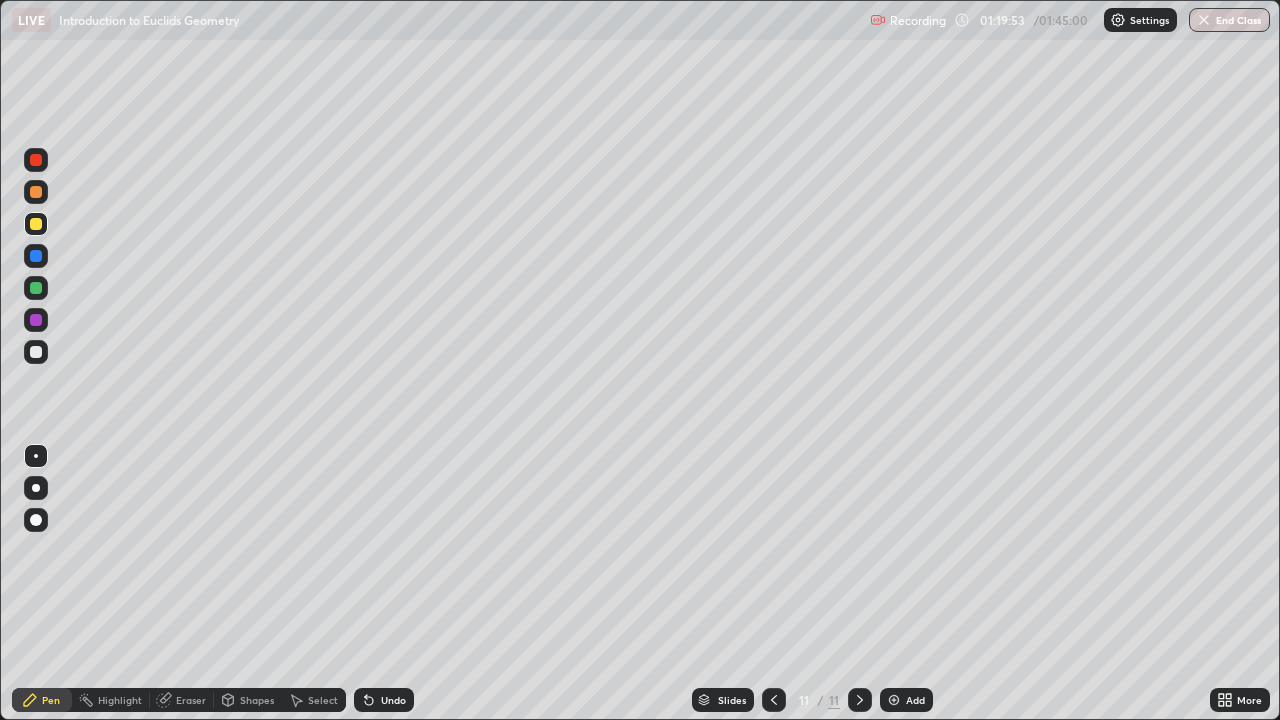 click on "Select" at bounding box center [314, 700] 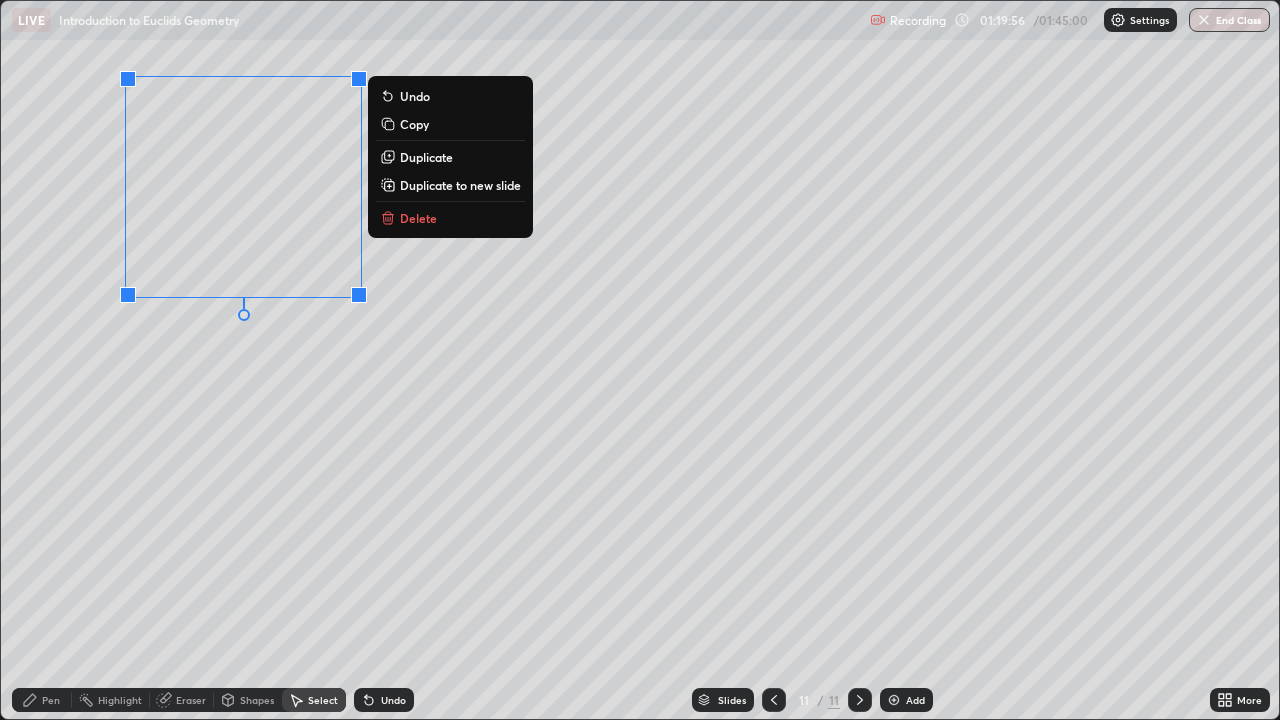 click on "Delete" at bounding box center [418, 218] 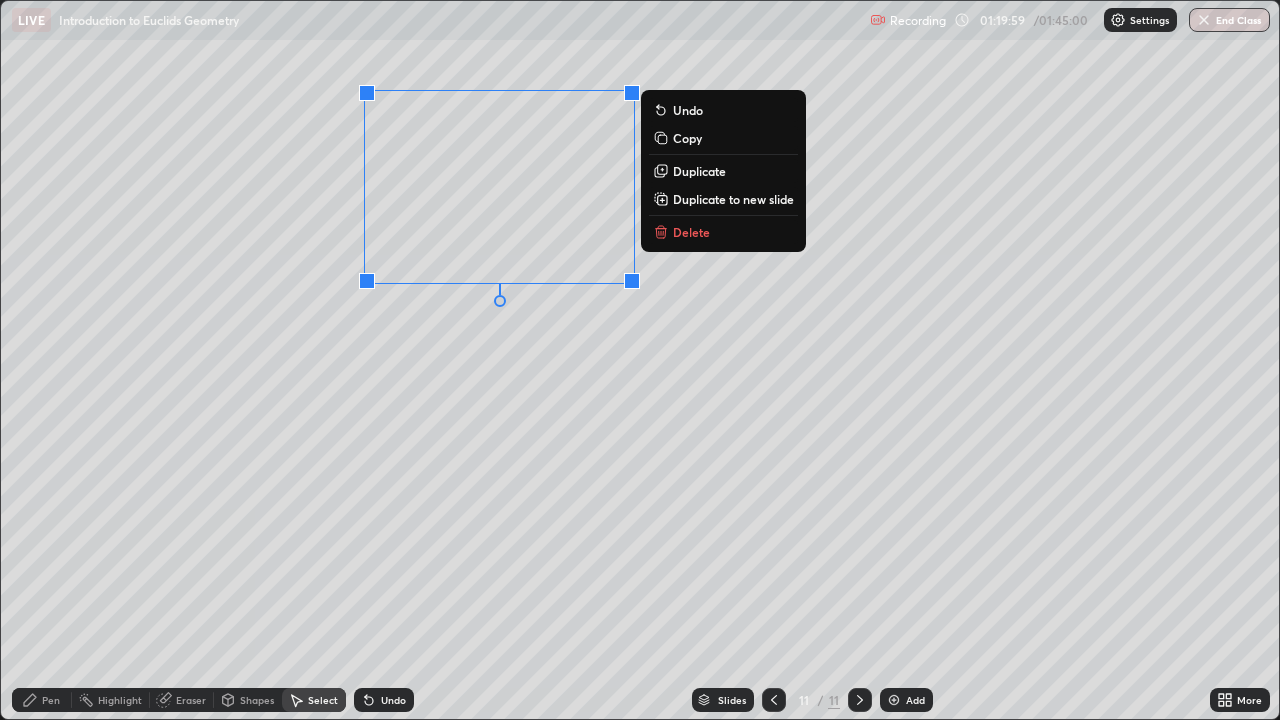 click on "Pen" at bounding box center [42, 700] 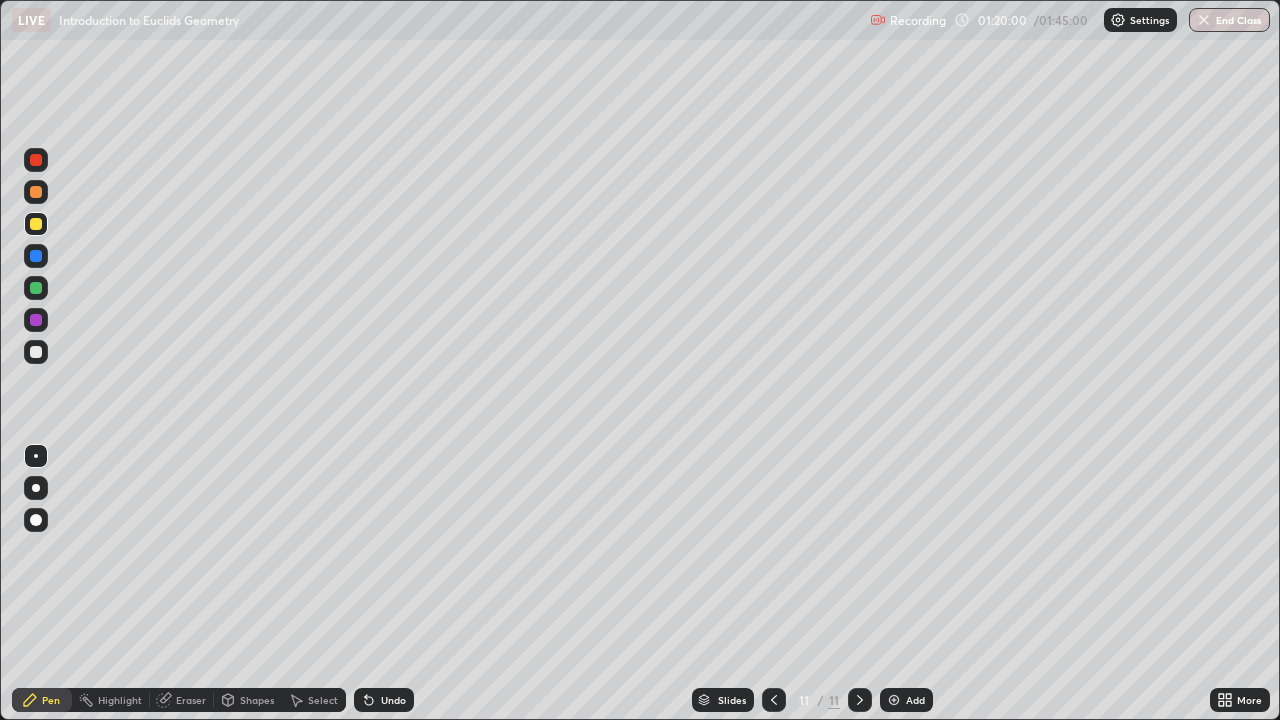 click on "Eraser" at bounding box center [191, 700] 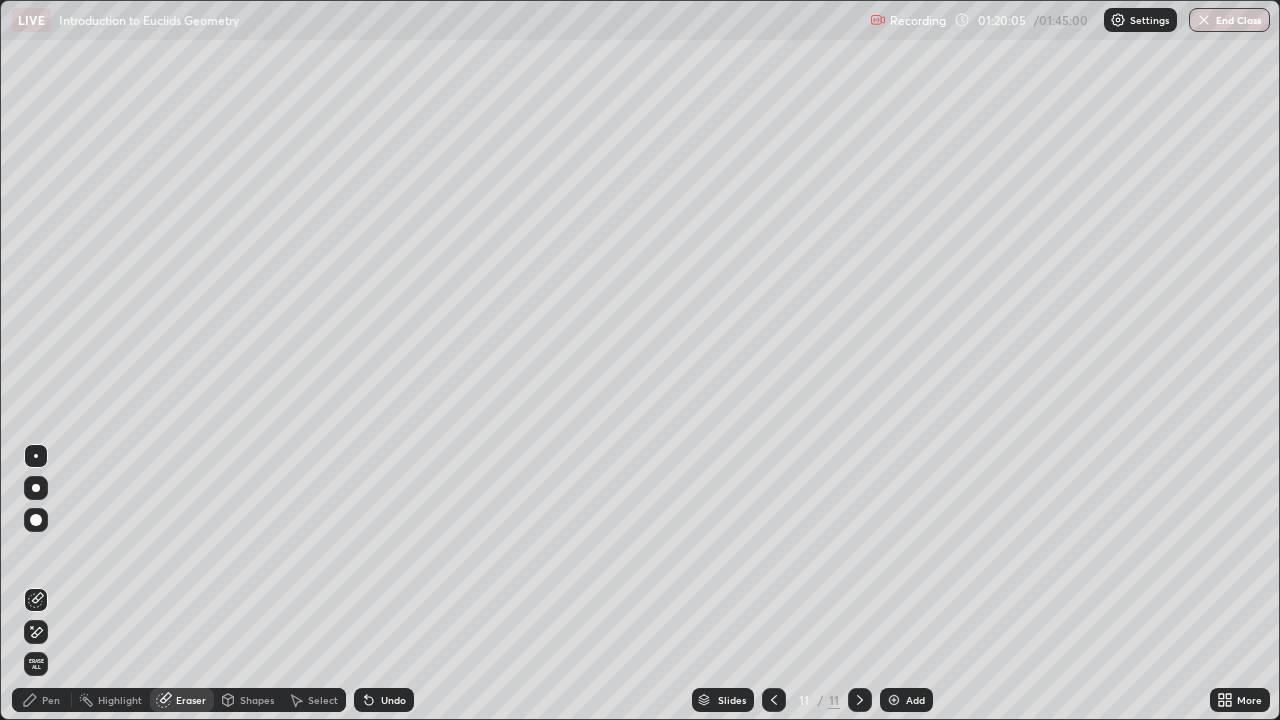 click on "Pen" at bounding box center [51, 700] 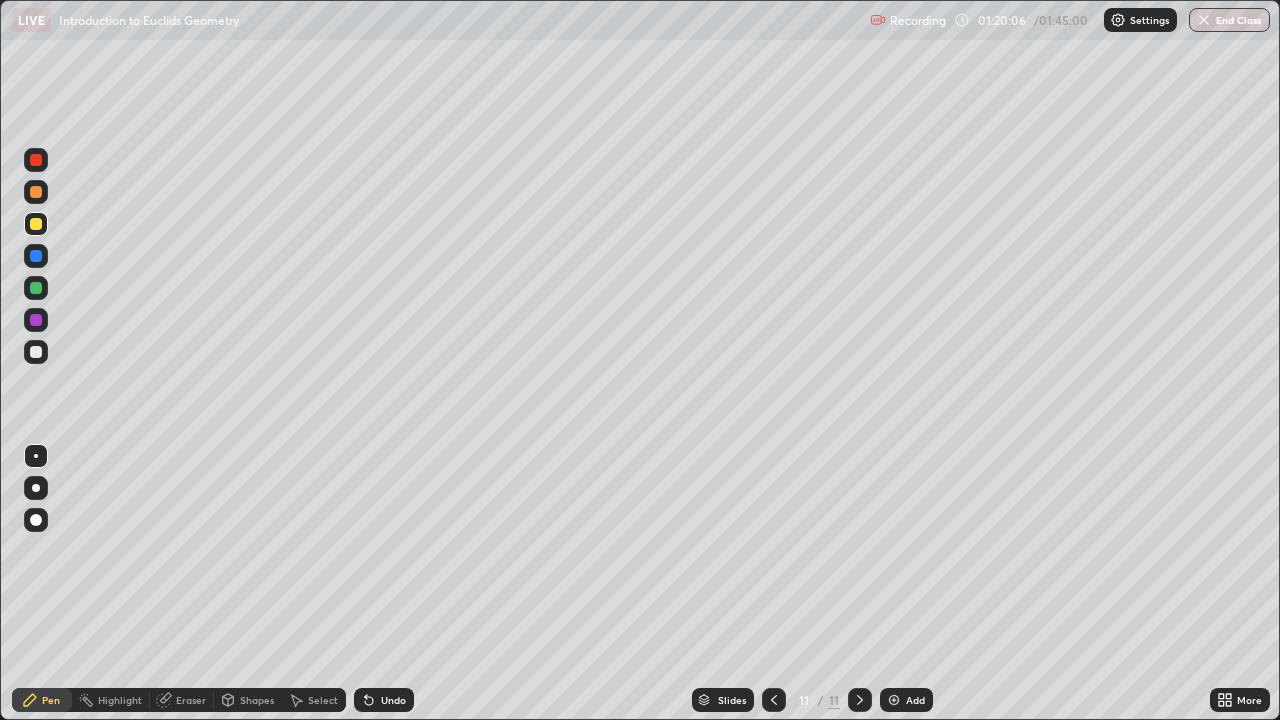 click at bounding box center (36, 352) 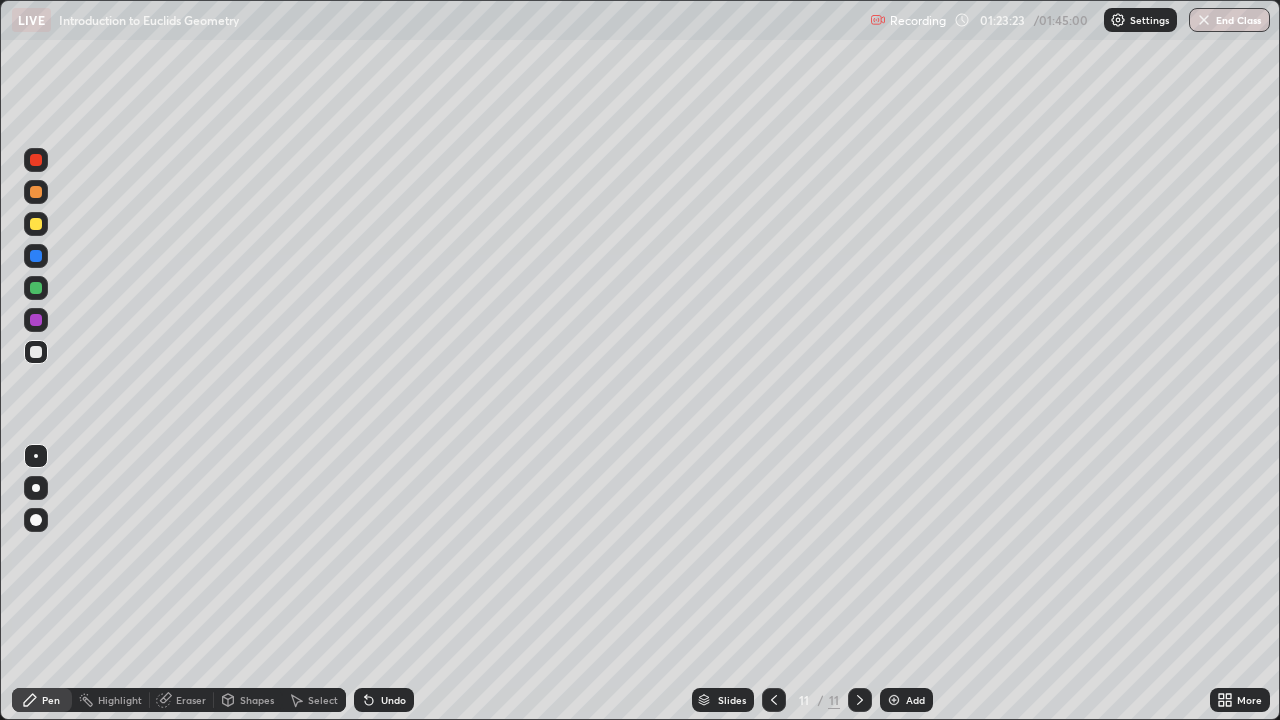 click on "Add" at bounding box center [906, 700] 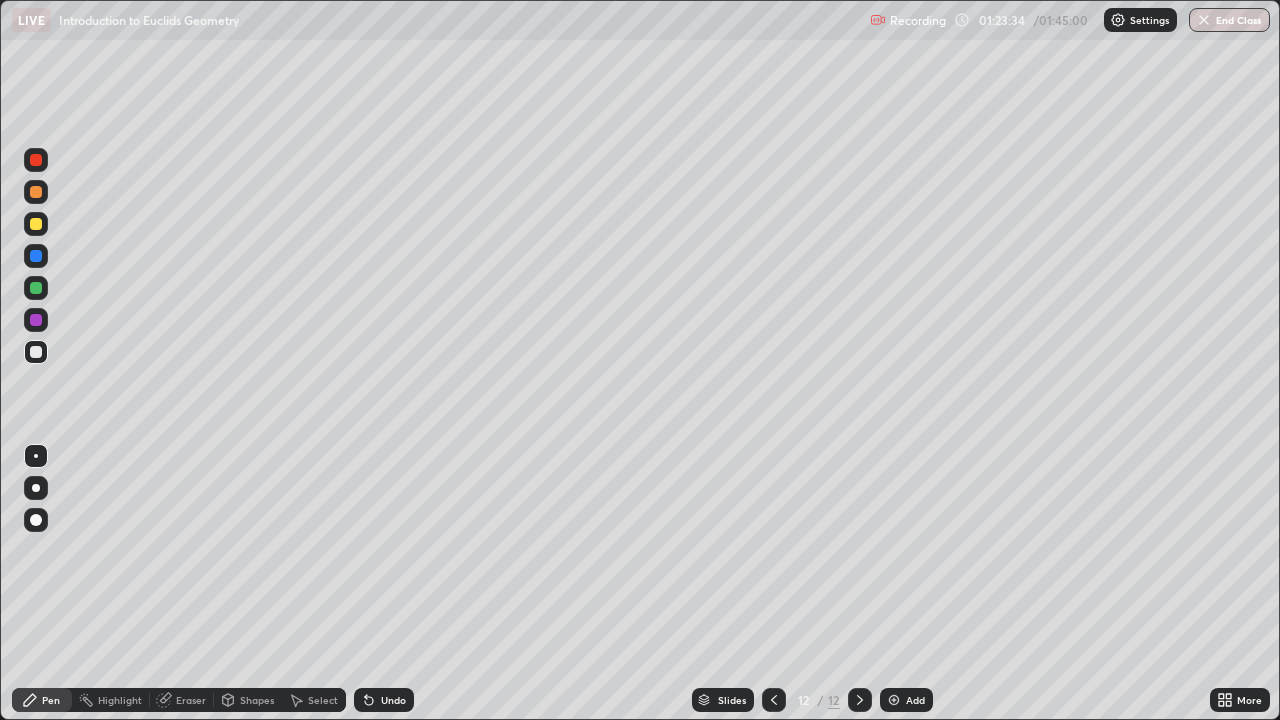 click 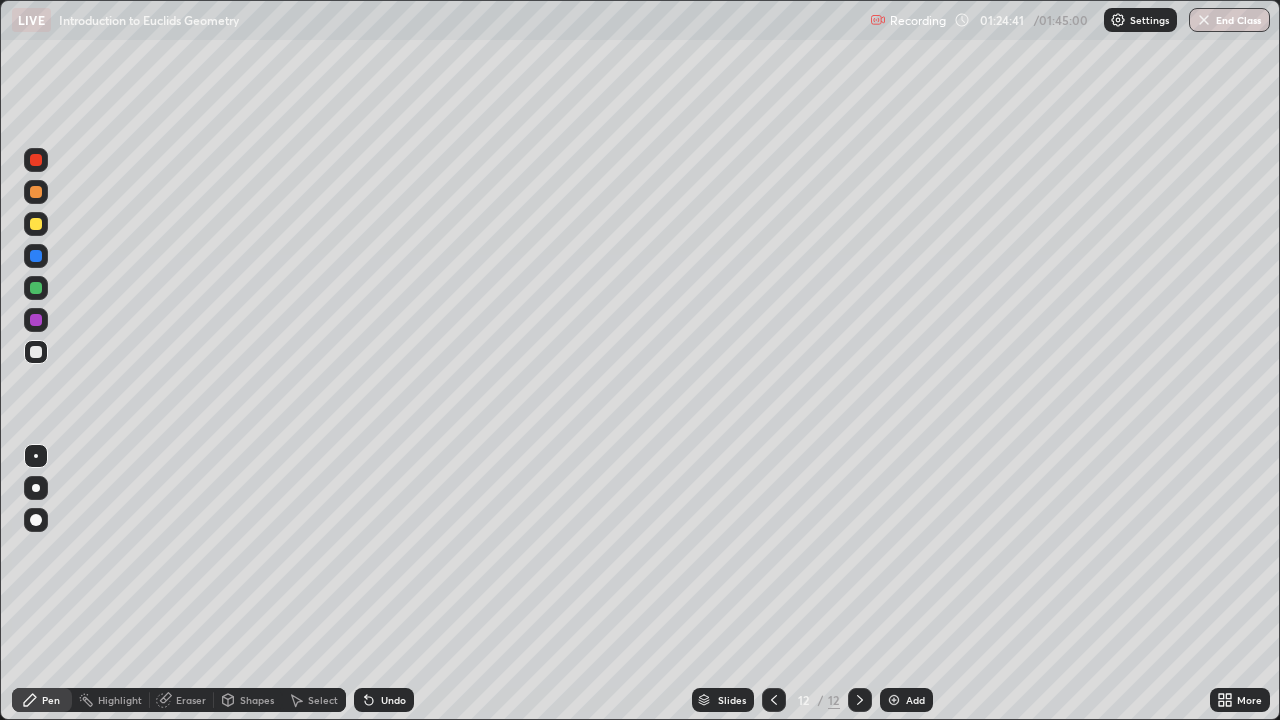 click on "Eraser" at bounding box center [191, 700] 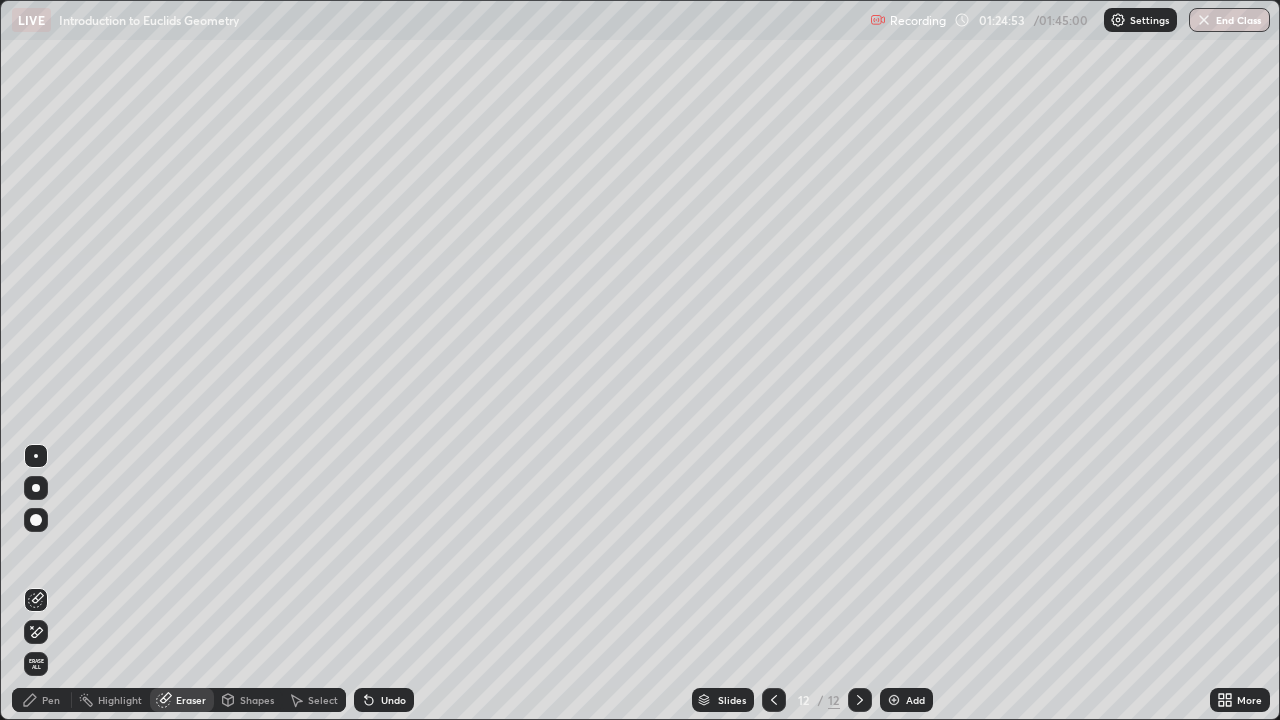 click on "Pen" at bounding box center (51, 700) 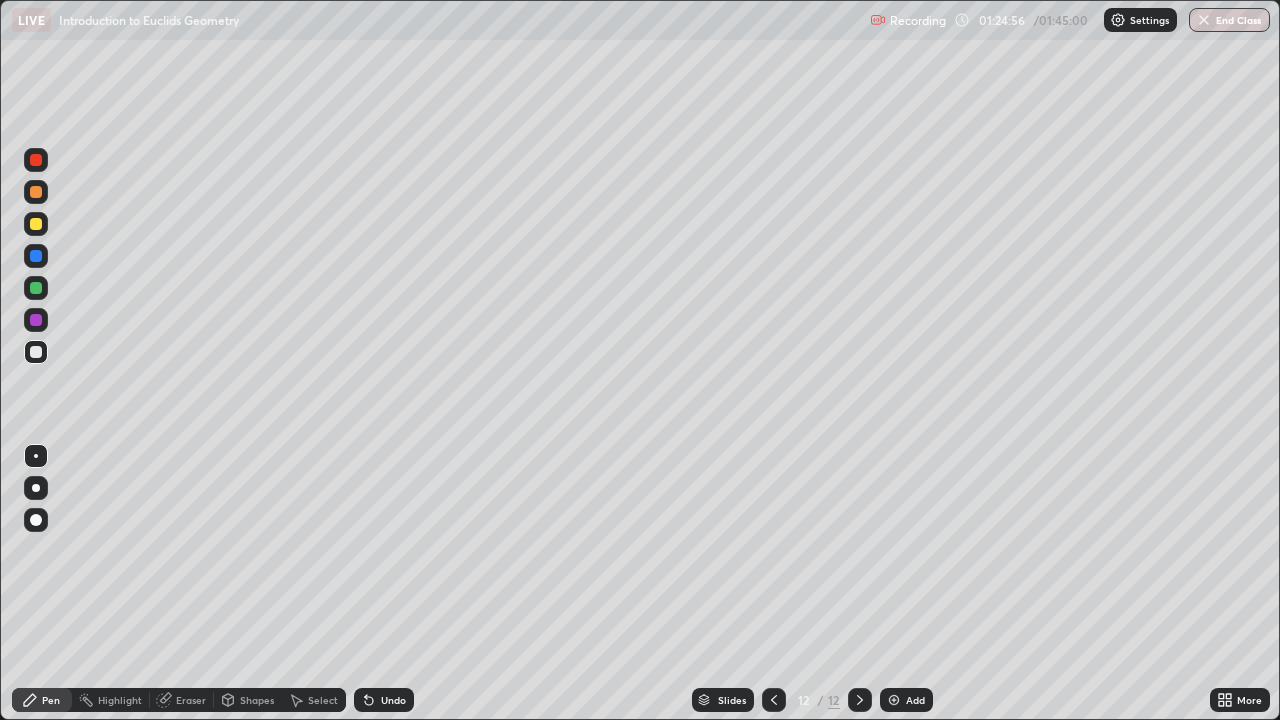 click on "Select" at bounding box center (323, 700) 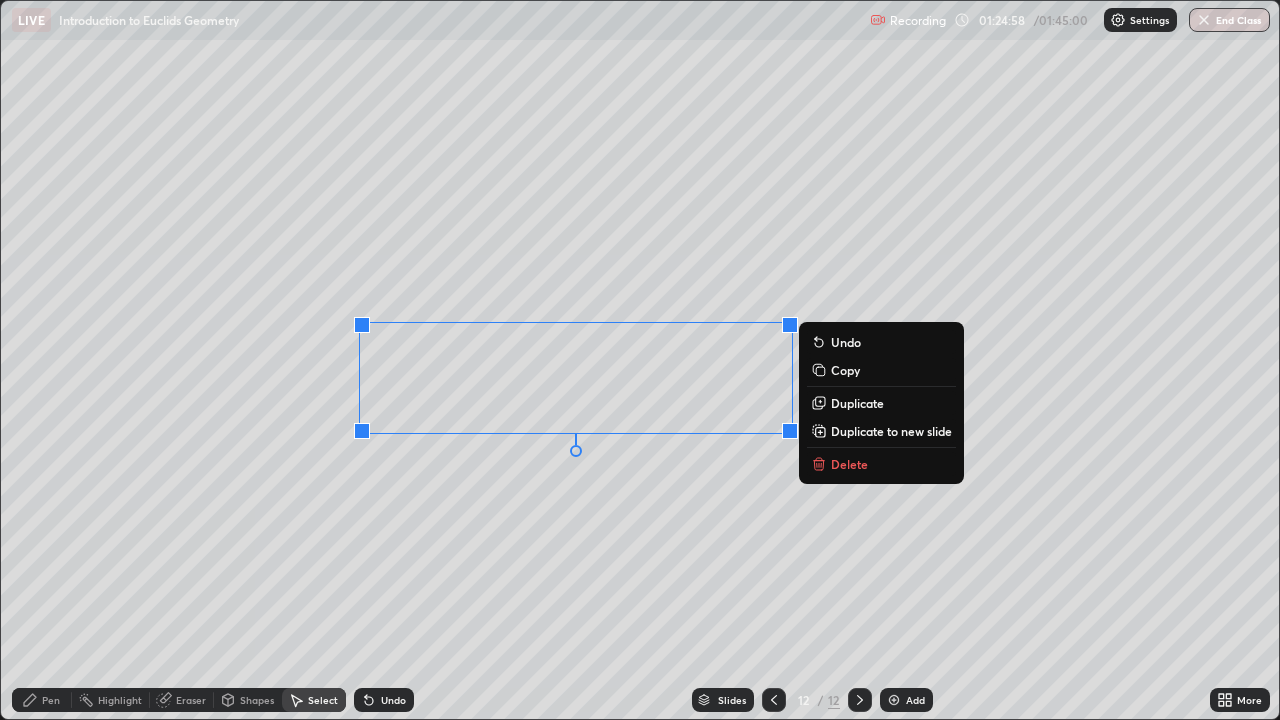 click on "Delete" at bounding box center [881, 464] 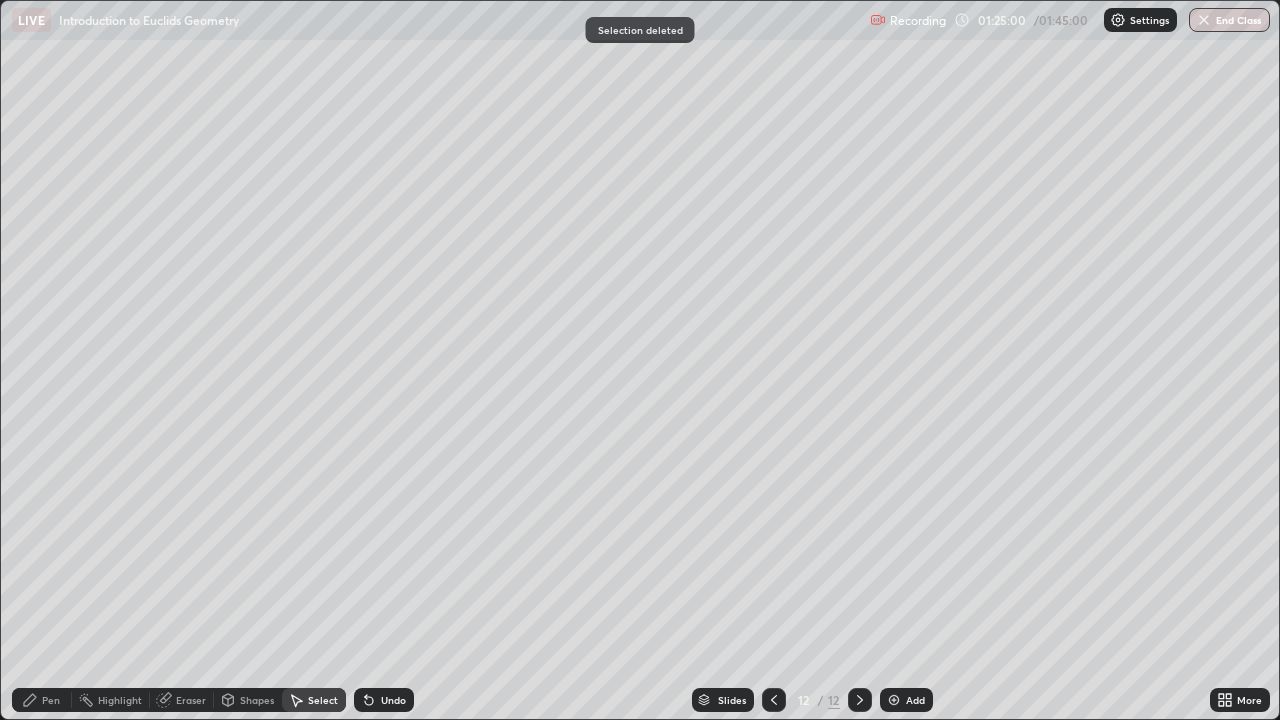 click on "Pen" at bounding box center (51, 700) 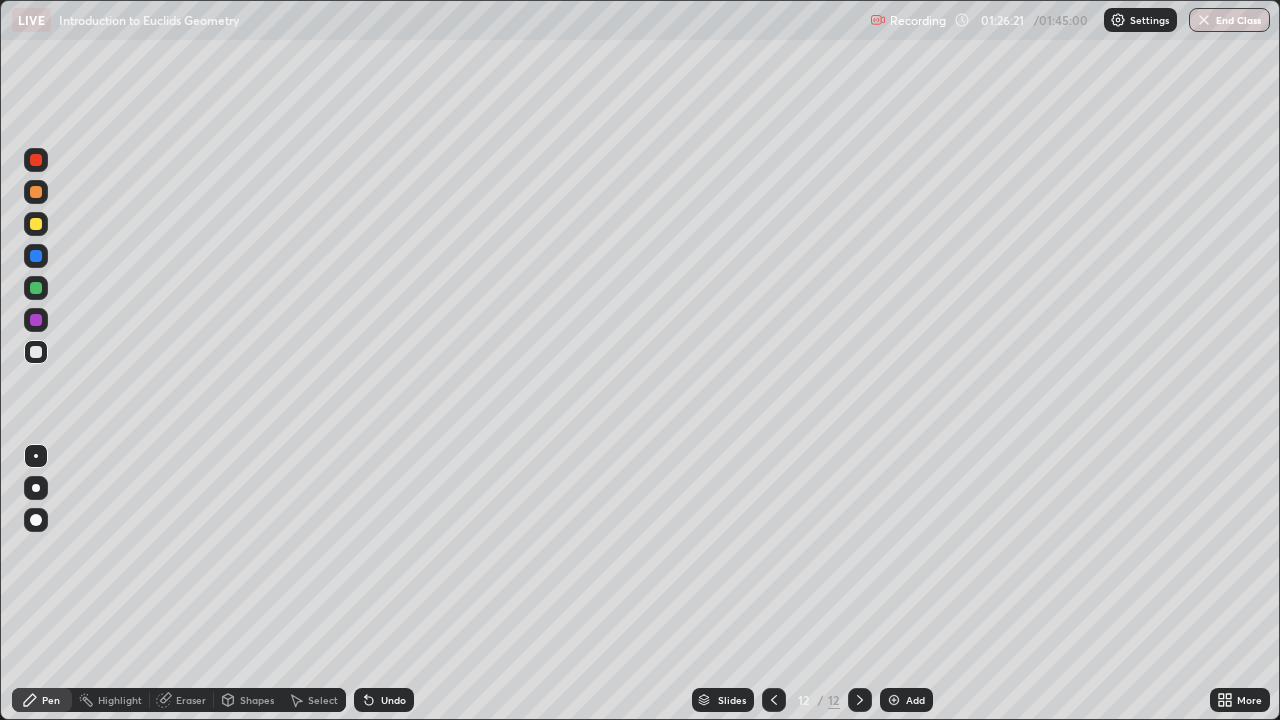 click on "Eraser" at bounding box center (191, 700) 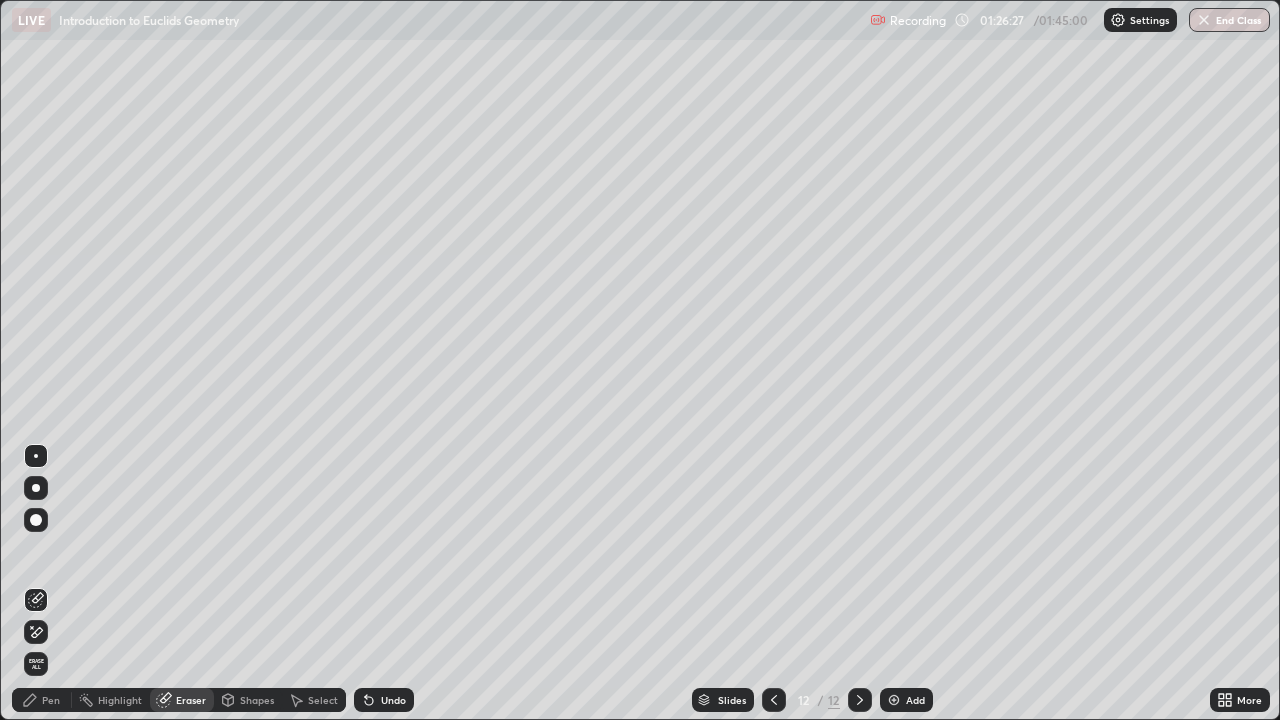 click on "Eraser" at bounding box center (191, 700) 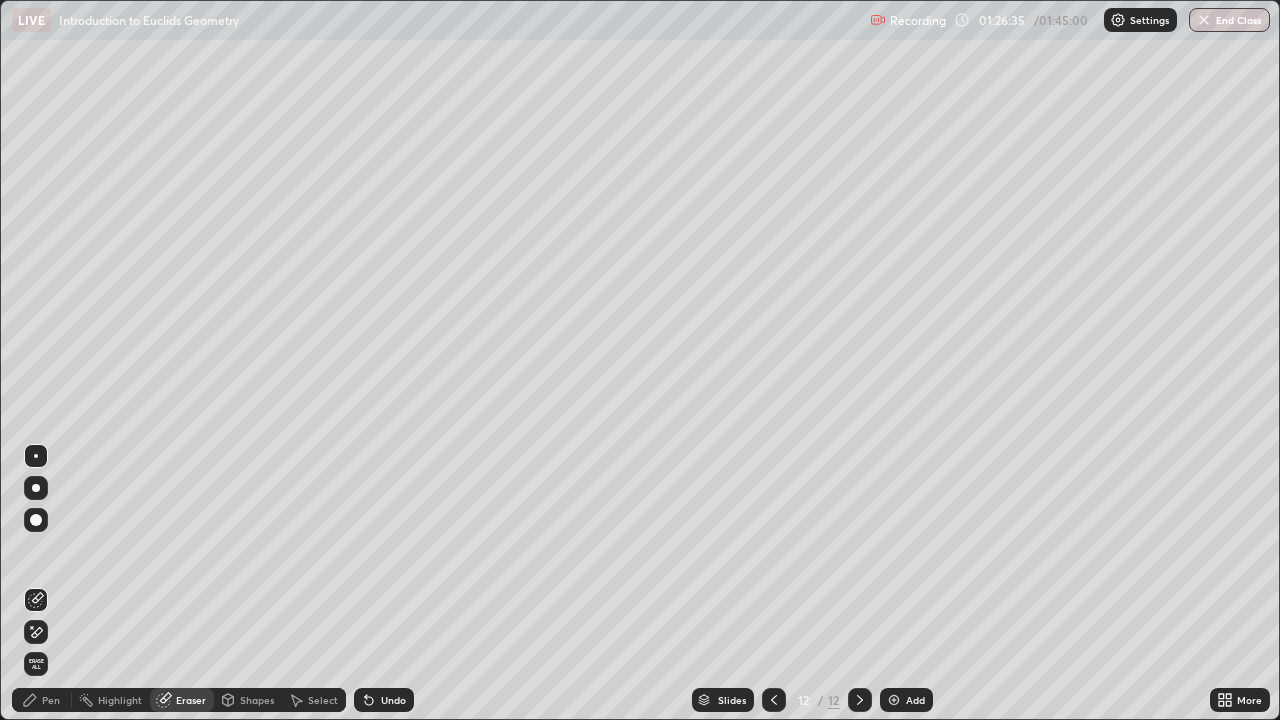 click 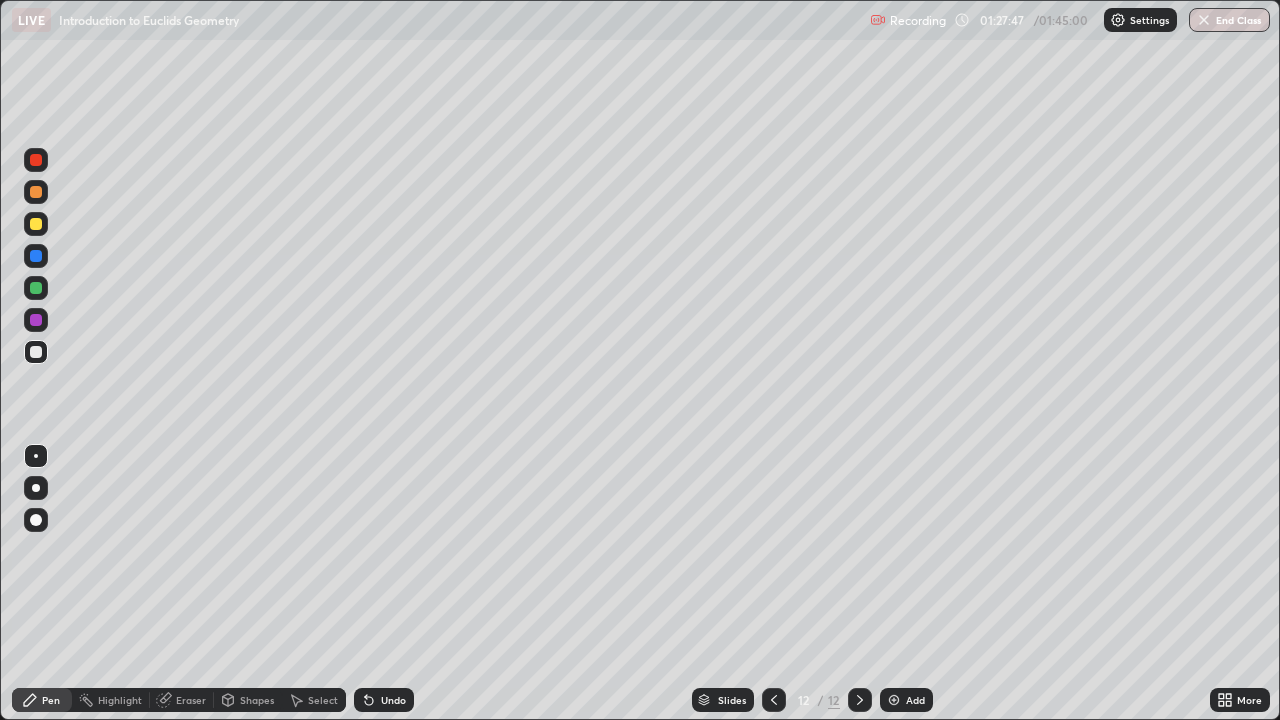 click on "Select" at bounding box center (323, 700) 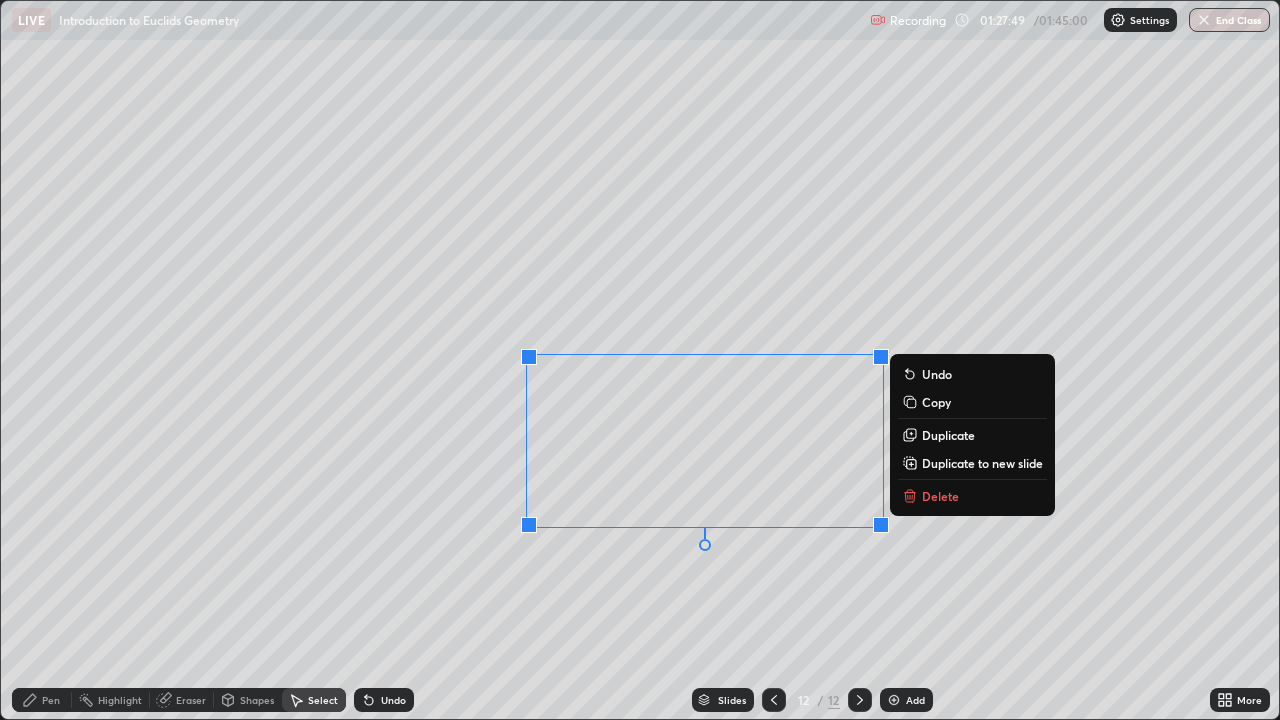click on "Delete" at bounding box center (940, 496) 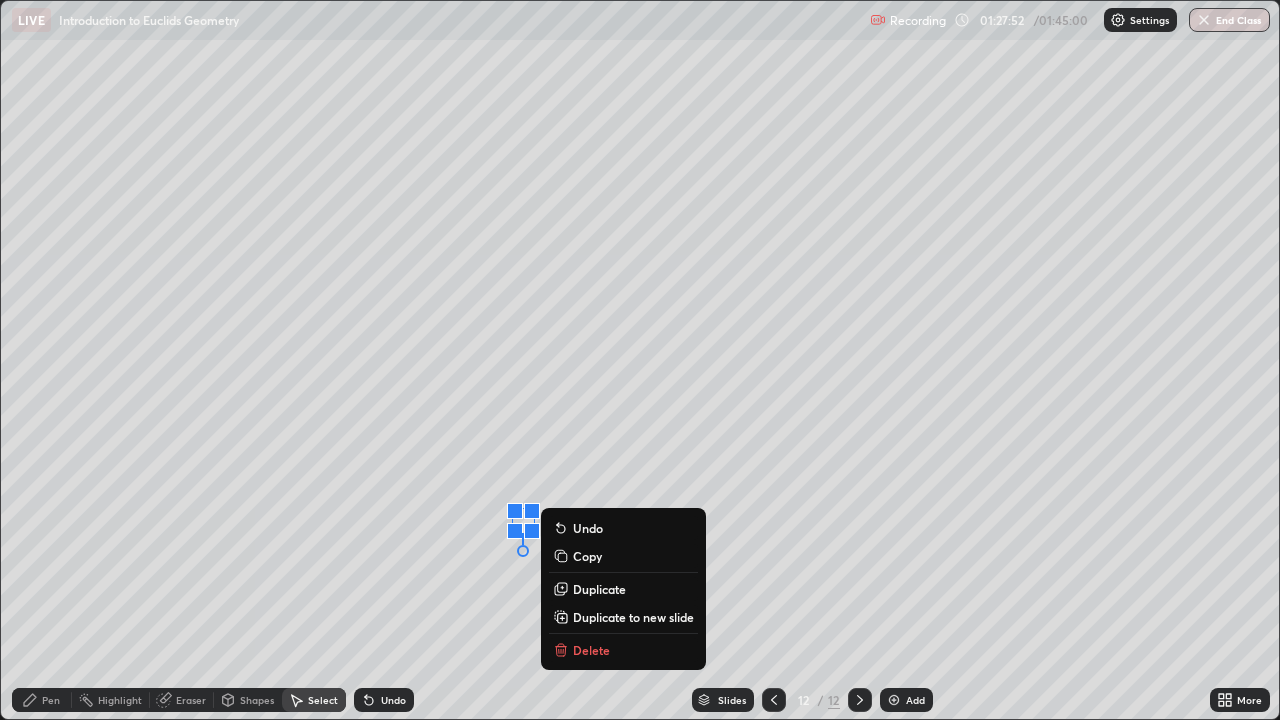 click on "Delete" at bounding box center (591, 650) 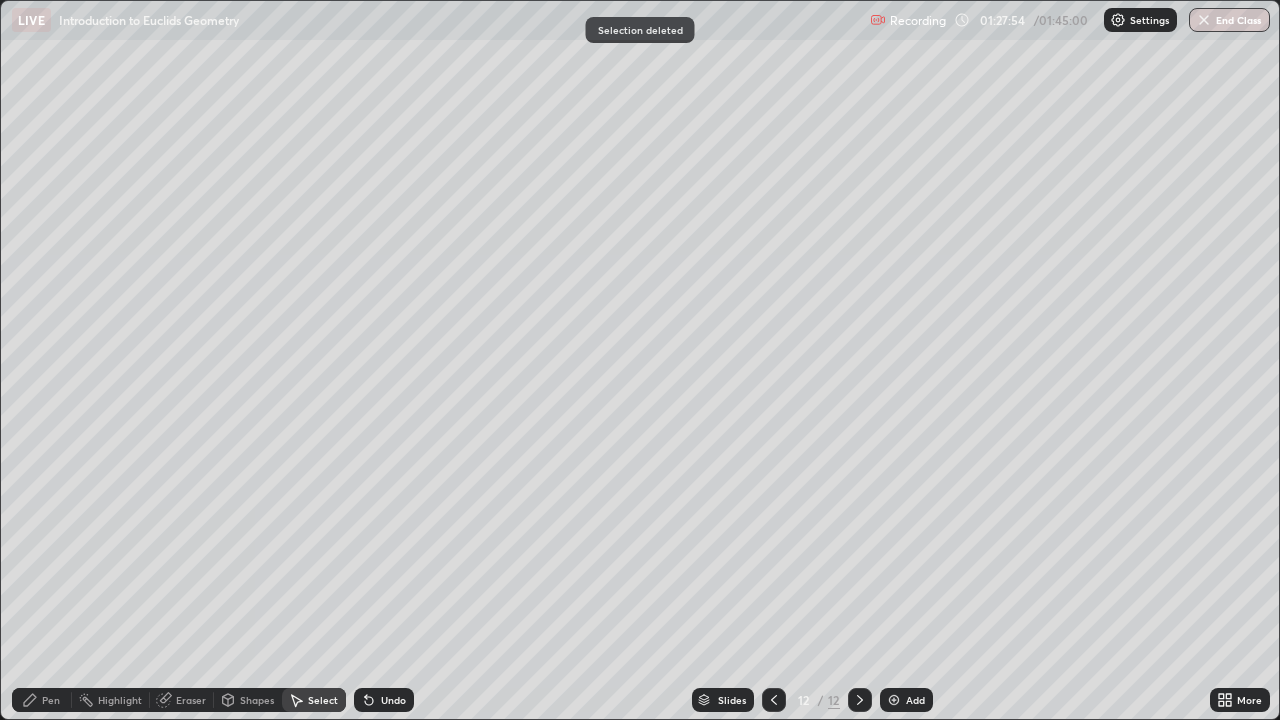 click on "Pen" at bounding box center [51, 700] 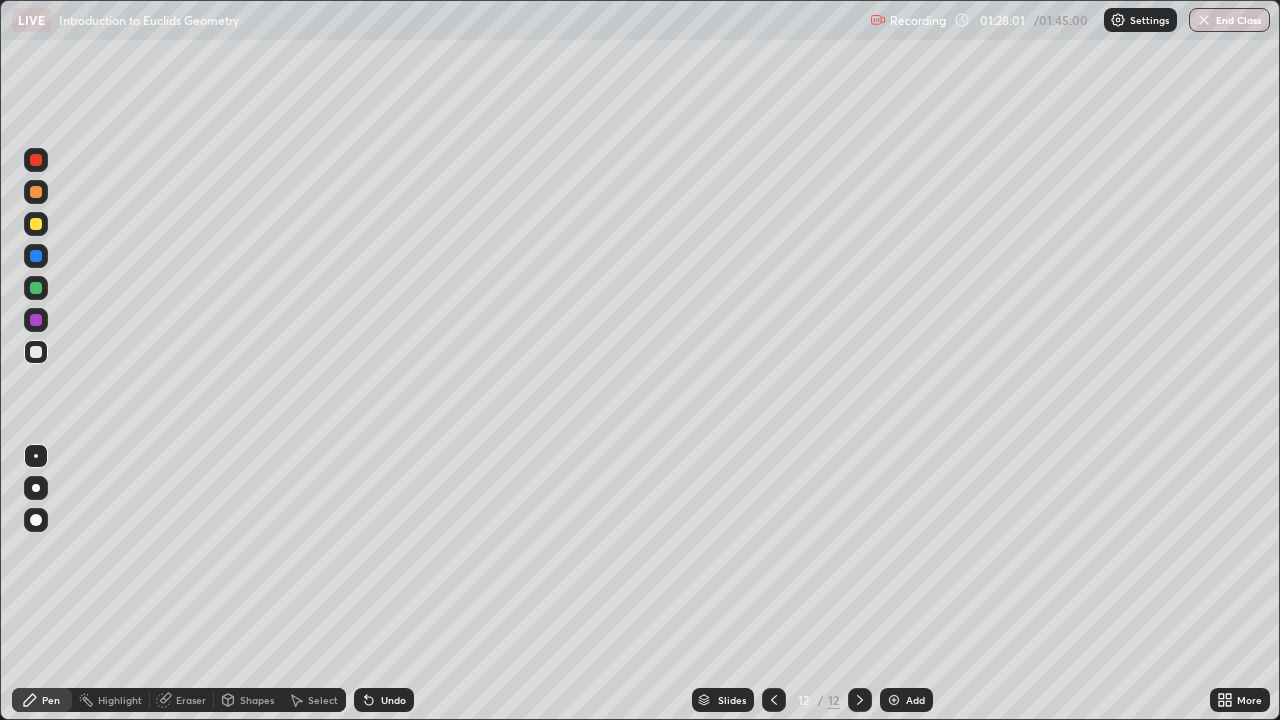 click at bounding box center (36, 160) 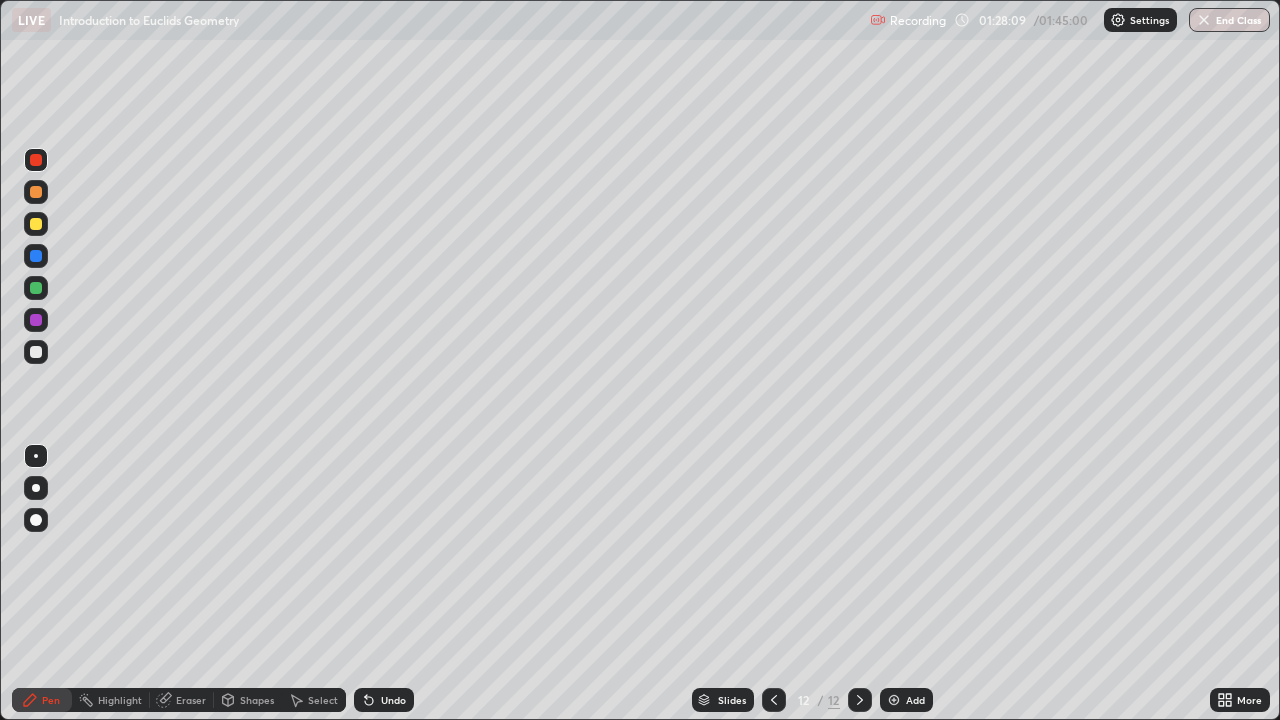 click at bounding box center [36, 320] 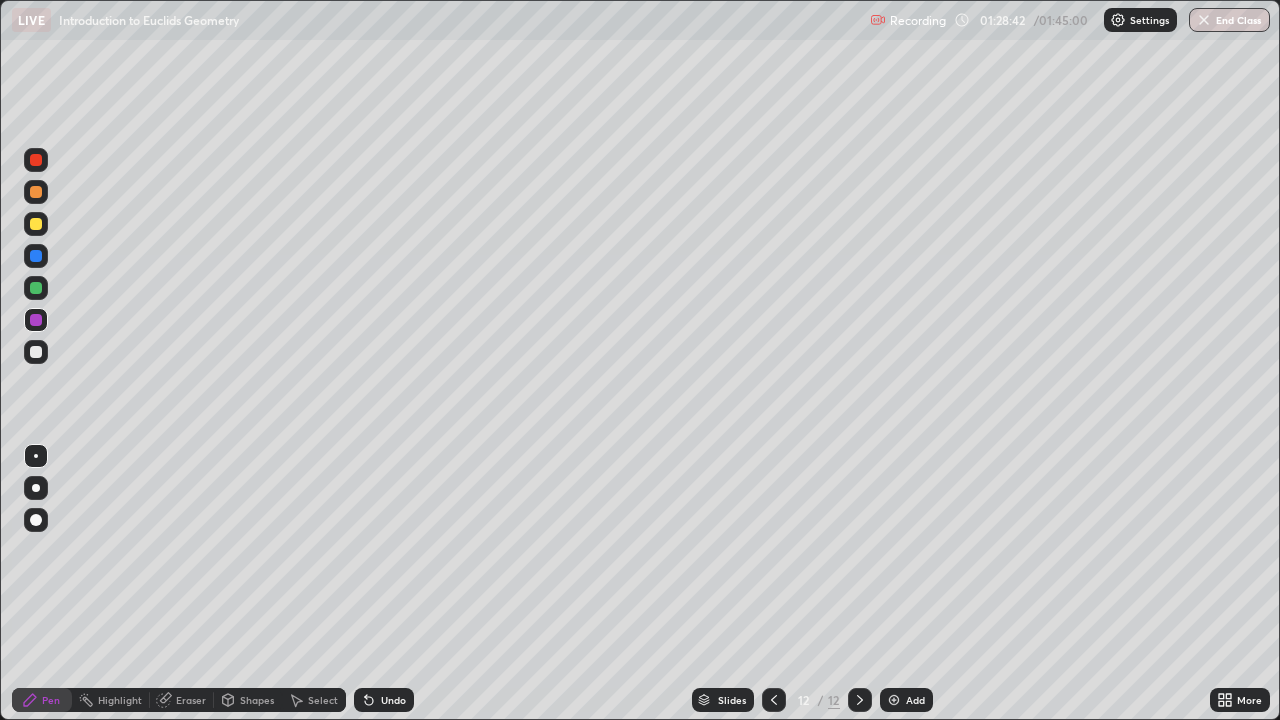 click 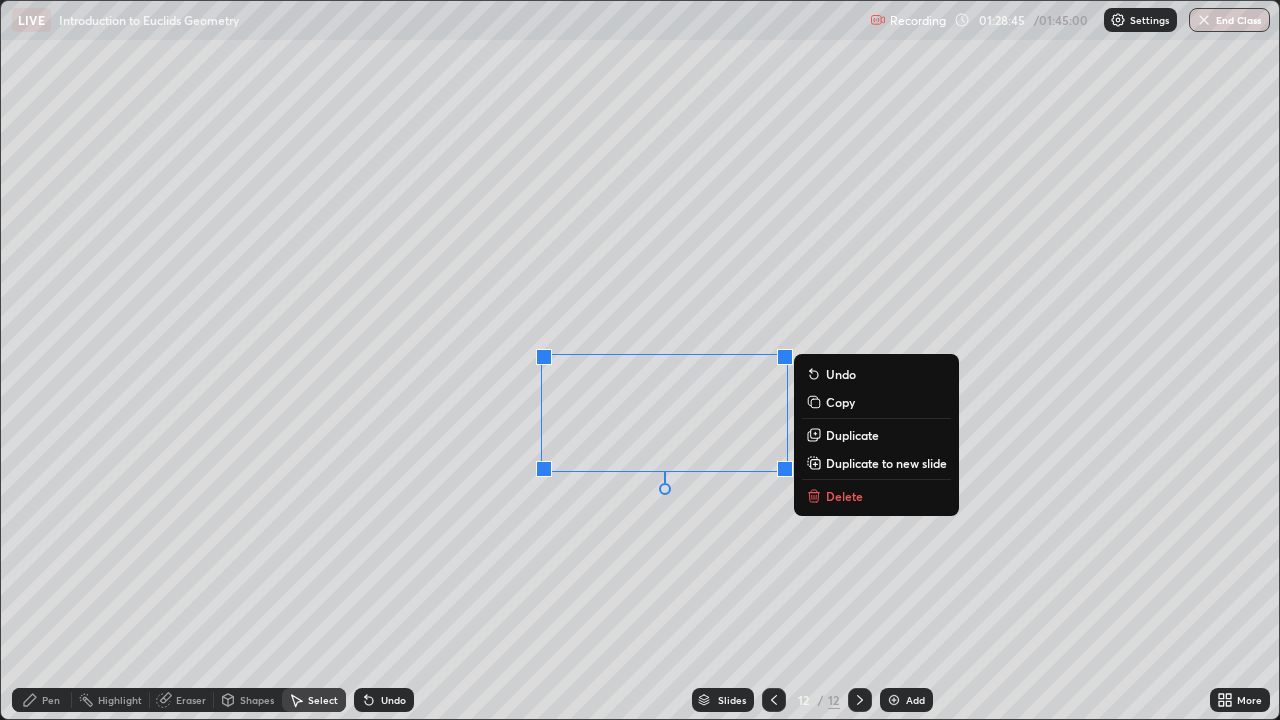 click on "Delete" at bounding box center [876, 496] 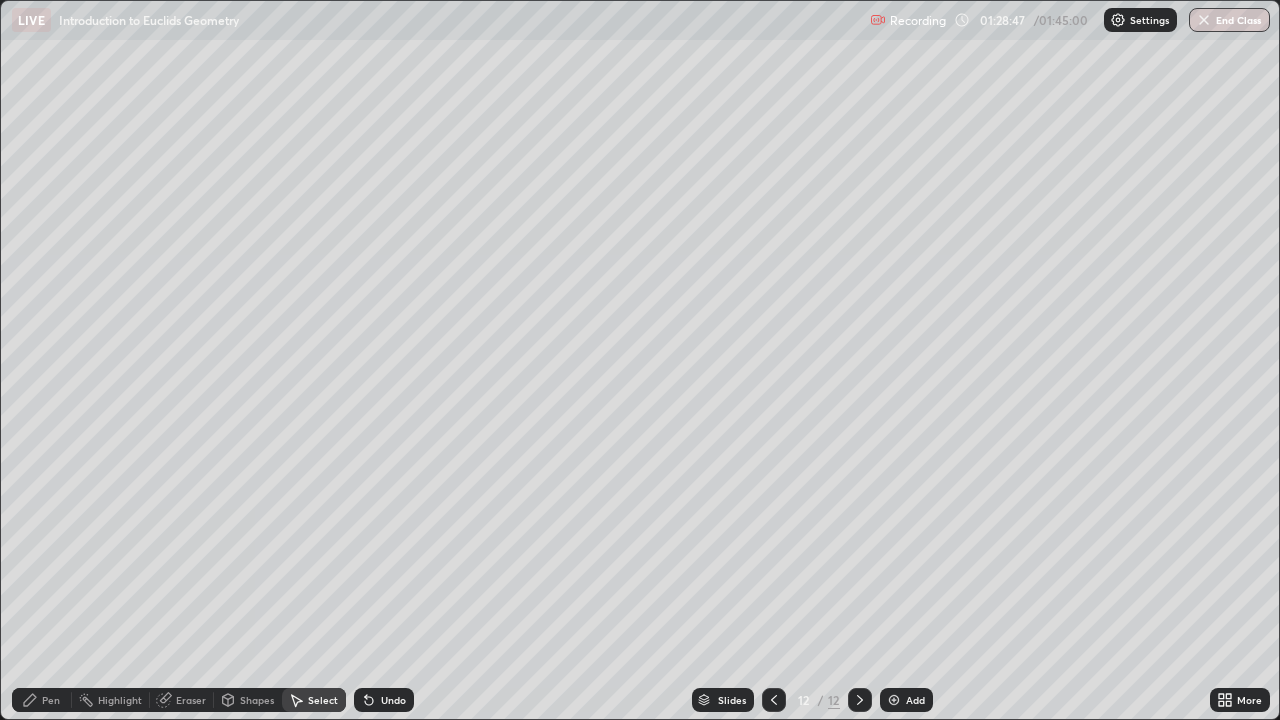 click on "Pen" at bounding box center (51, 700) 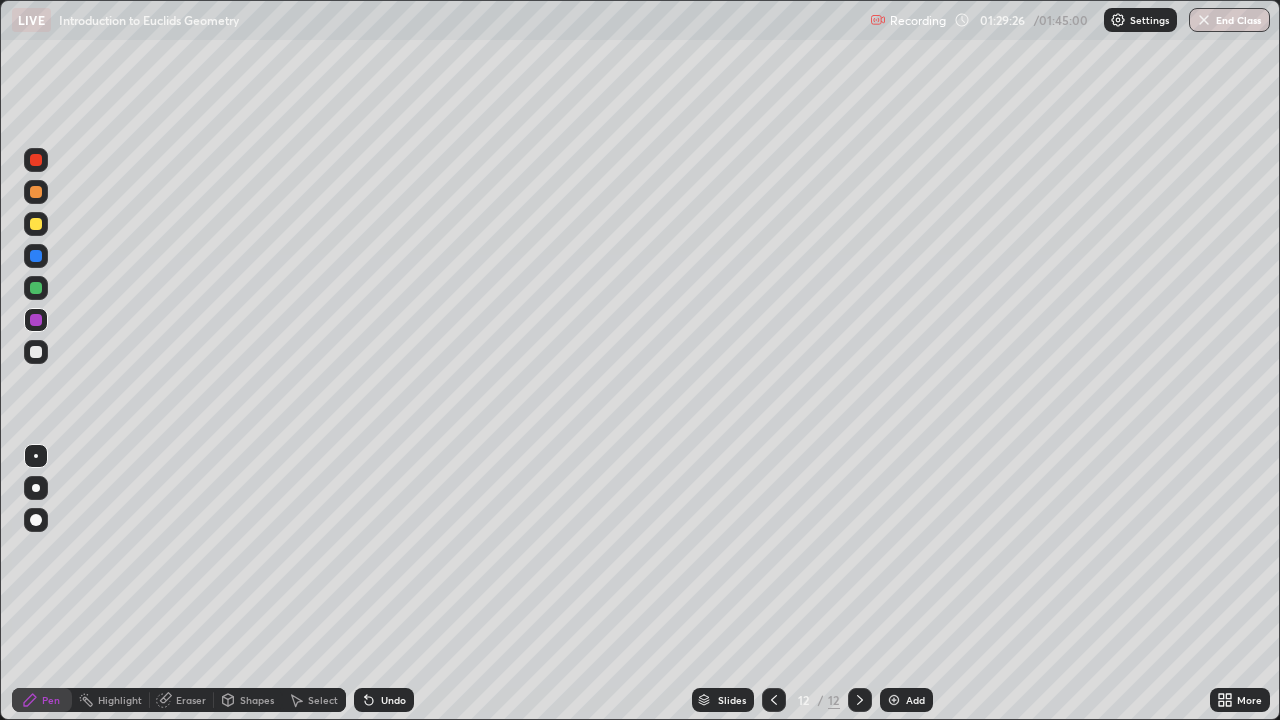 click on "Select" at bounding box center (323, 700) 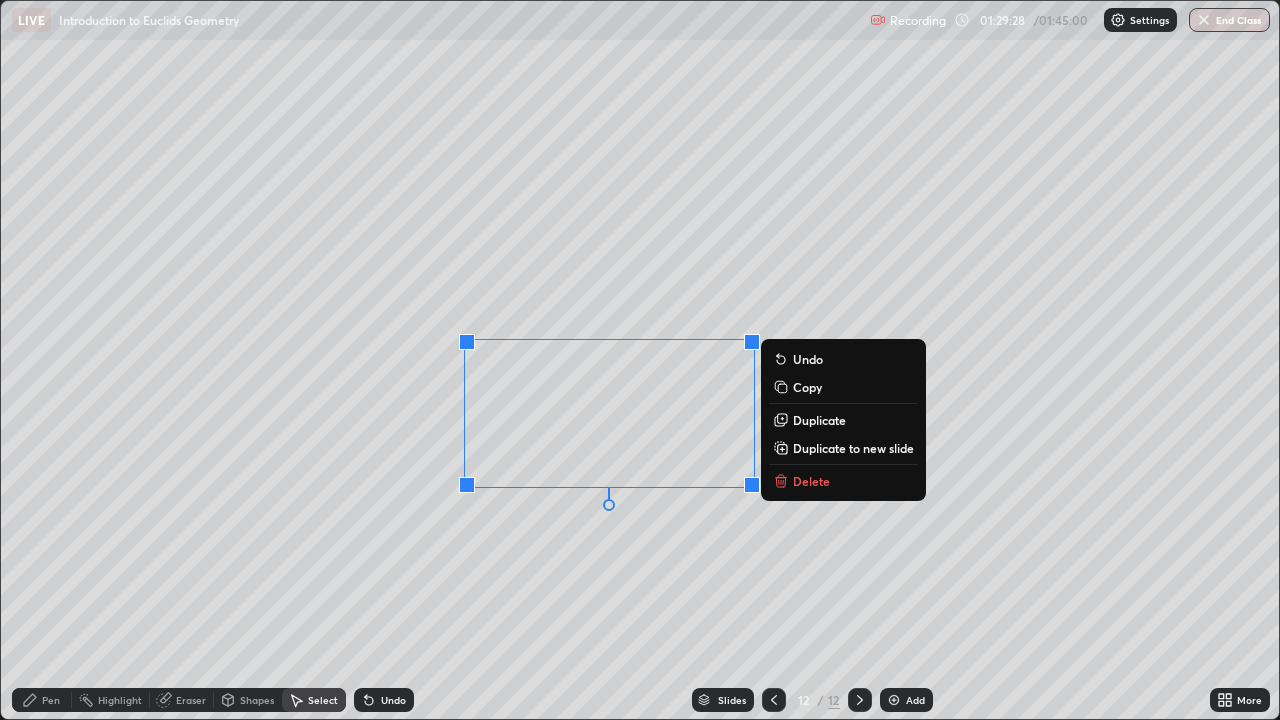 click on "Delete" at bounding box center [811, 481] 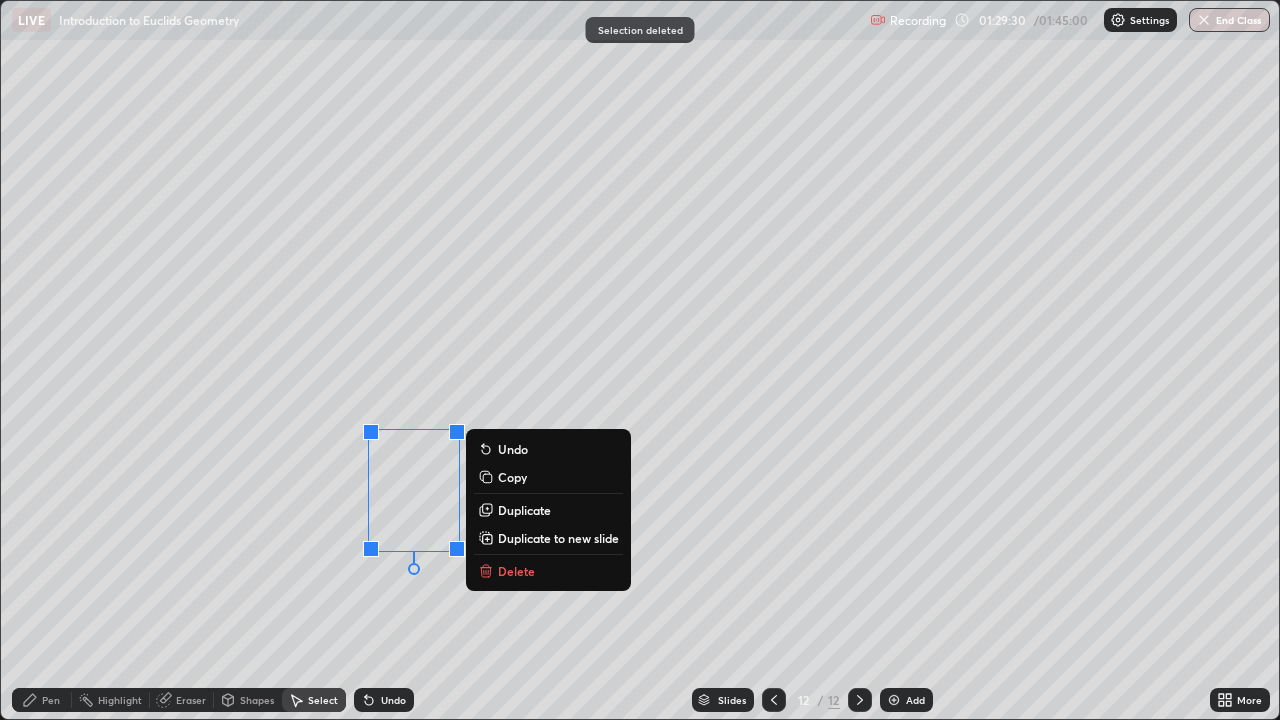 click on "Delete" at bounding box center (516, 571) 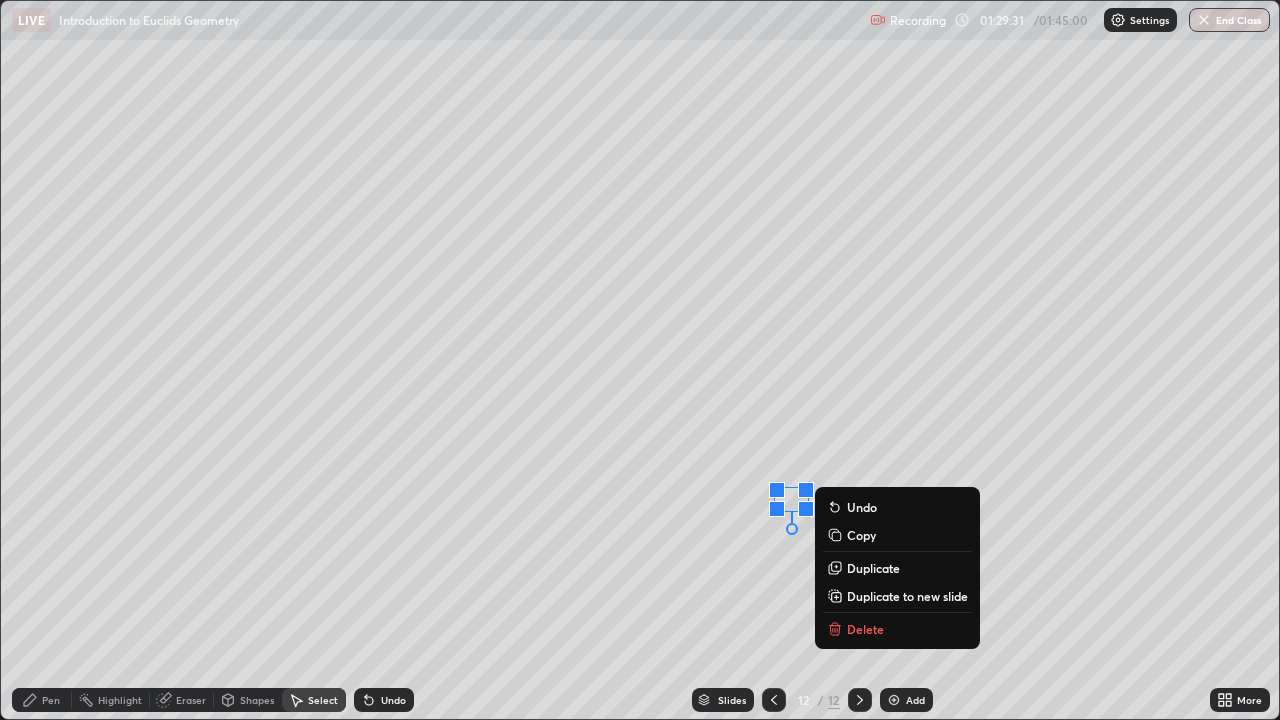 click on "Delete" at bounding box center (865, 629) 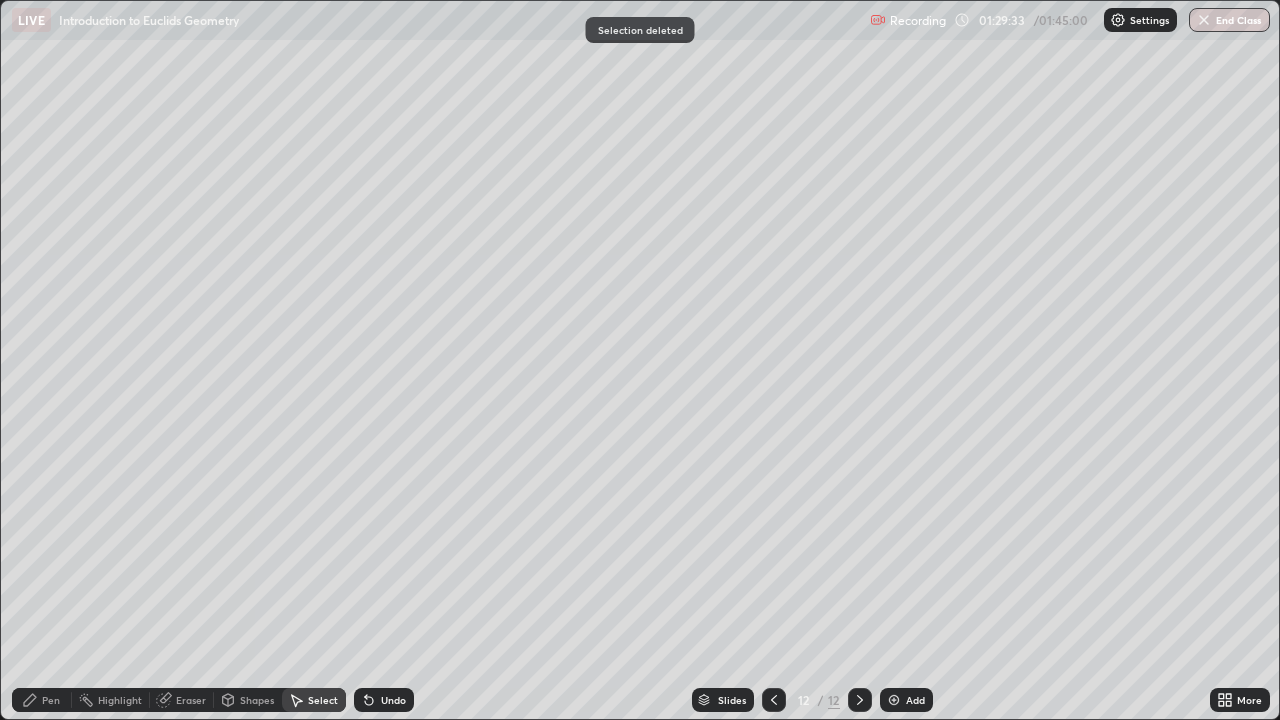 click on "Pen" at bounding box center (51, 700) 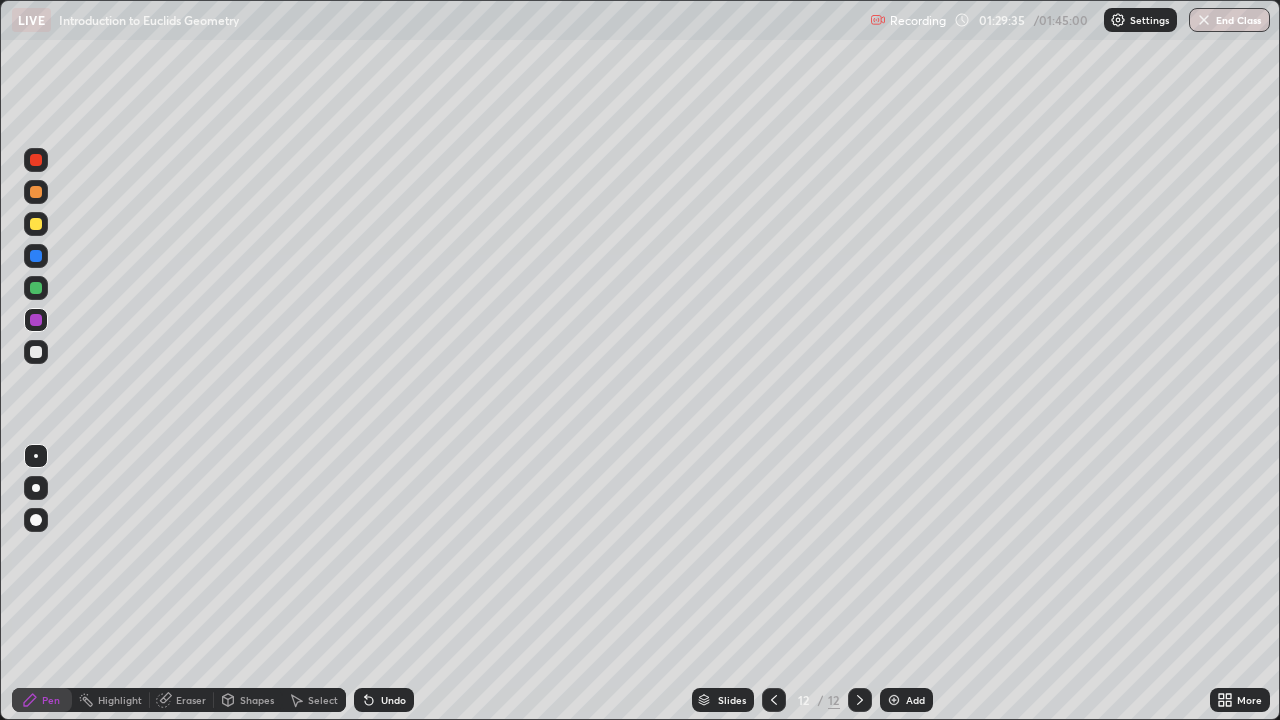 click at bounding box center [36, 224] 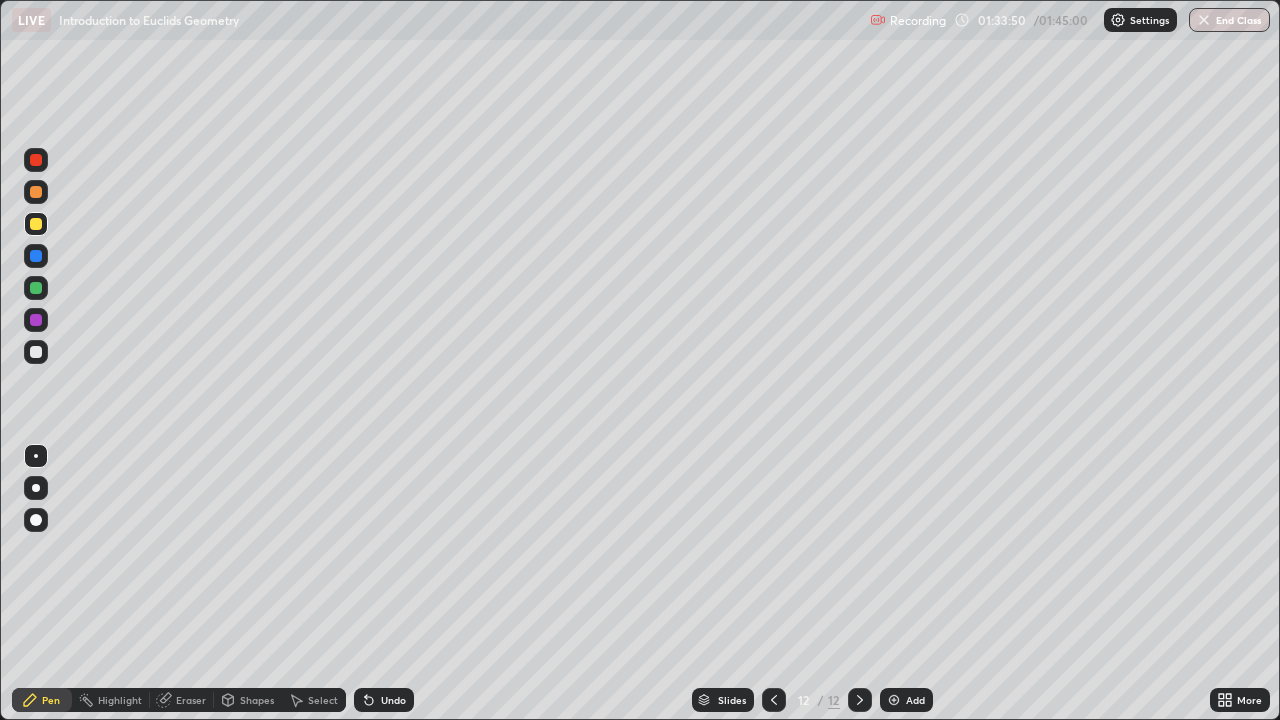 click at bounding box center (894, 700) 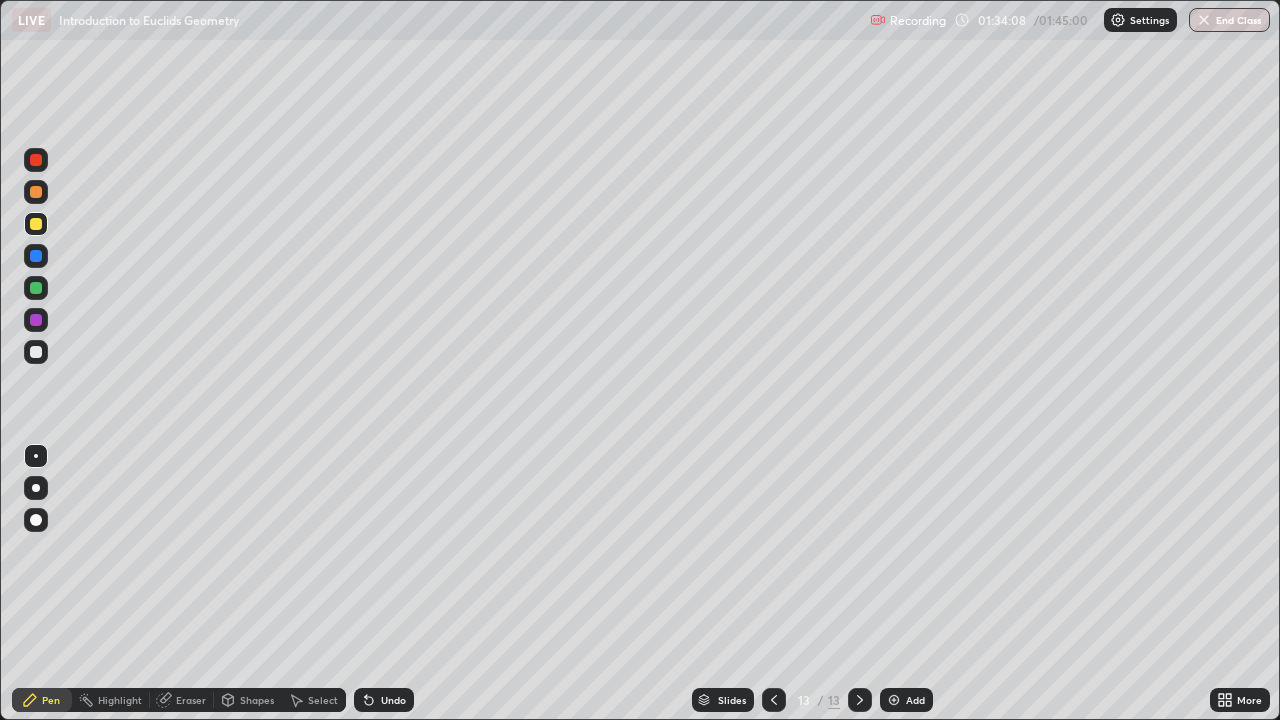 click on "Eraser" at bounding box center [191, 700] 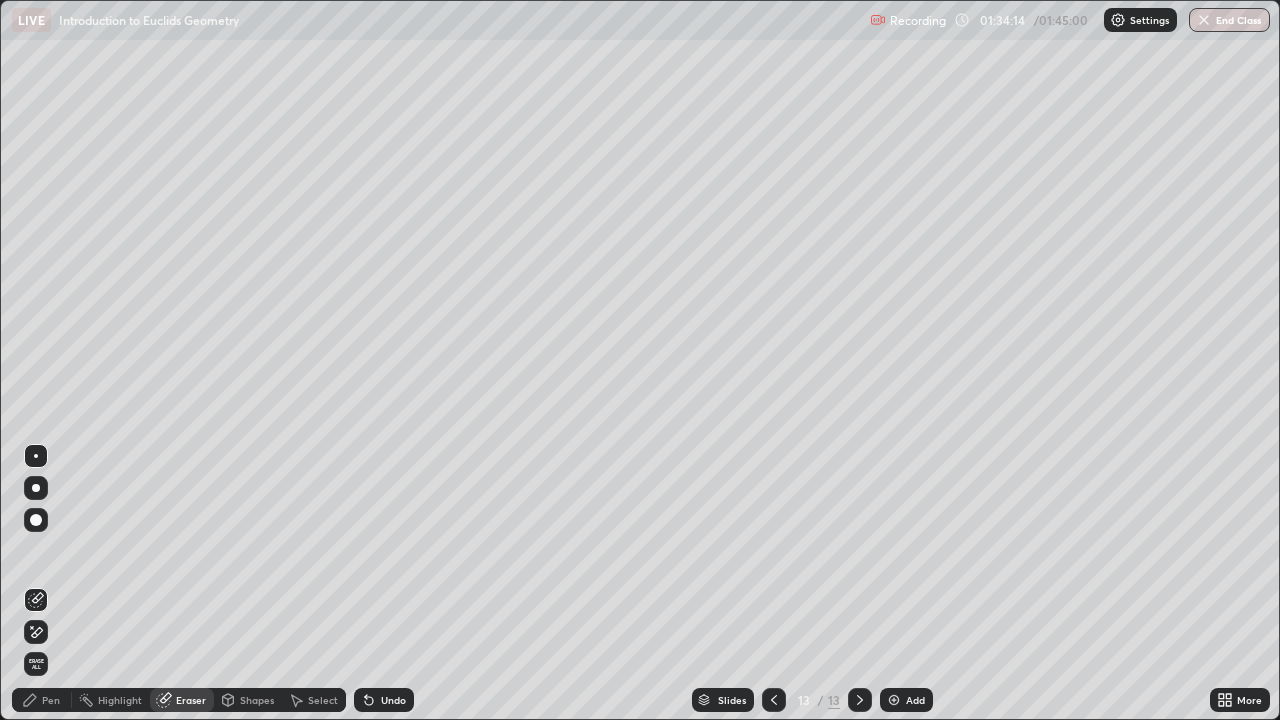 click on "Pen" at bounding box center (51, 700) 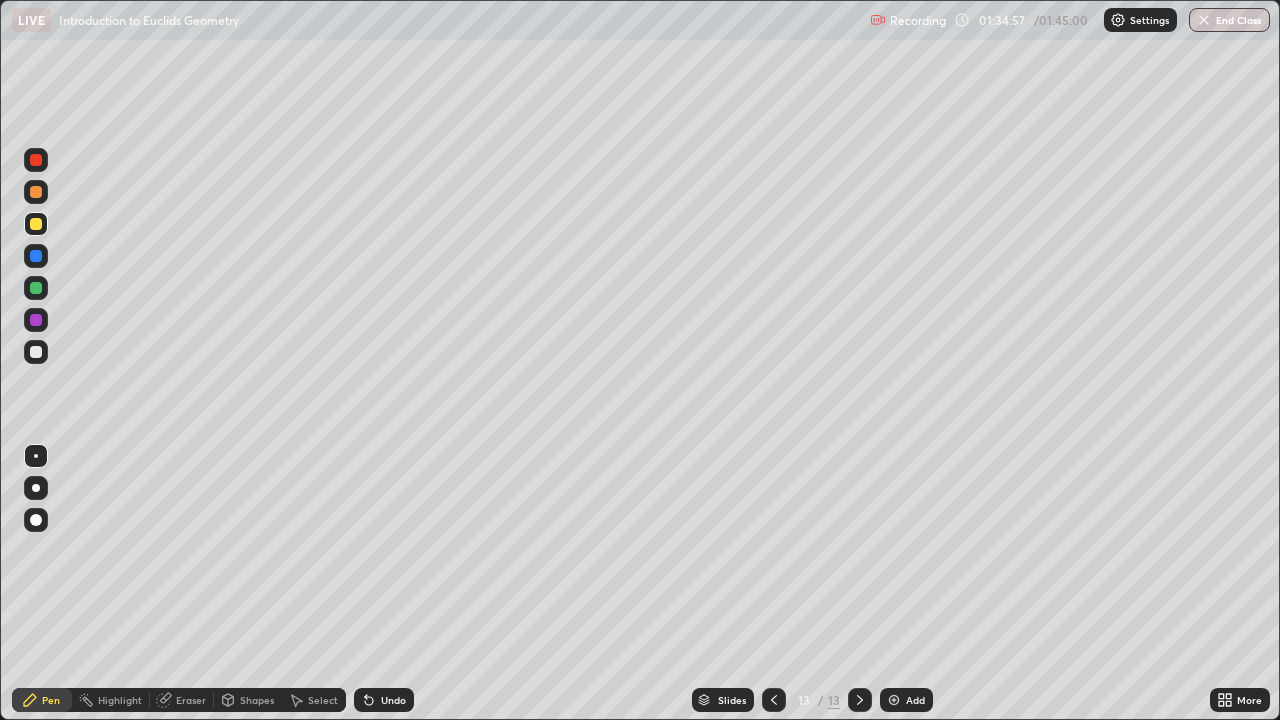 click at bounding box center [36, 320] 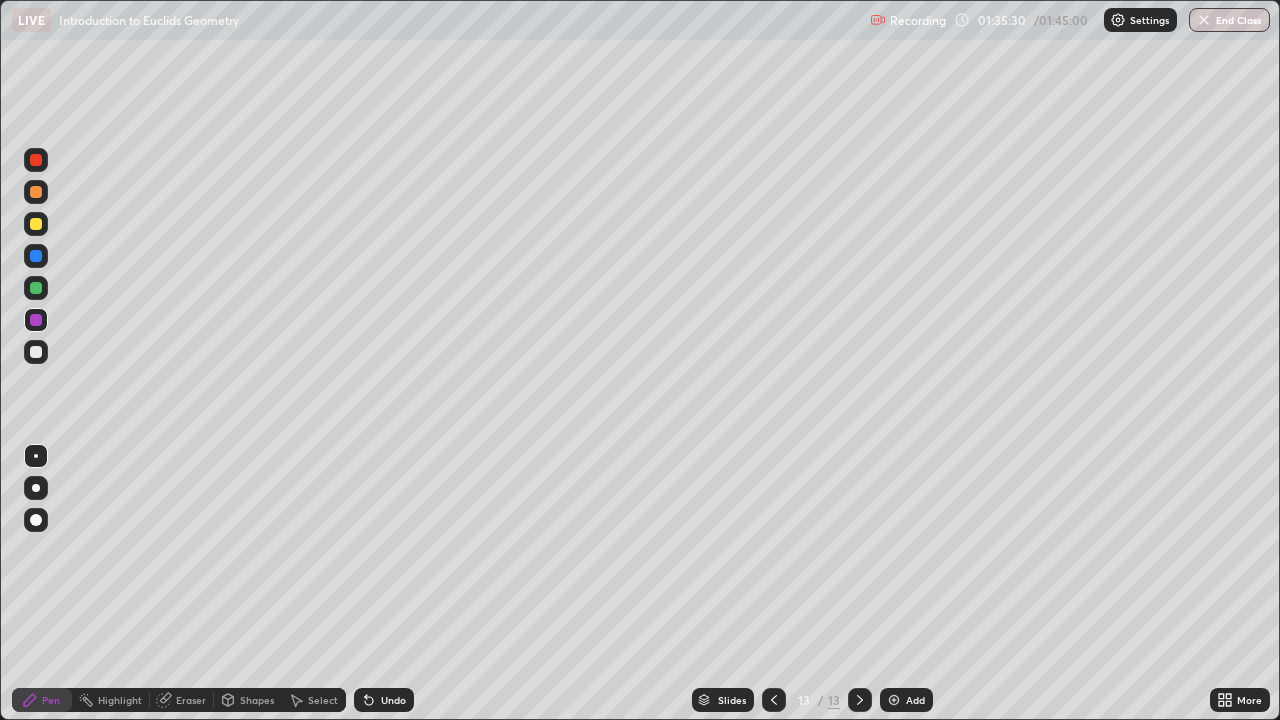 click at bounding box center (36, 224) 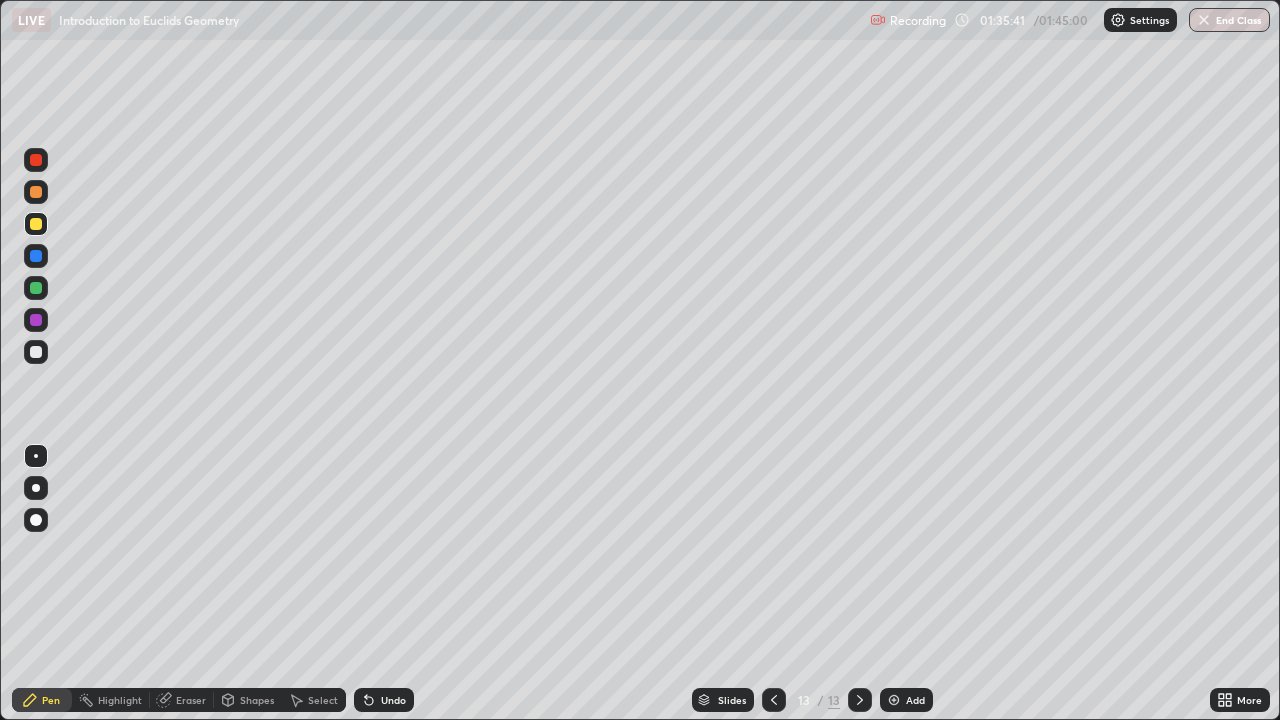 click on "Eraser" at bounding box center [191, 700] 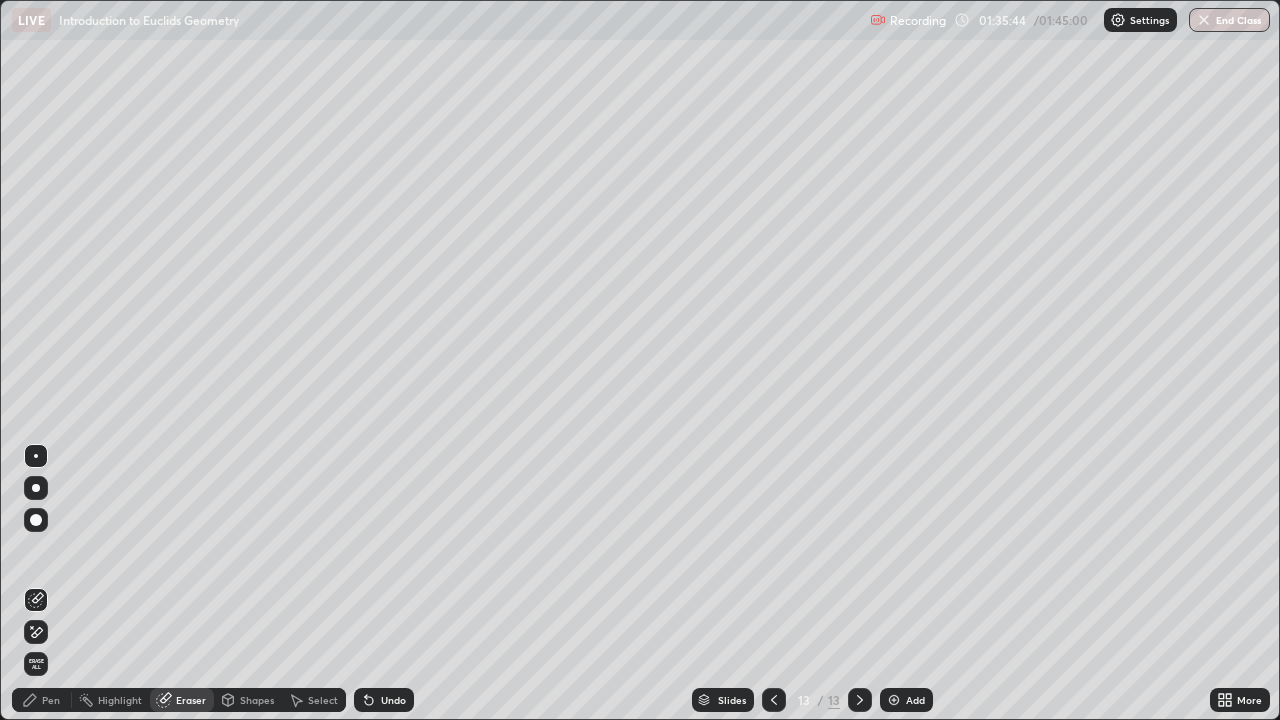 click on "Pen" at bounding box center [51, 700] 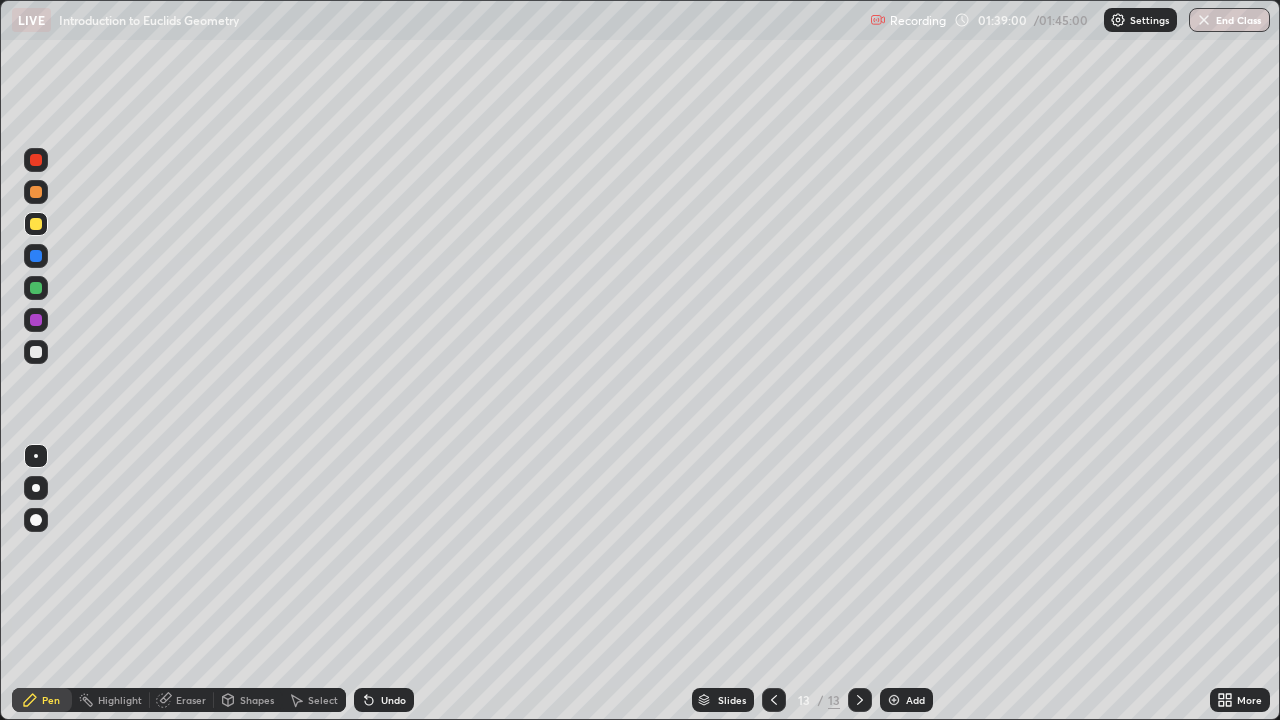 click on "Eraser" at bounding box center [191, 700] 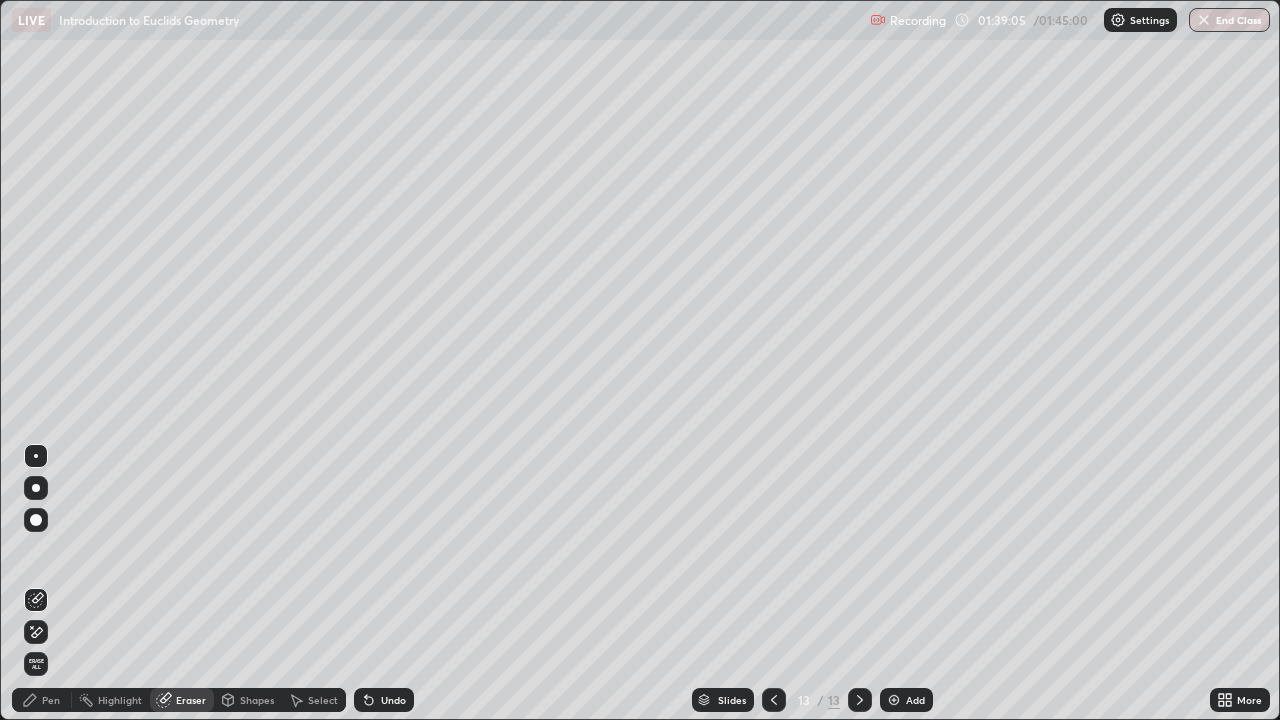 click on "Pen" at bounding box center (51, 700) 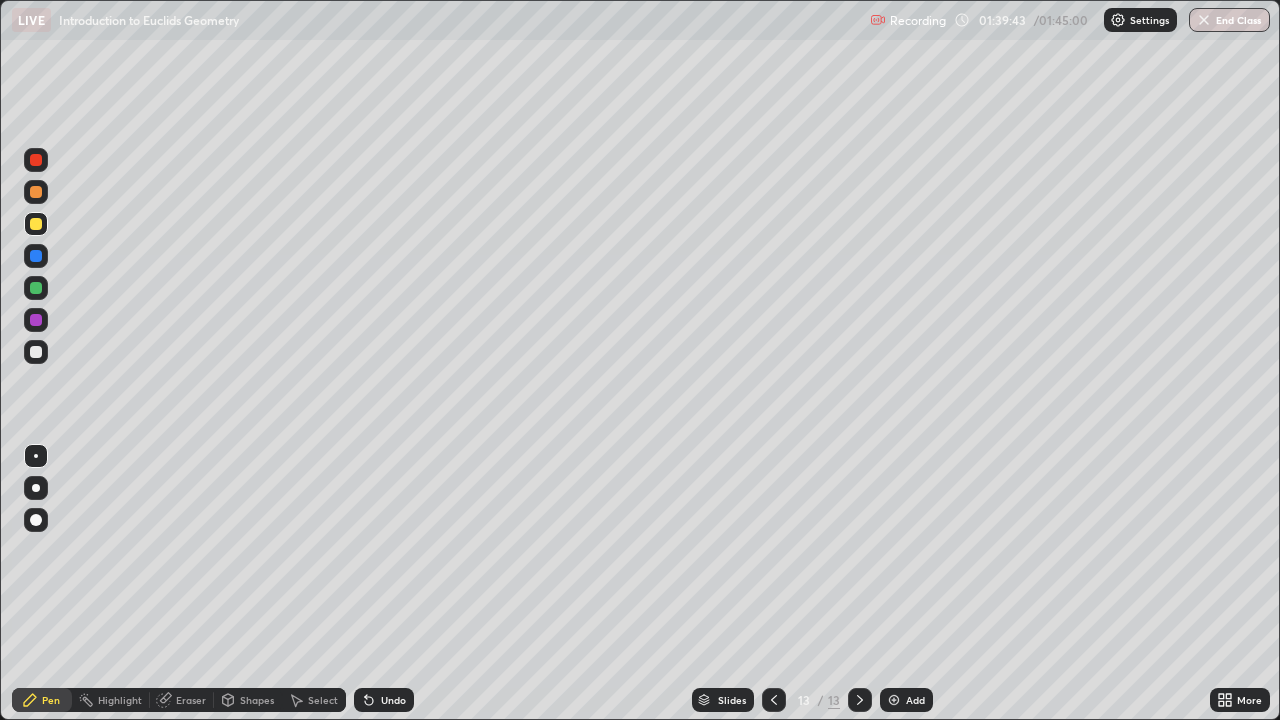 click on "Select" at bounding box center [323, 700] 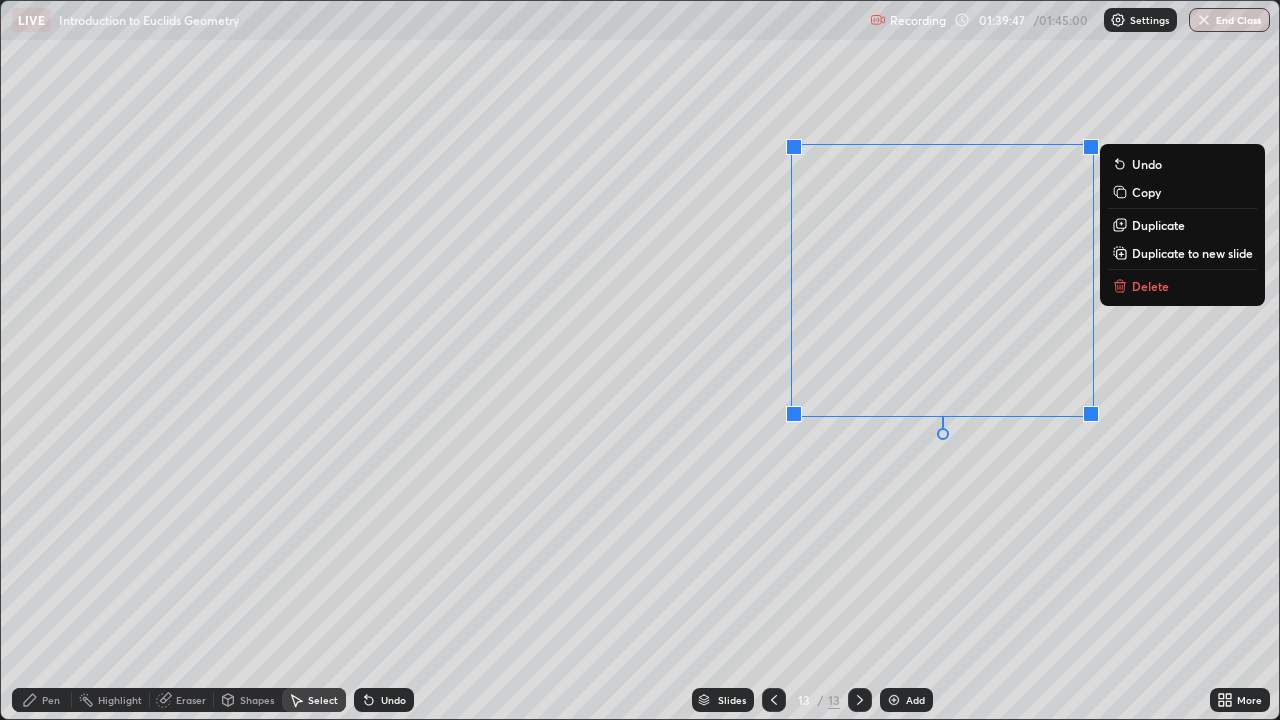 click on "Delete" at bounding box center [1150, 286] 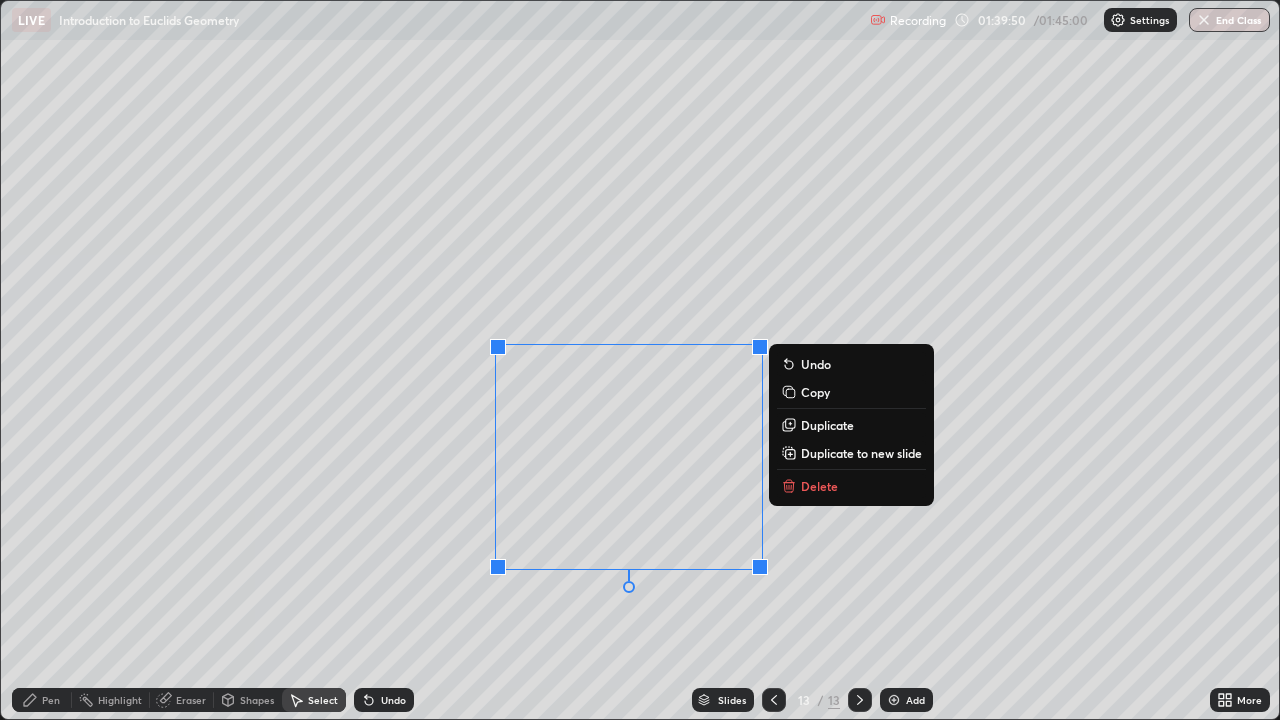 click on "Delete" at bounding box center (819, 486) 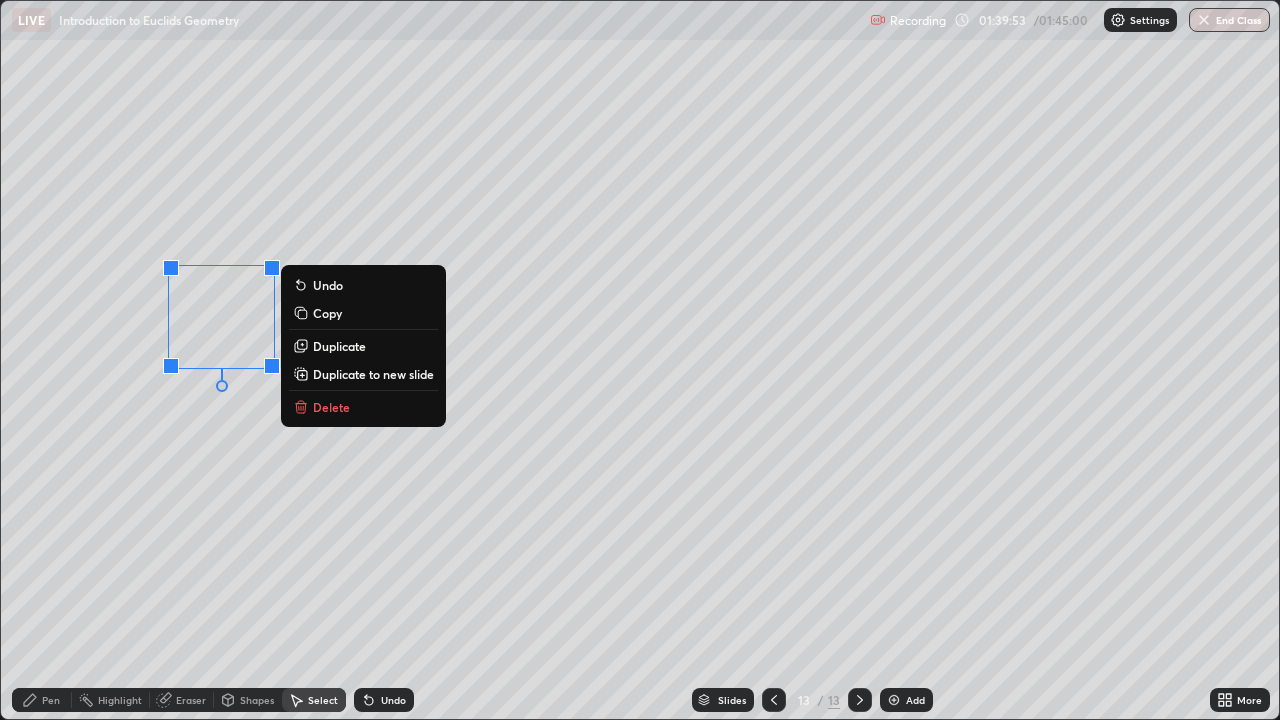 click on "Delete" at bounding box center [331, 407] 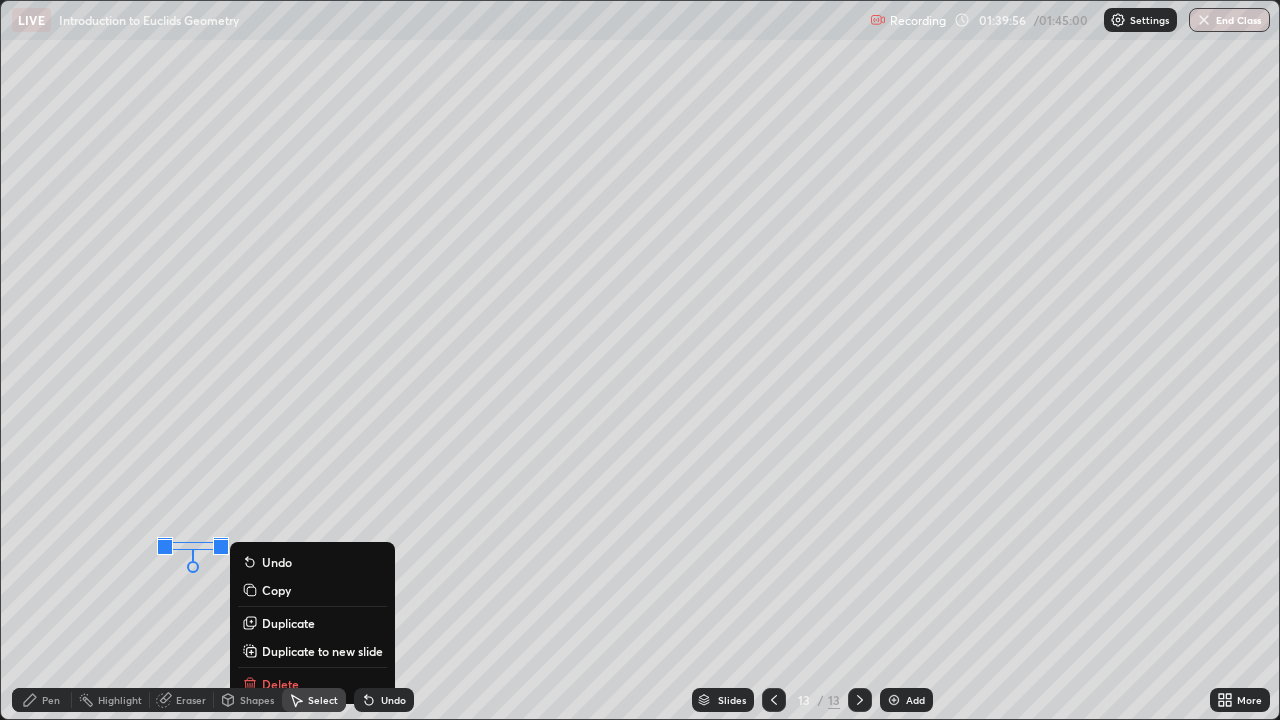 click on "Select" at bounding box center (314, 700) 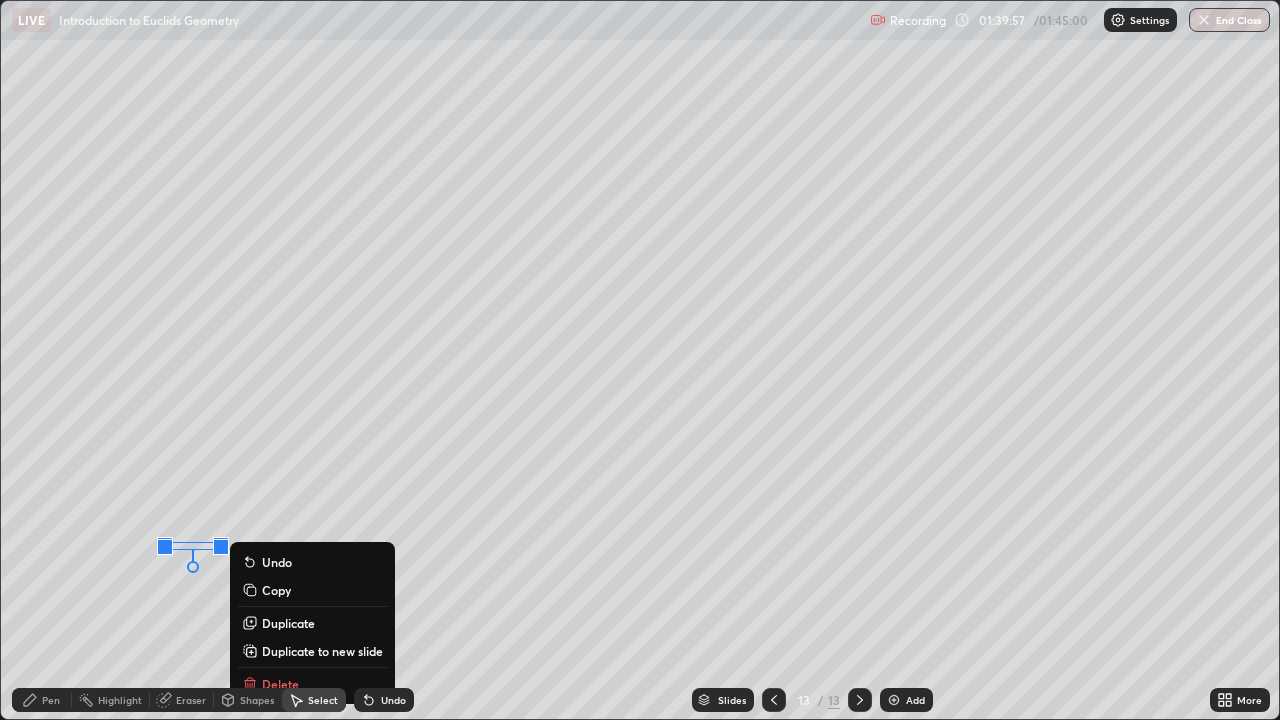click on "Delete" at bounding box center [312, 684] 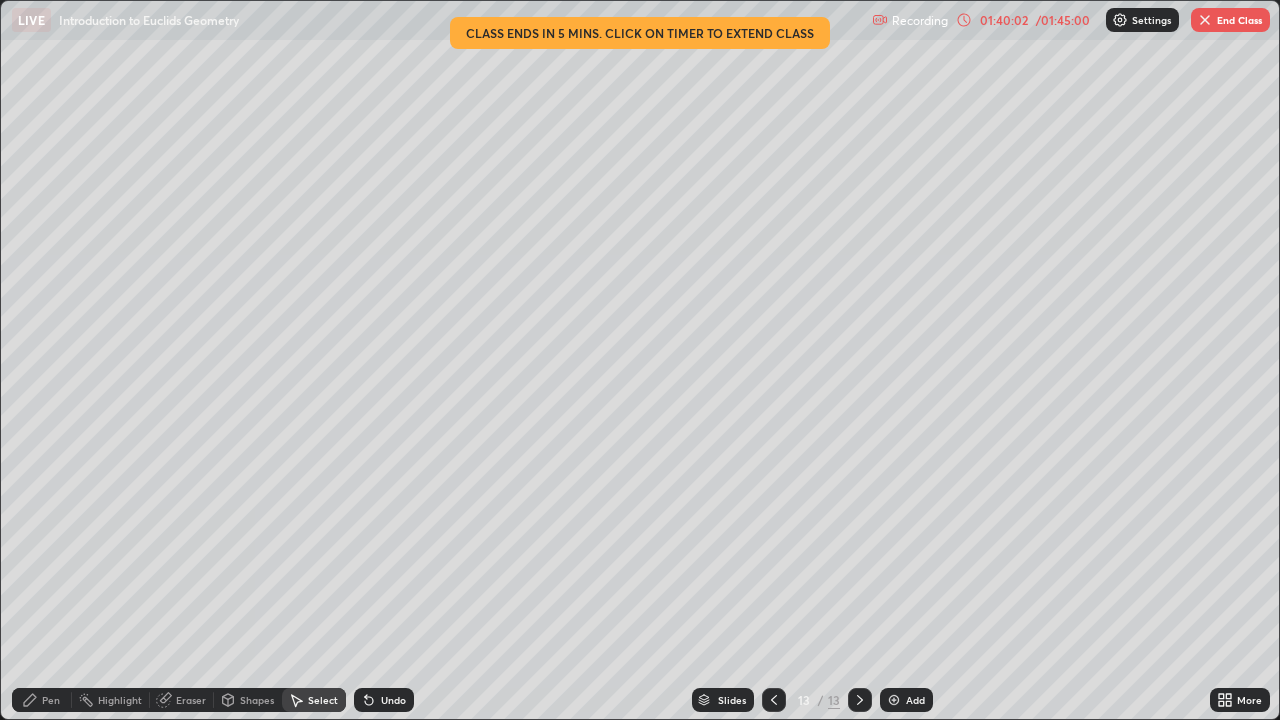 click on "Eraser" at bounding box center [191, 700] 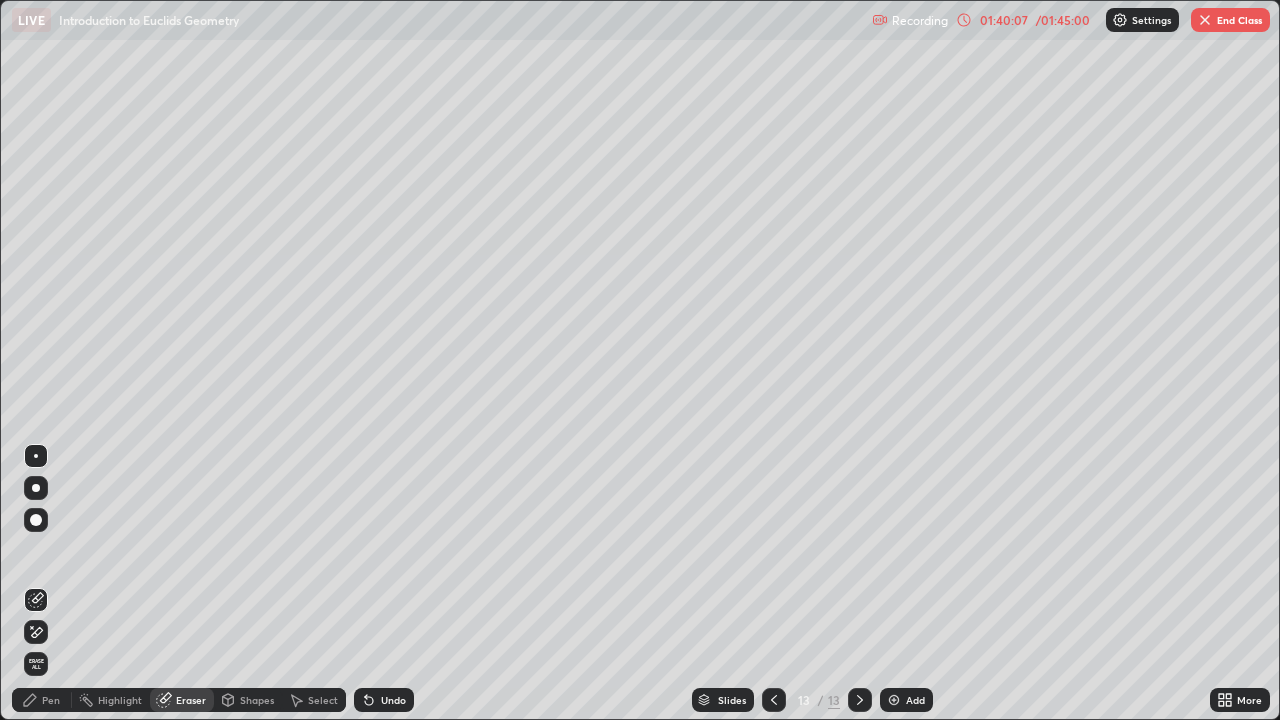 click on "Pen" at bounding box center [51, 700] 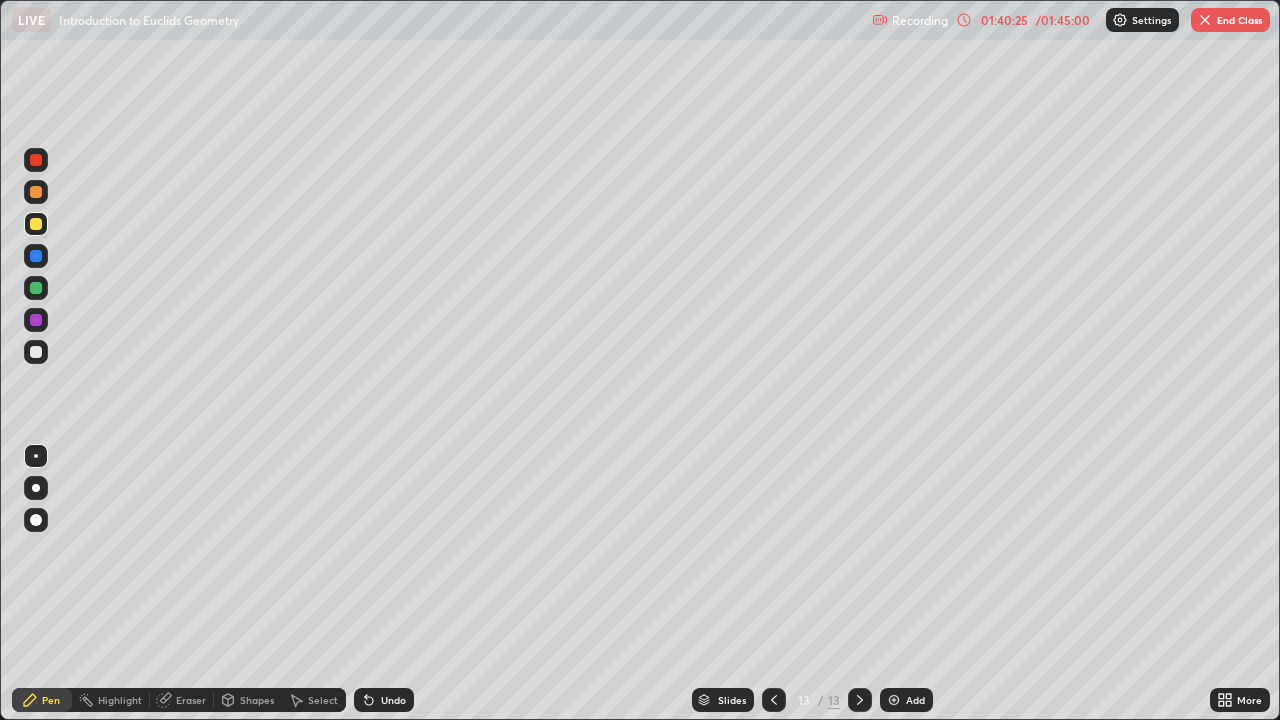 click on "01:40:25" at bounding box center [1004, 20] 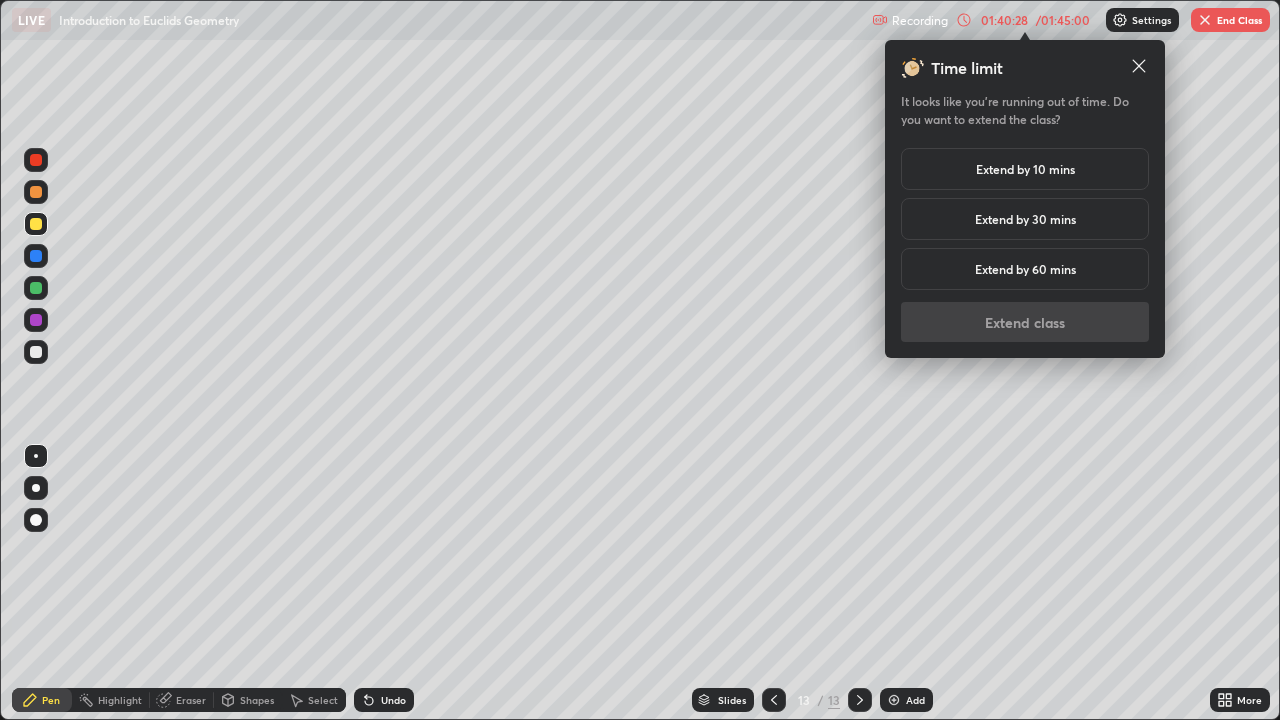 click on "Extend by 10 mins" at bounding box center [1025, 169] 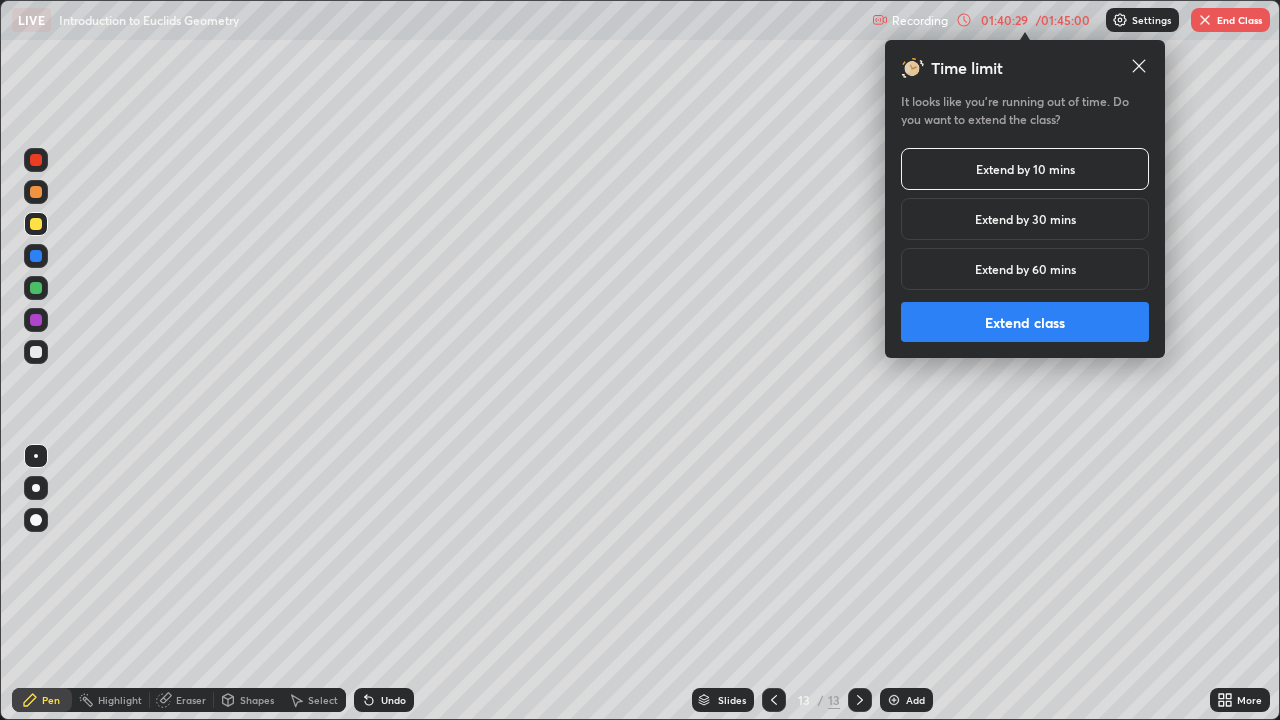 click on "Extend class" at bounding box center [1025, 322] 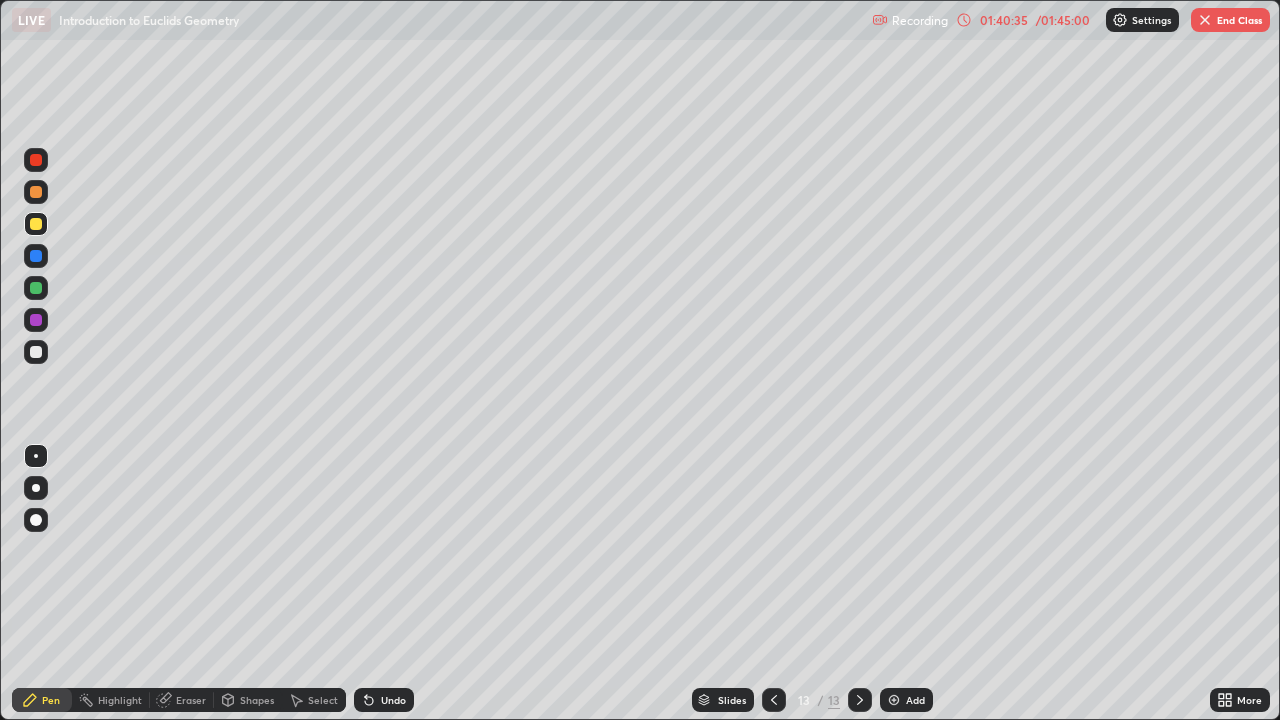 click on "01:40:35" at bounding box center (1004, 20) 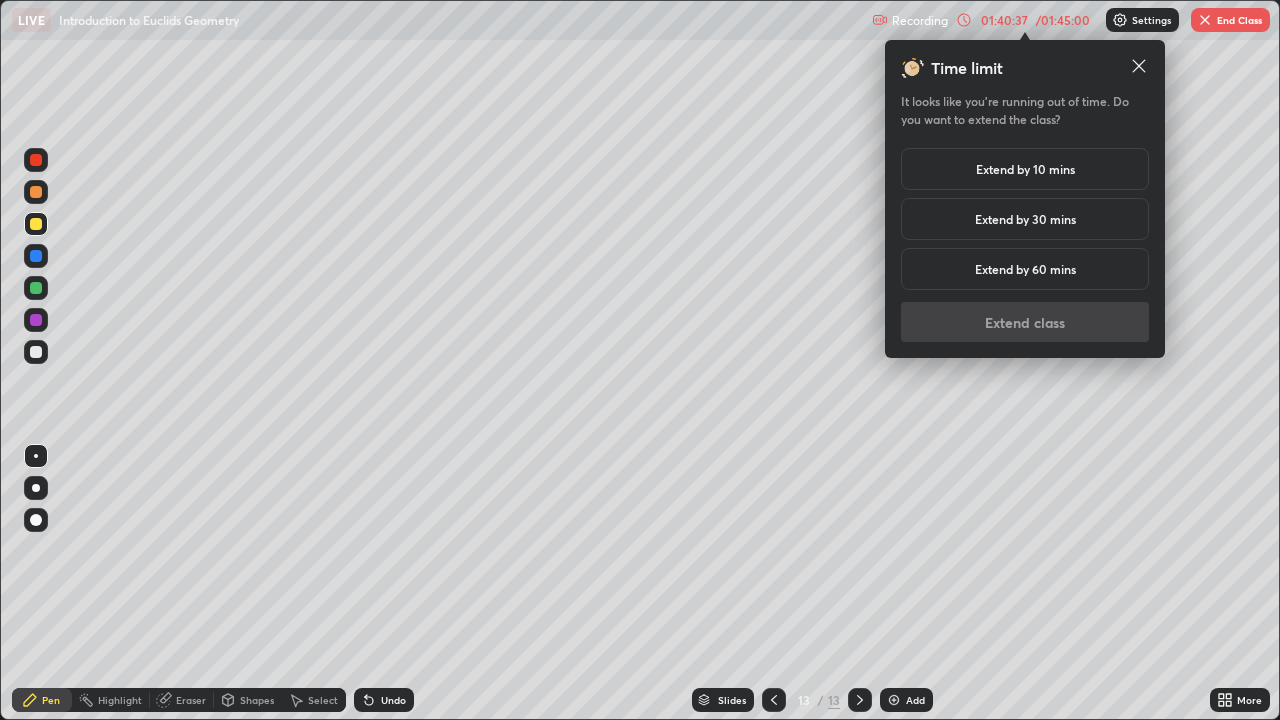 click on "Extend by 10 mins" at bounding box center (1025, 169) 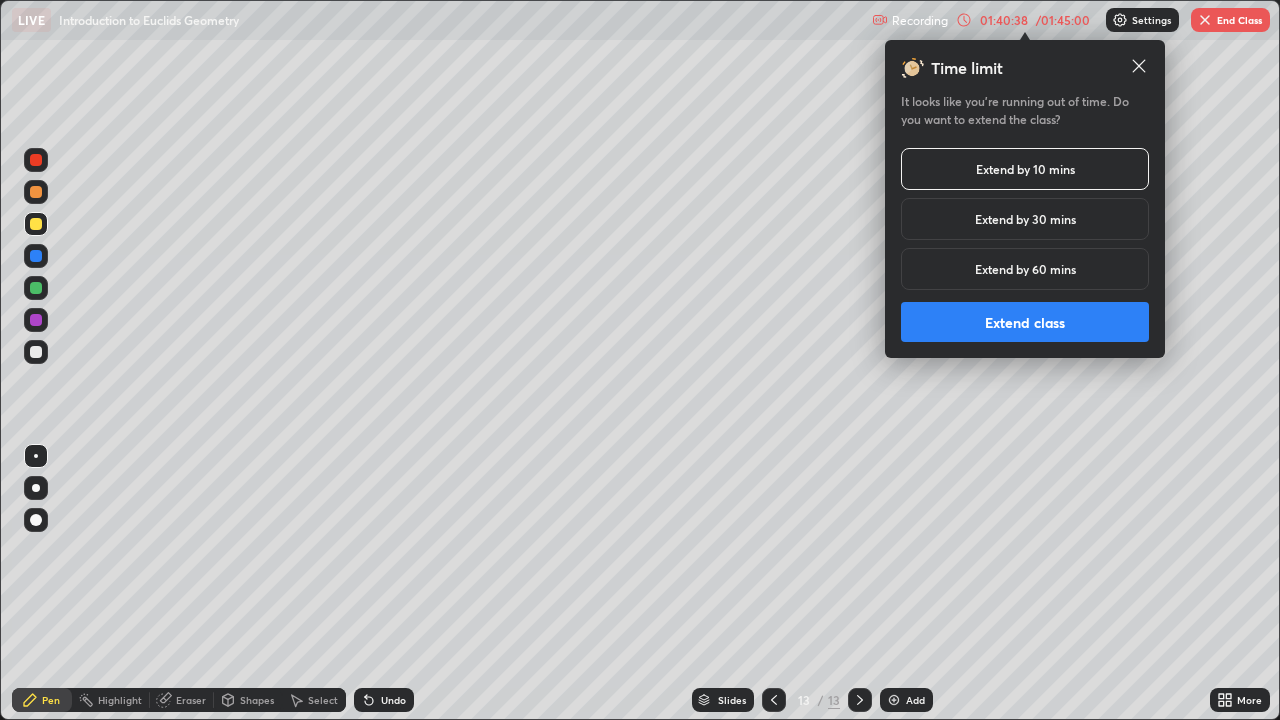 click on "Extend class" at bounding box center [1025, 322] 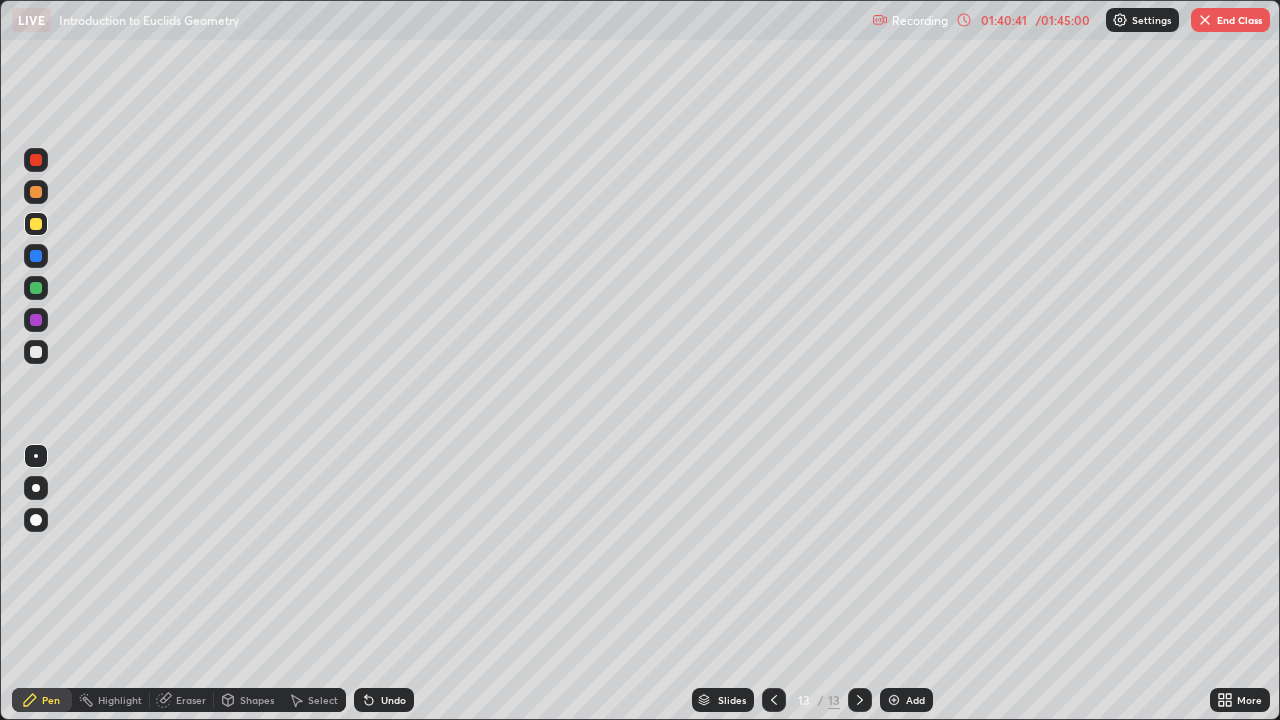 click on "01:40:41" at bounding box center [1004, 20] 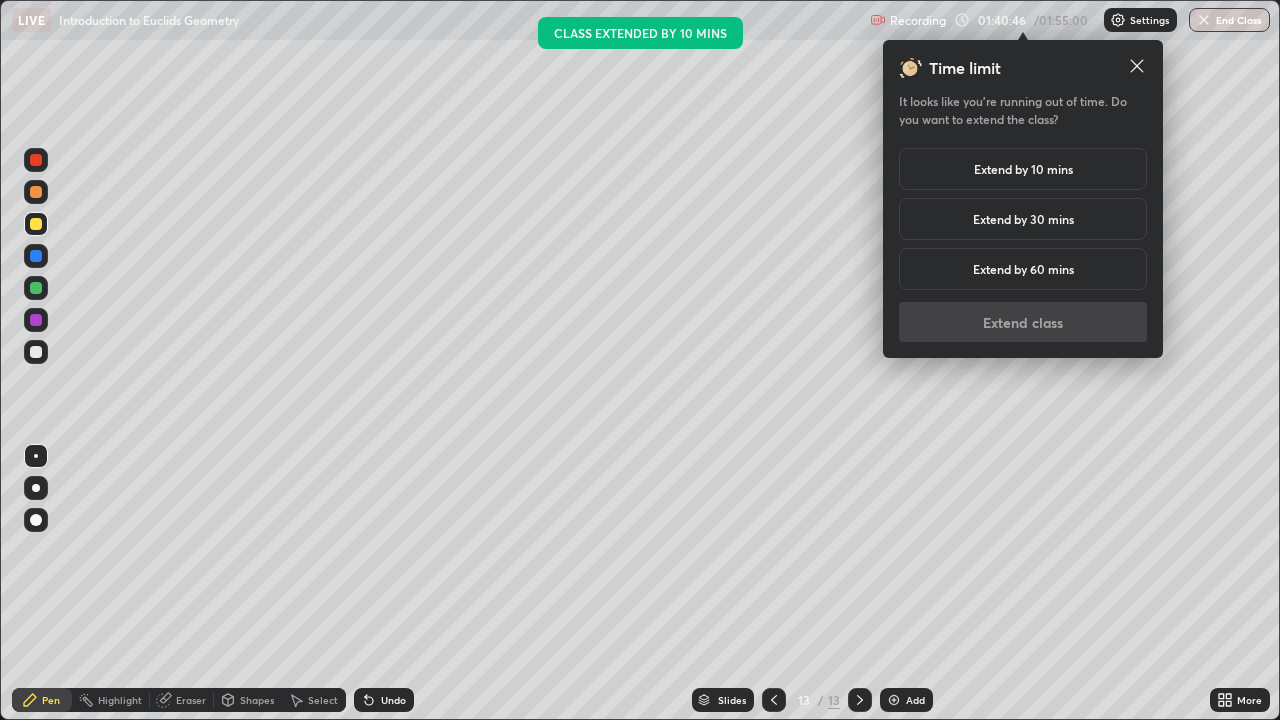 click 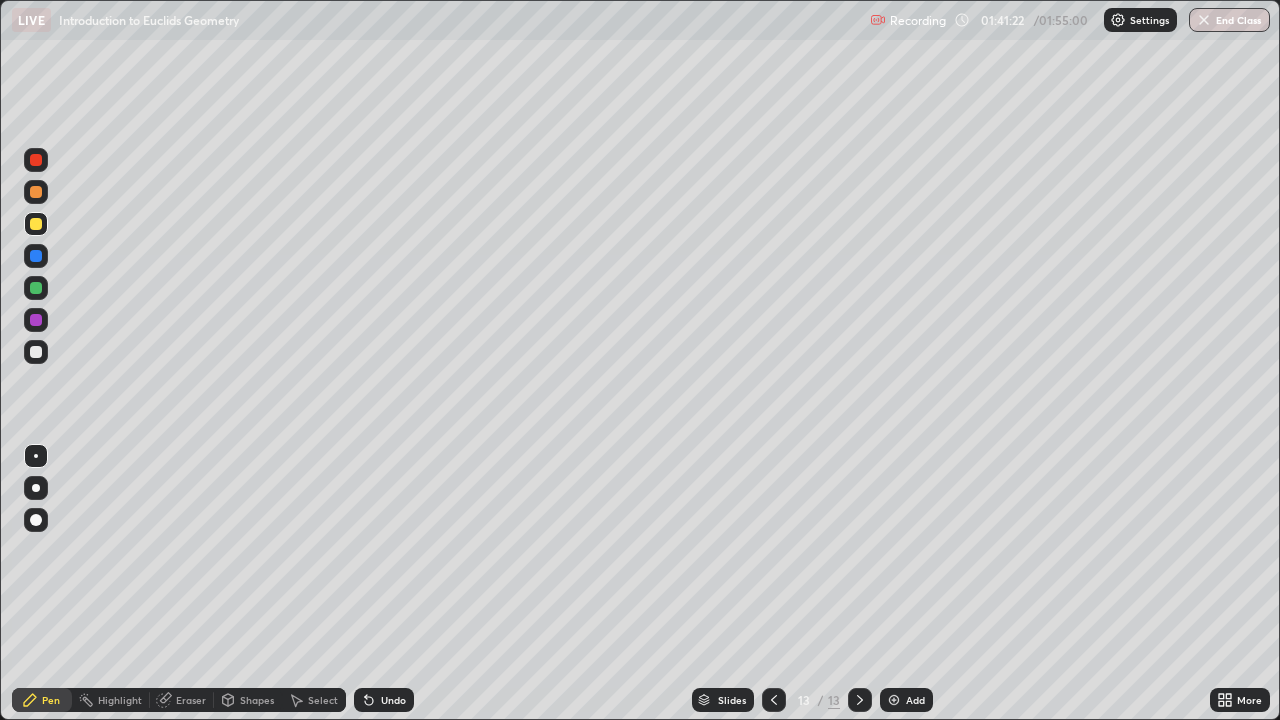 click on "Eraser" at bounding box center (182, 700) 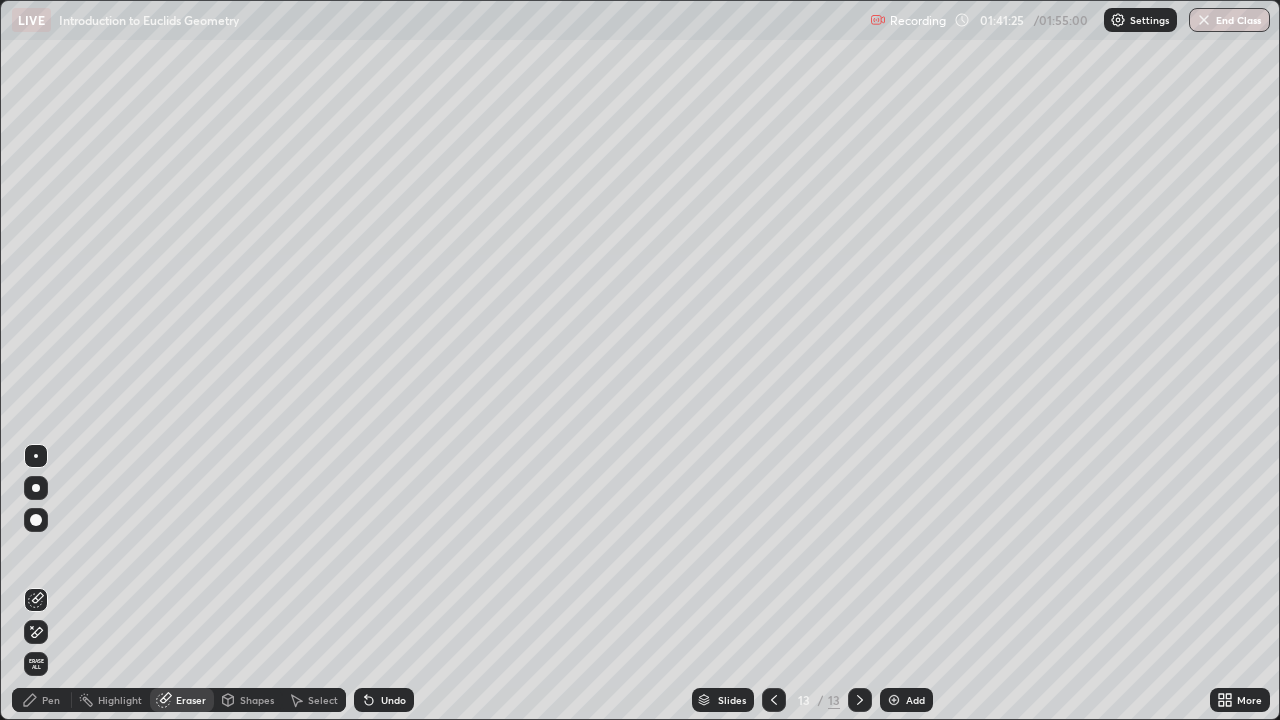 click on "Pen" at bounding box center [42, 700] 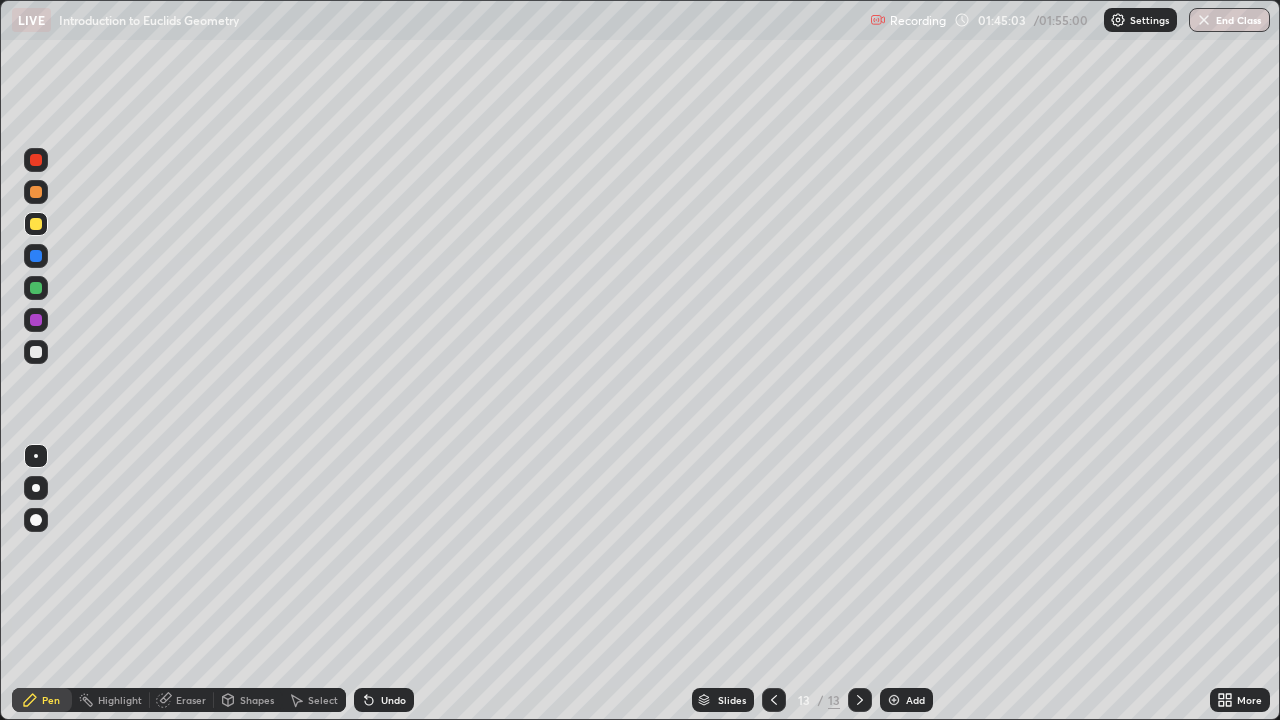 click at bounding box center (894, 700) 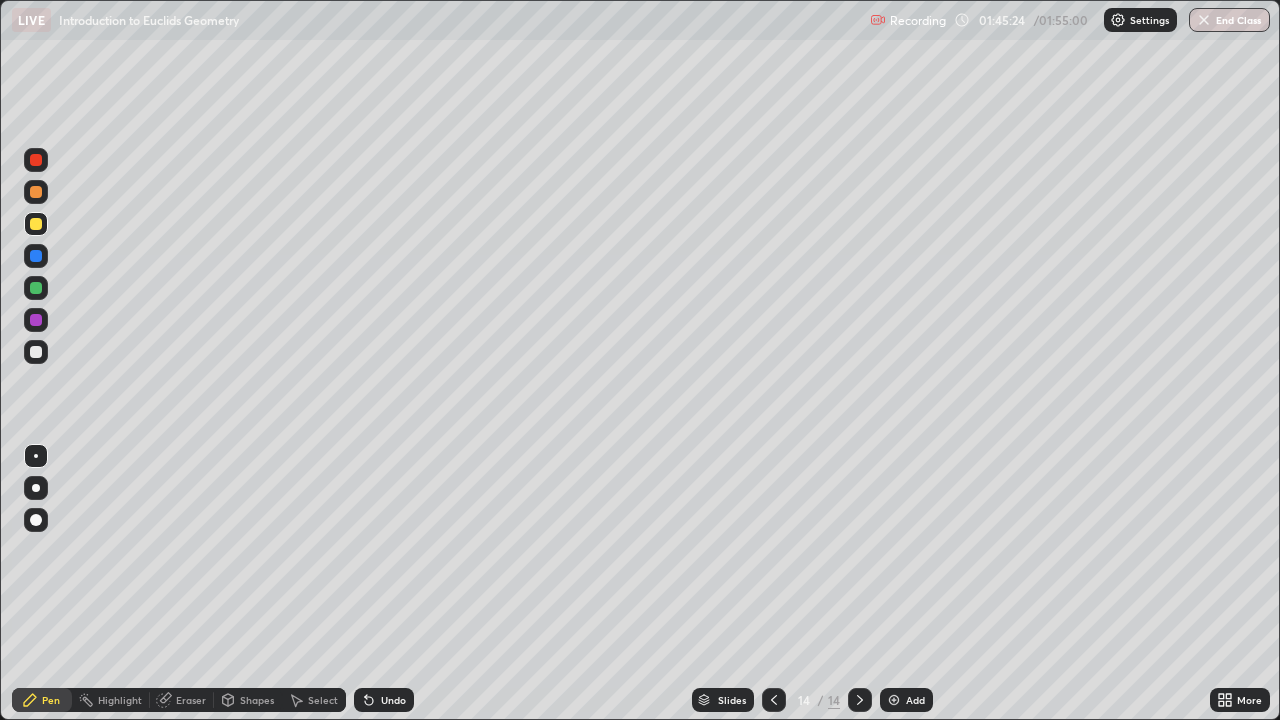 click at bounding box center (36, 320) 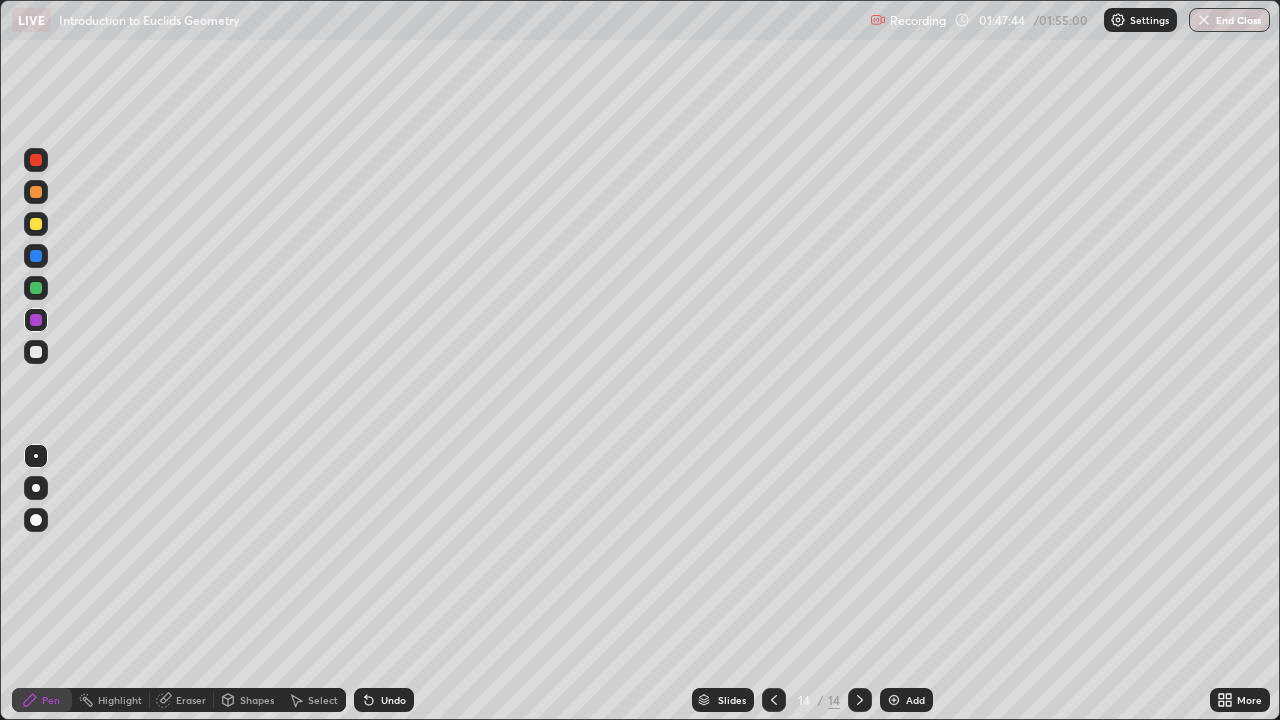 click on "End Class" at bounding box center (1229, 20) 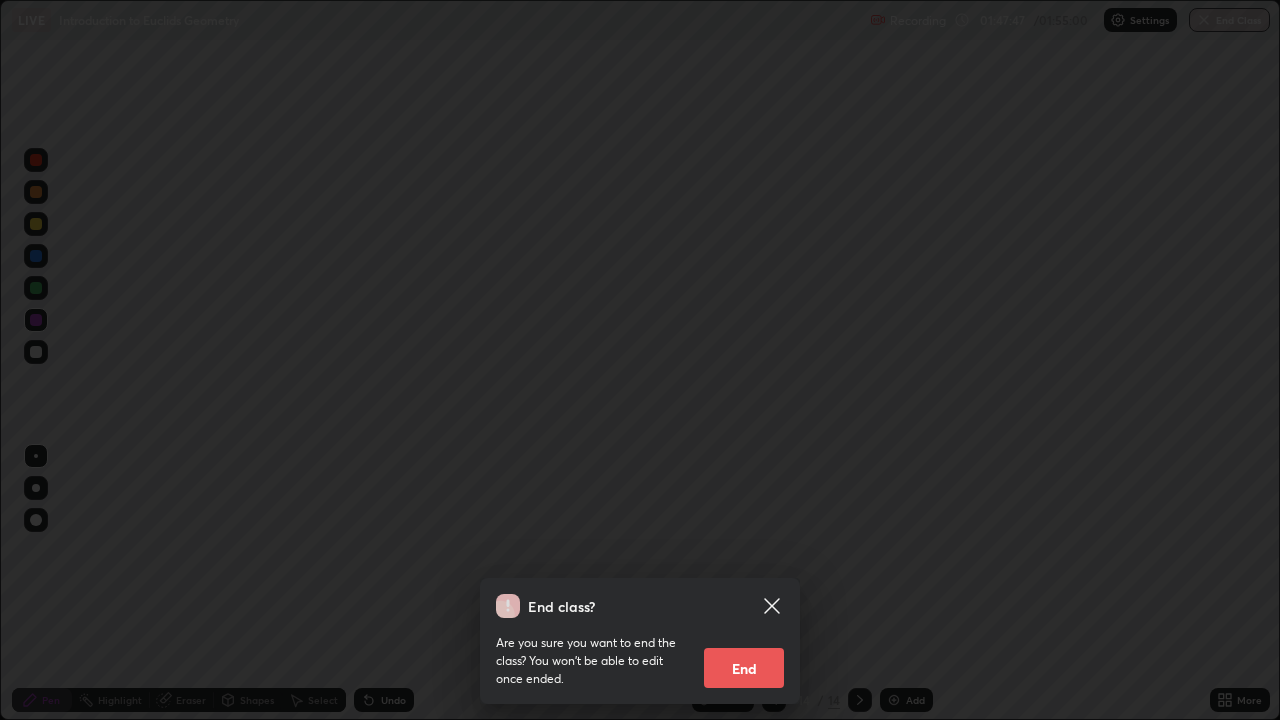click on "End" at bounding box center (744, 668) 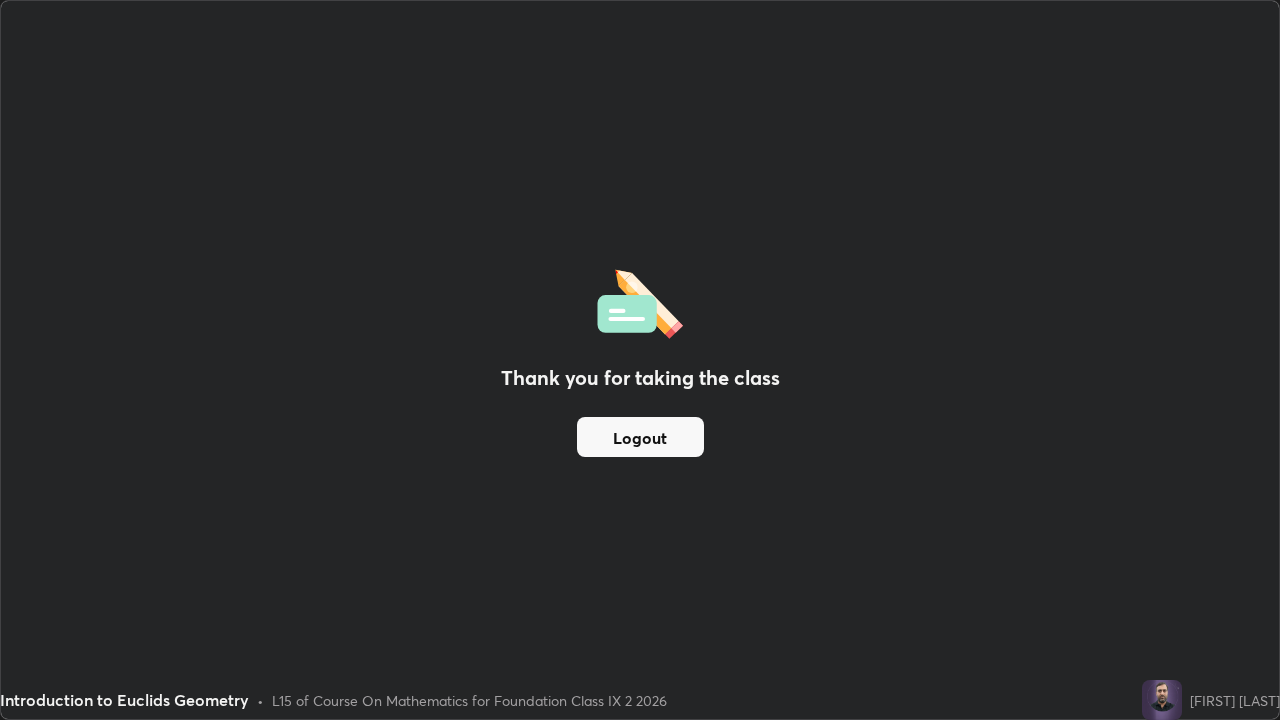 click on "Logout" at bounding box center [640, 437] 